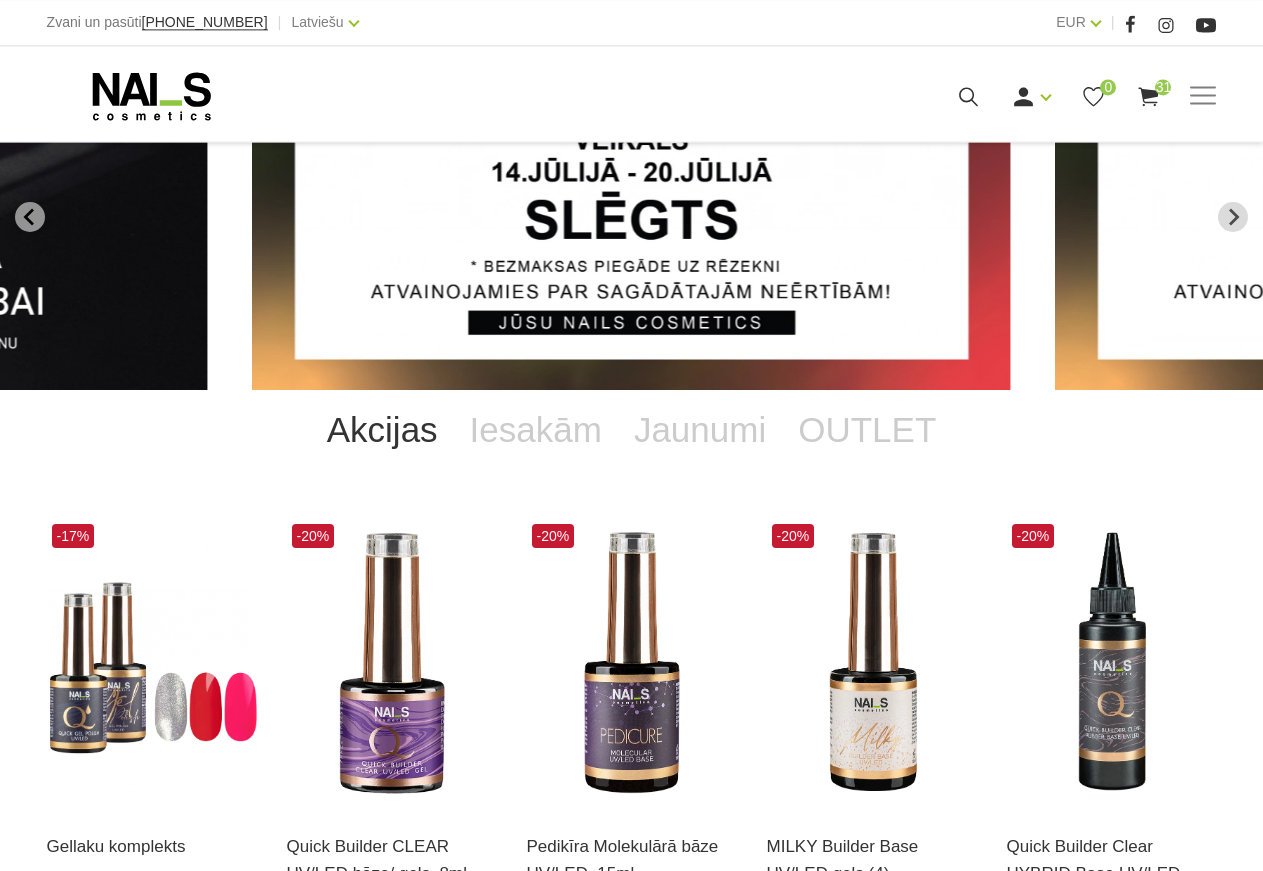 scroll, scrollTop: 306, scrollLeft: 0, axis: vertical 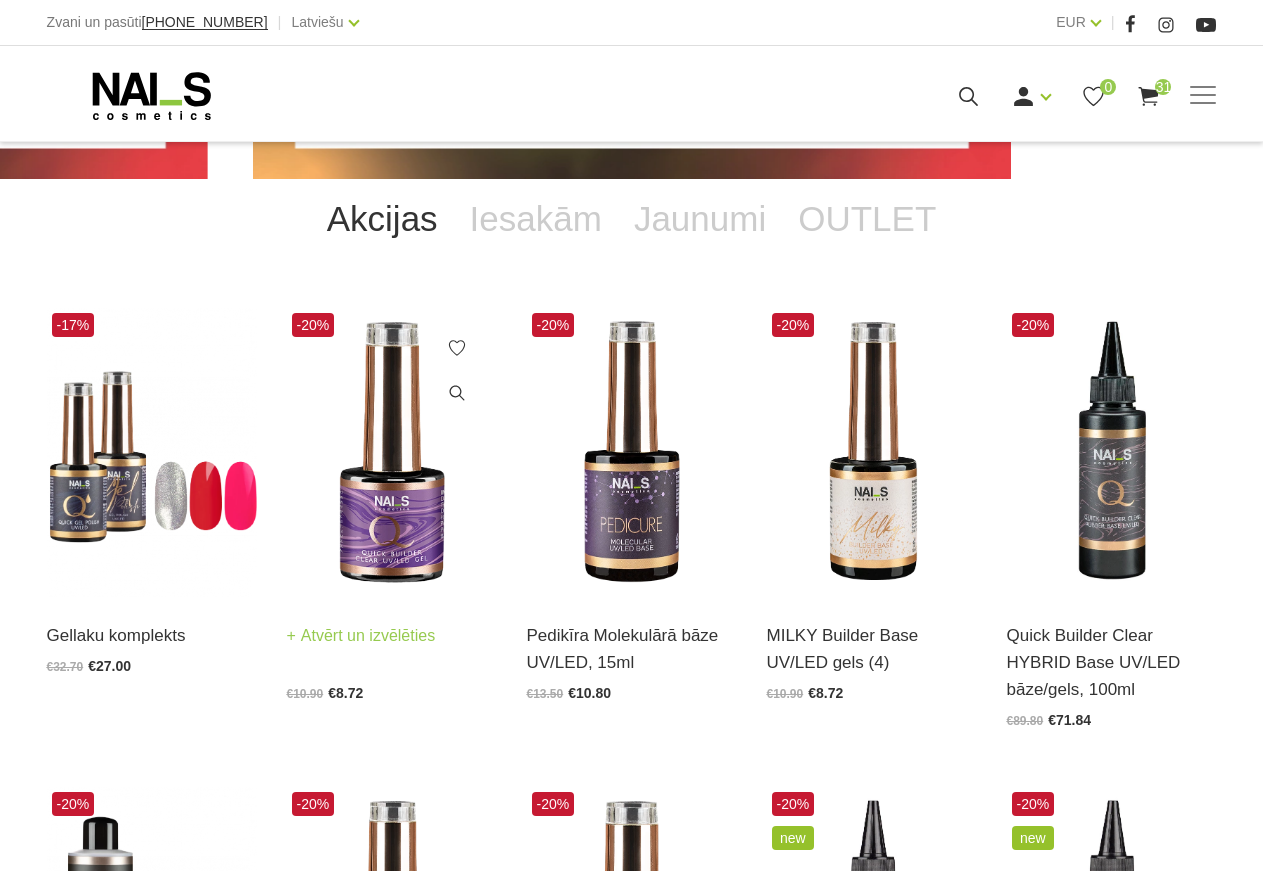 click at bounding box center (392, 452) 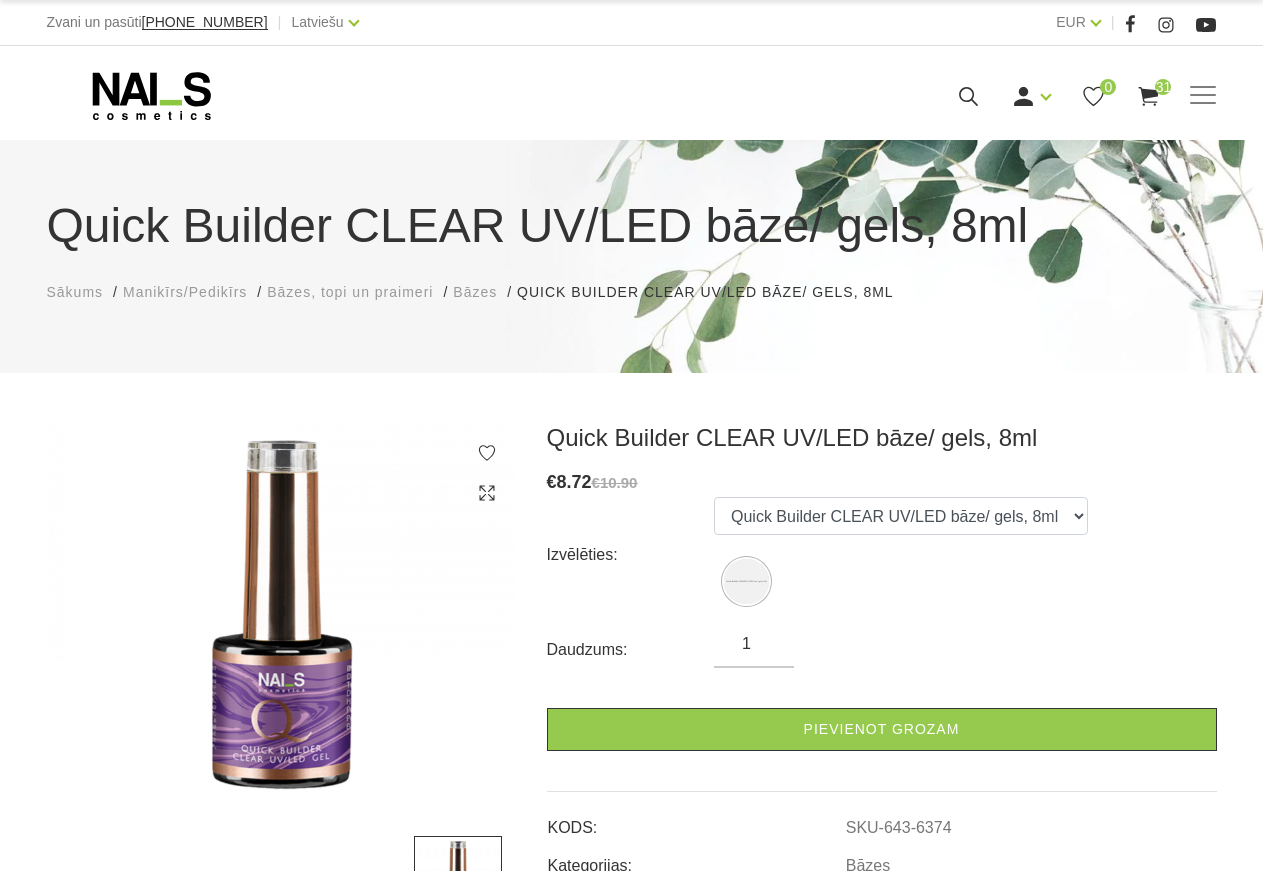 scroll, scrollTop: 0, scrollLeft: 0, axis: both 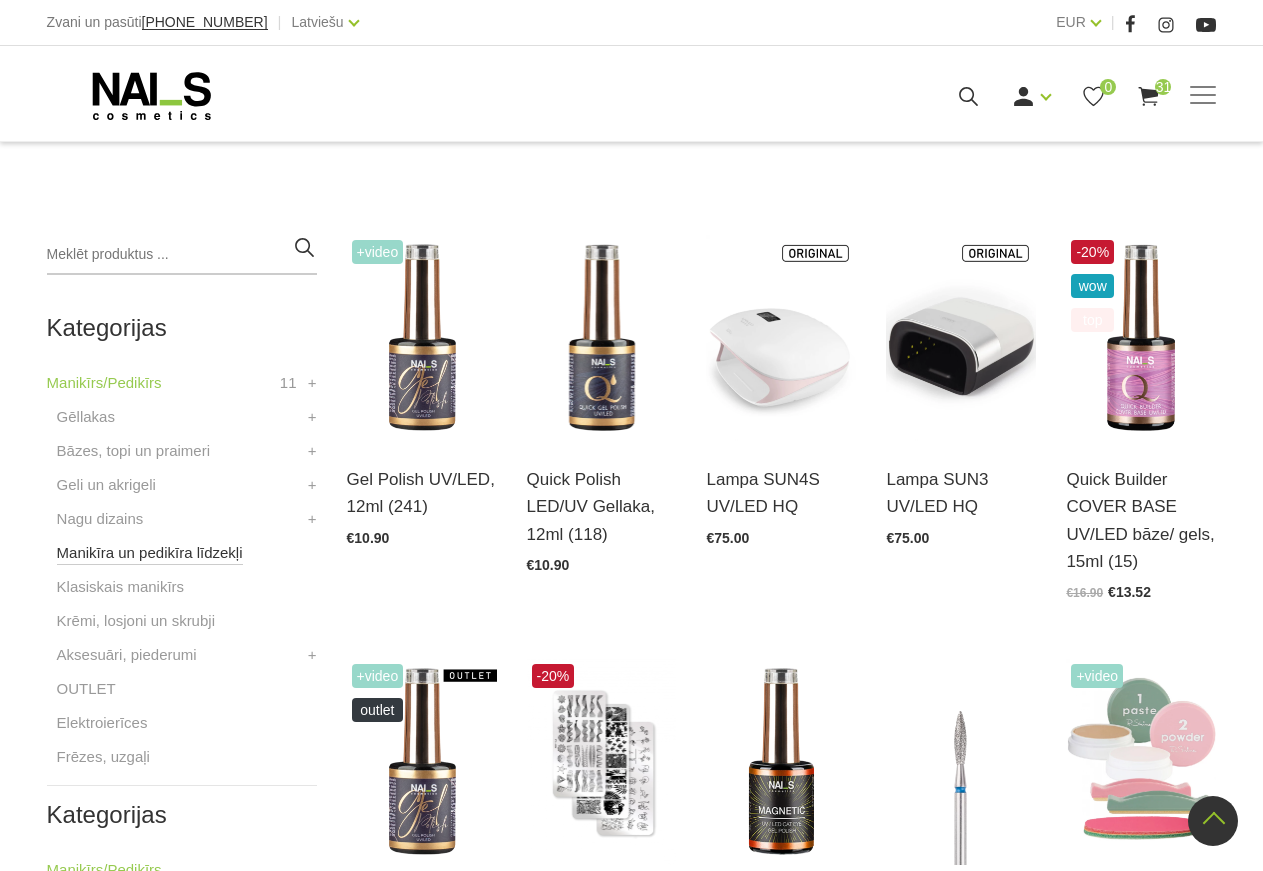 click on "Manikīra un pedikīra līdzekļi" at bounding box center (150, 553) 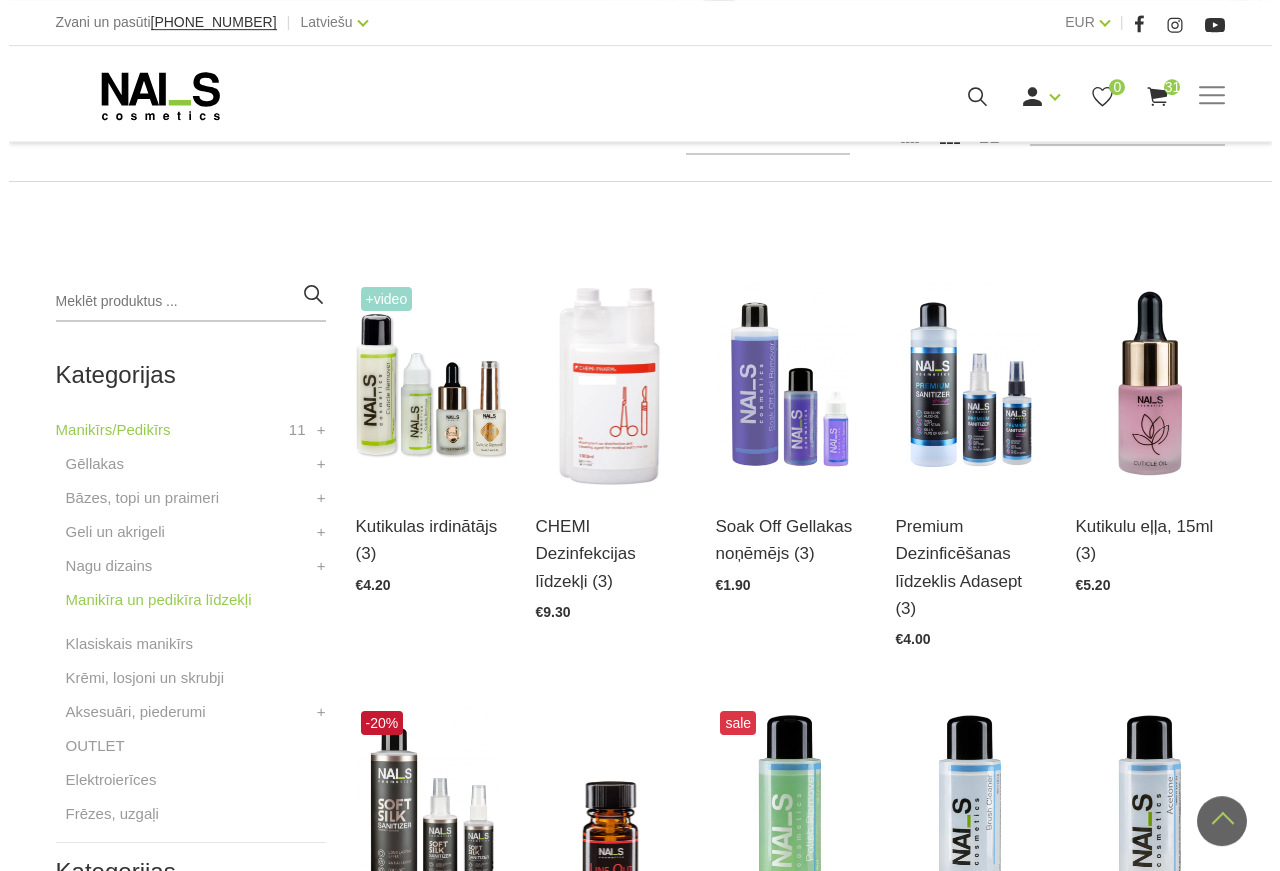 scroll, scrollTop: 306, scrollLeft: 0, axis: vertical 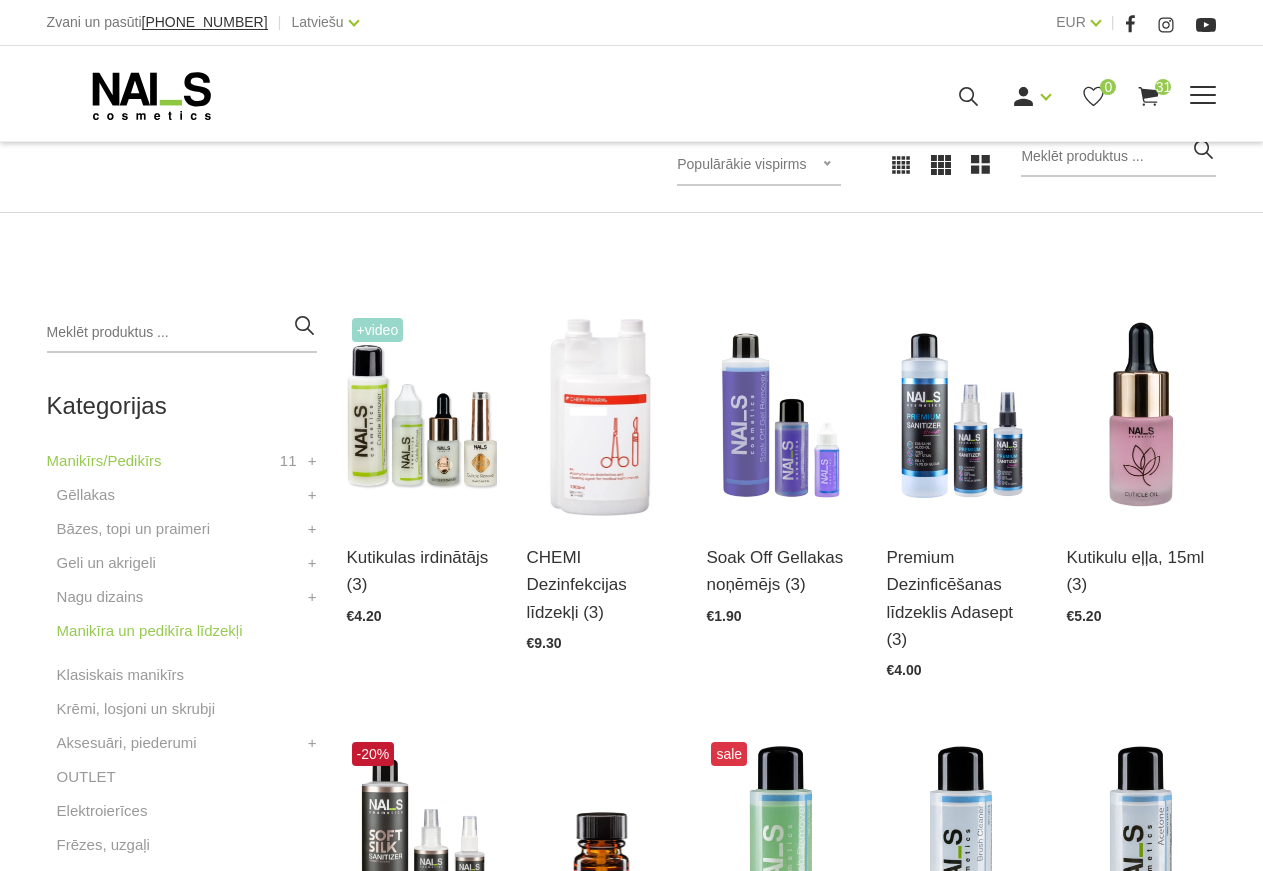 click 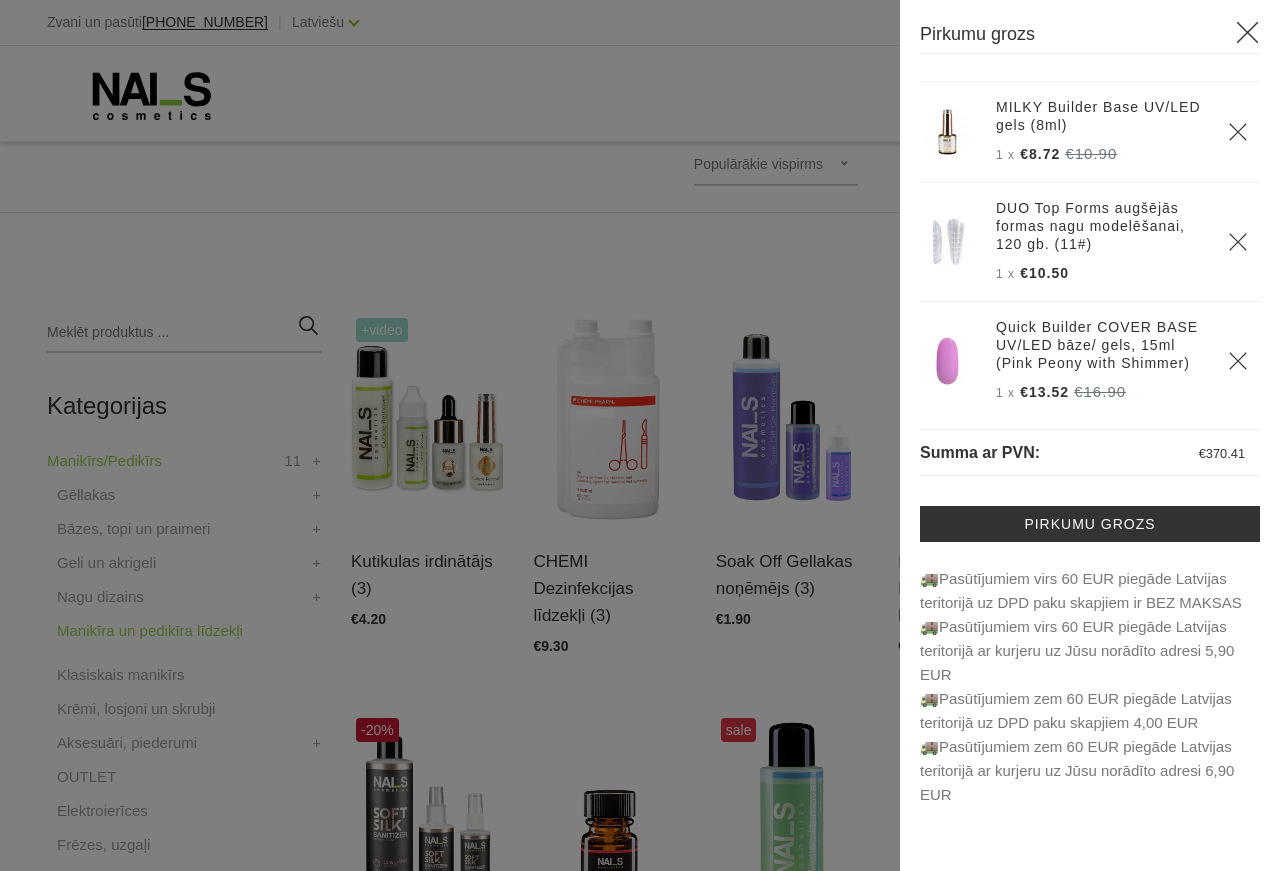 scroll, scrollTop: 3007, scrollLeft: 0, axis: vertical 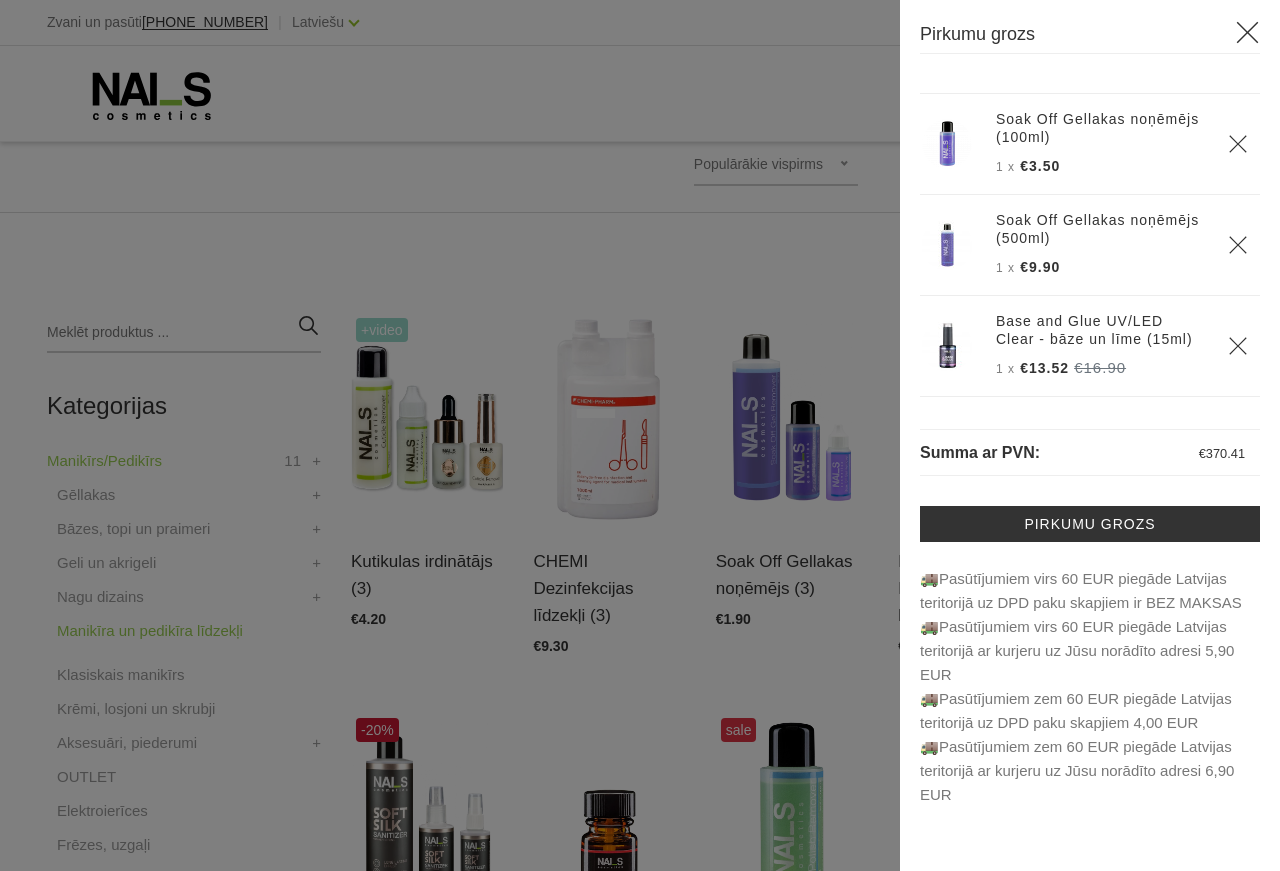 click 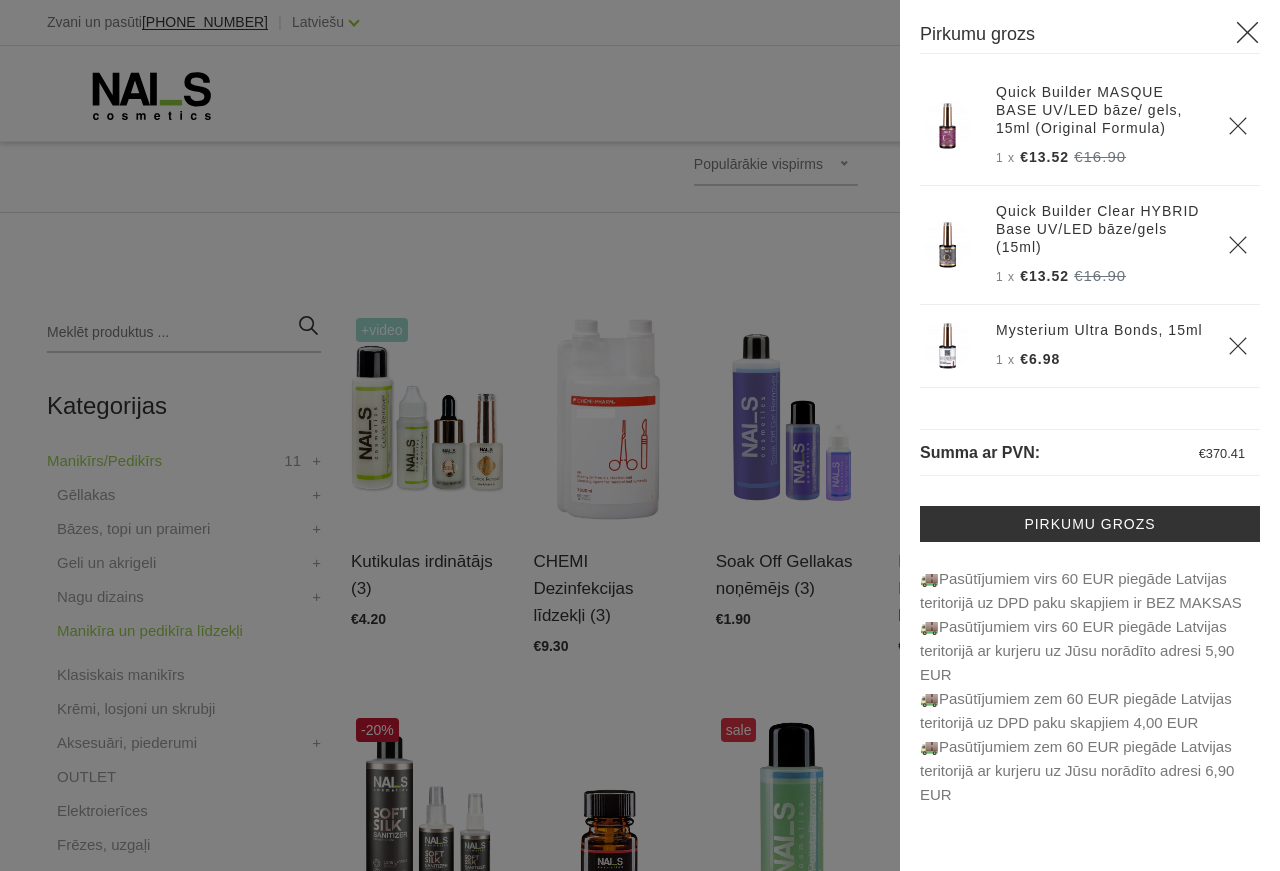 scroll, scrollTop: 0, scrollLeft: 0, axis: both 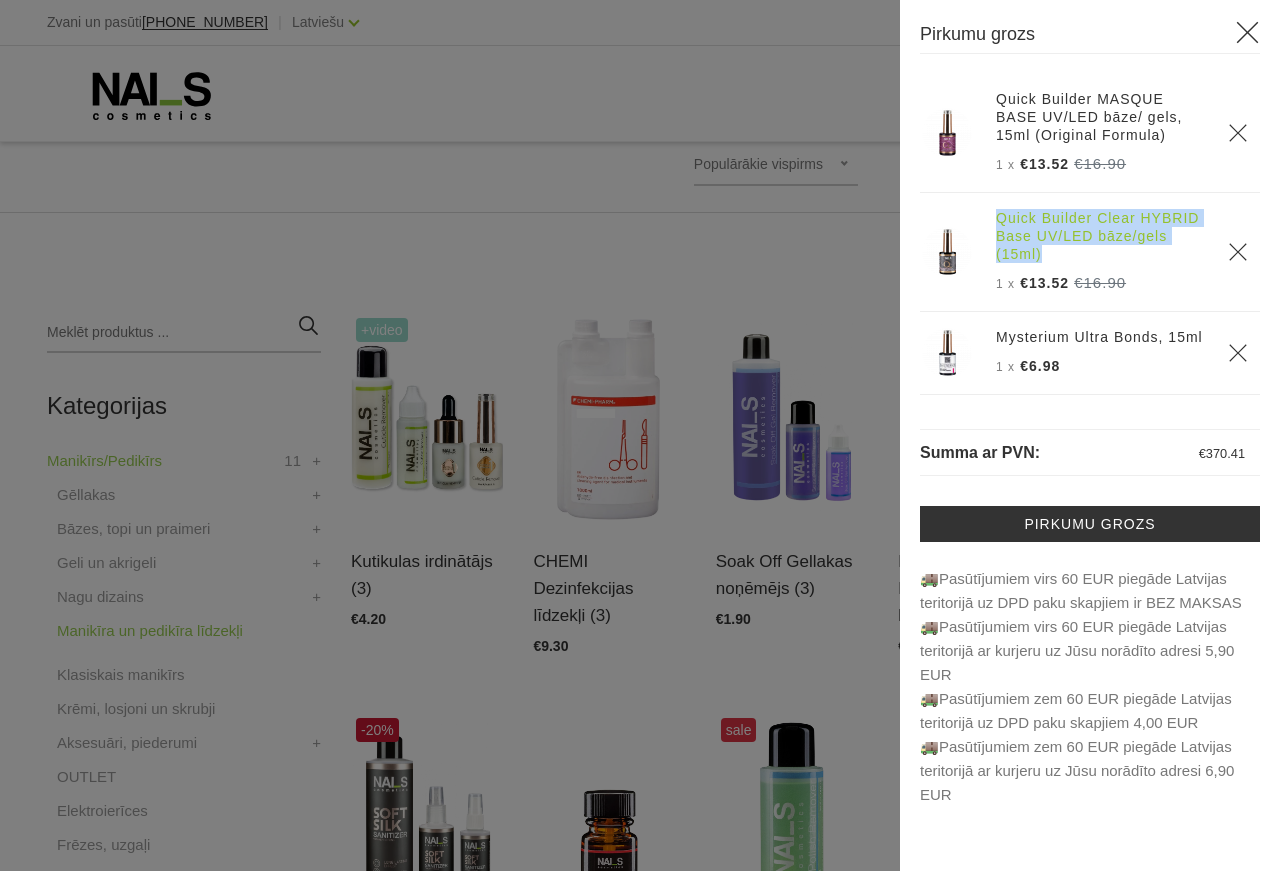 drag, startPoint x: 988, startPoint y: 221, endPoint x: 1147, endPoint y: 248, distance: 161.27615 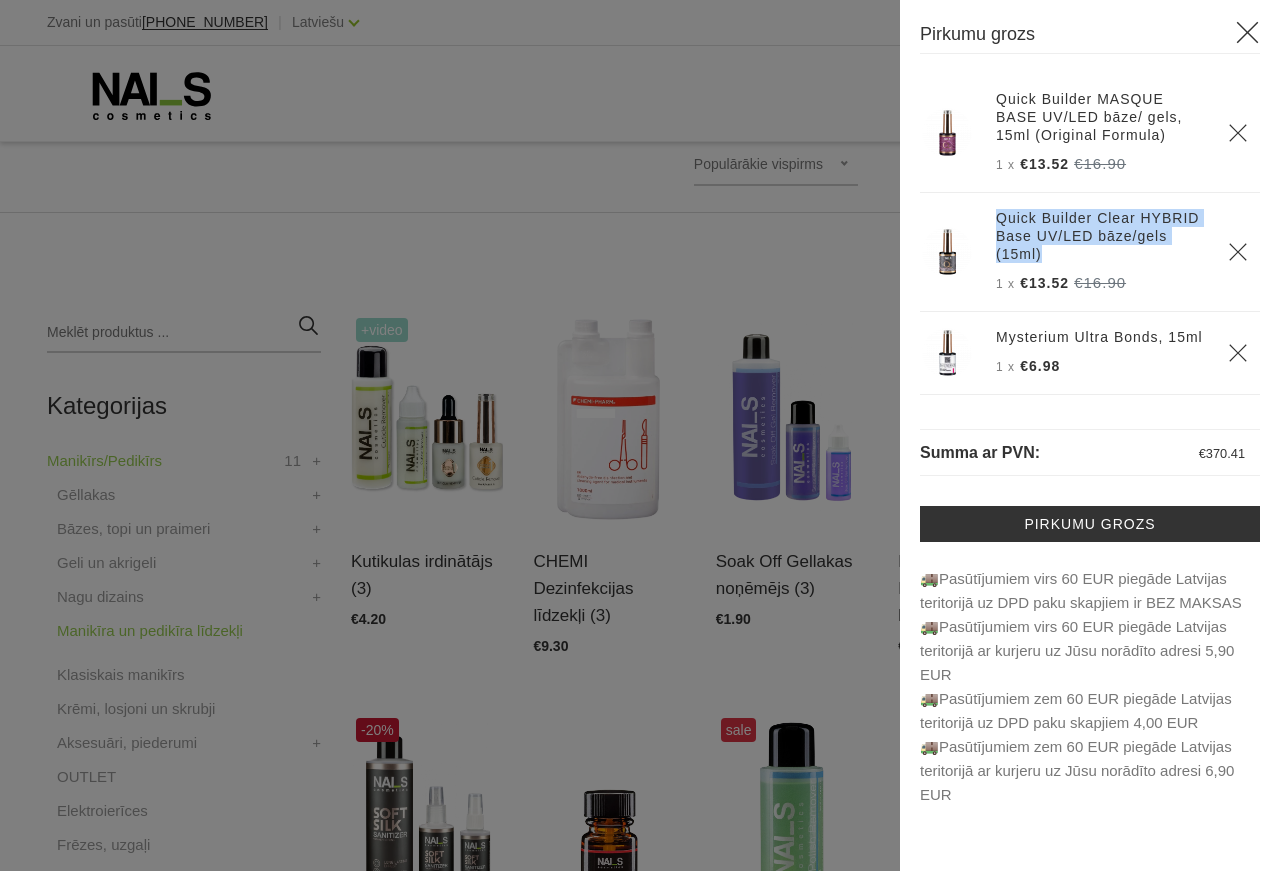 copy on "Quick Builder Clear HYBRID Base UV/LED bāze/gels (15ml)" 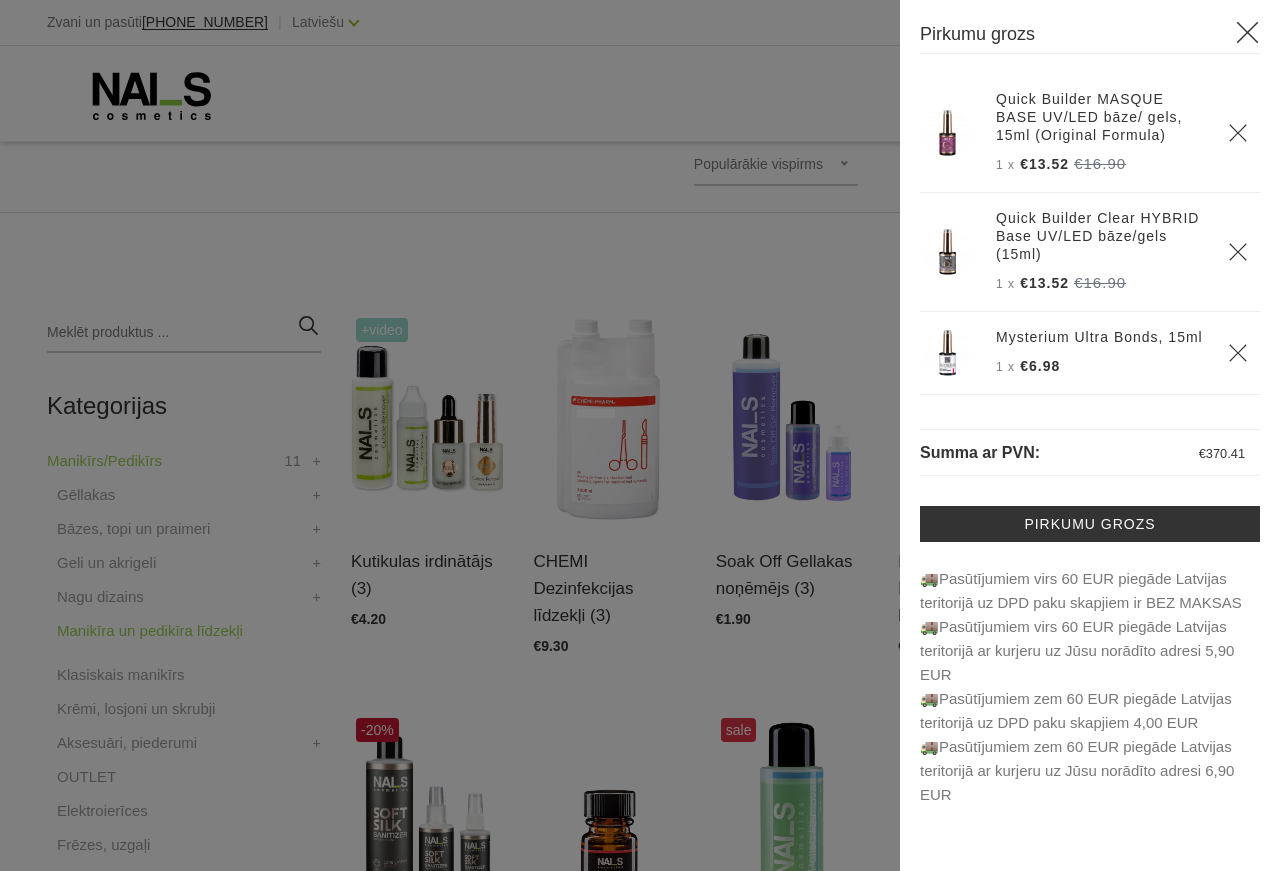 click 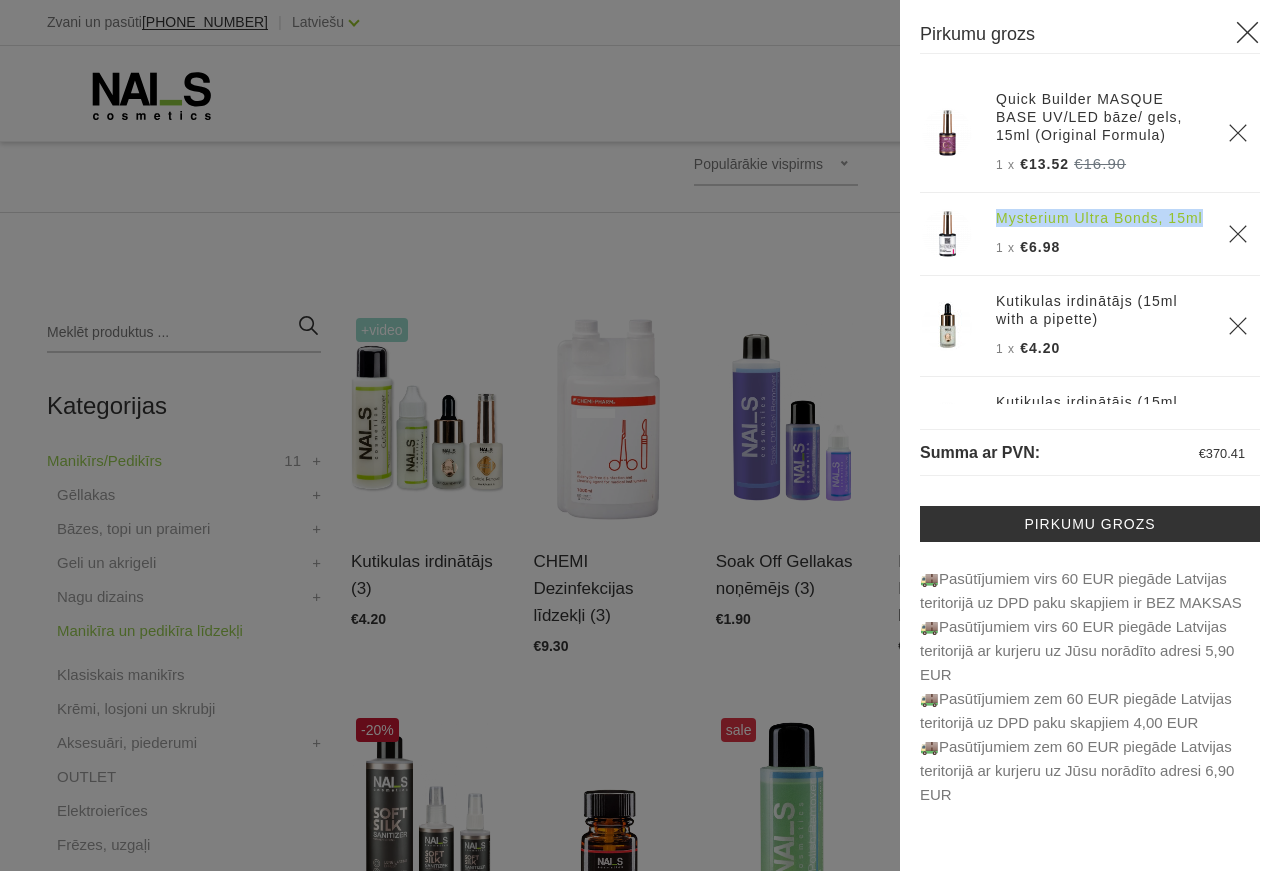 drag, startPoint x: 991, startPoint y: 223, endPoint x: 1164, endPoint y: 236, distance: 173.48775 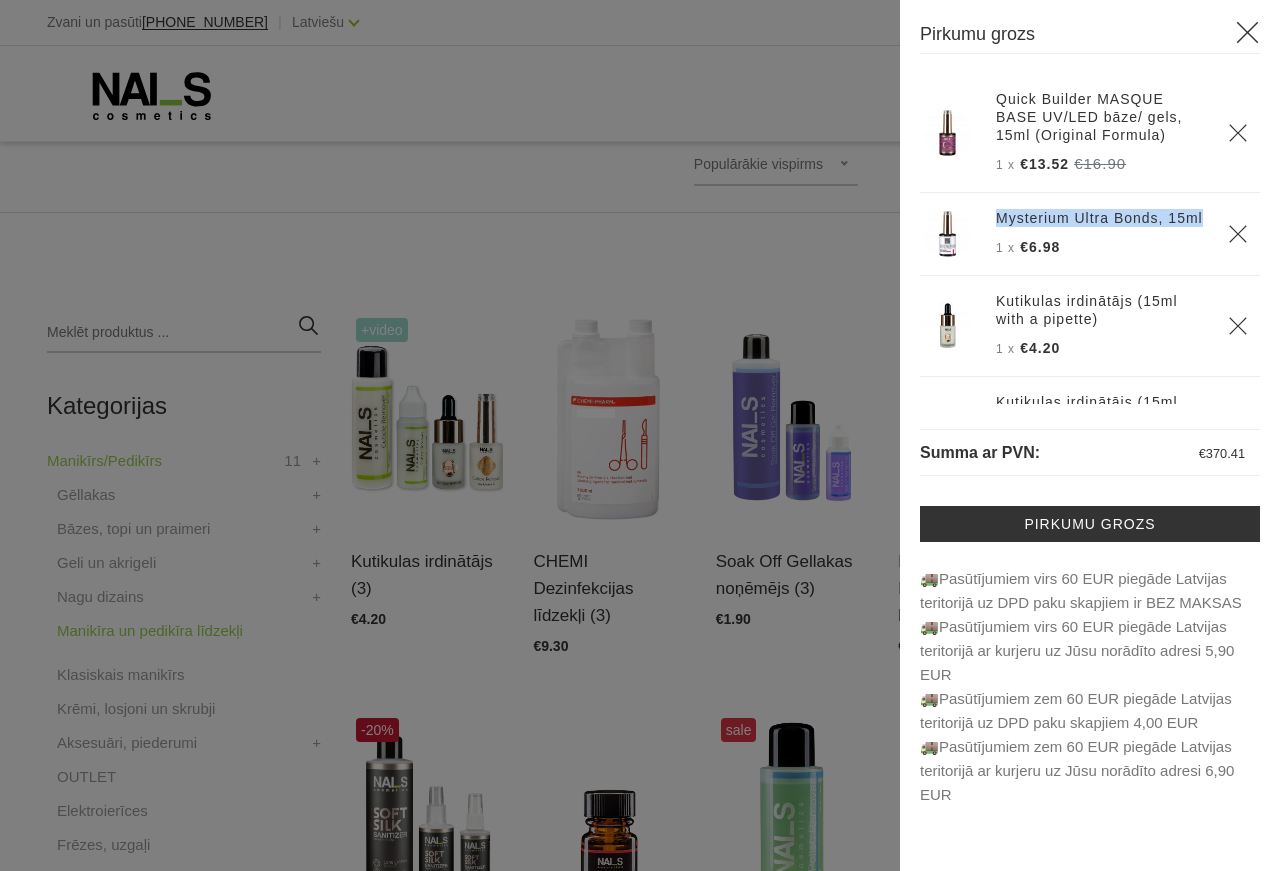 copy on "Mysterium Ultra Bonds, 15ml" 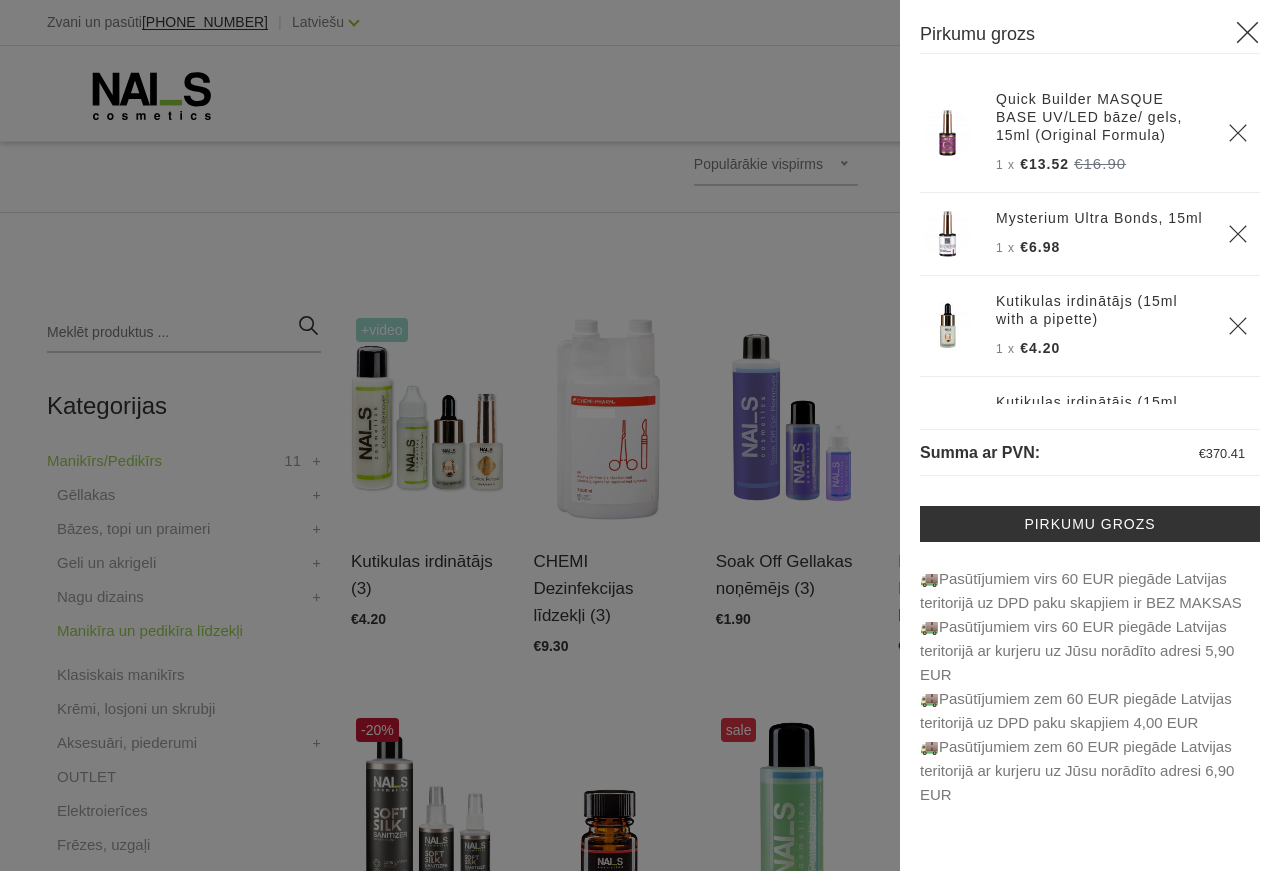 click 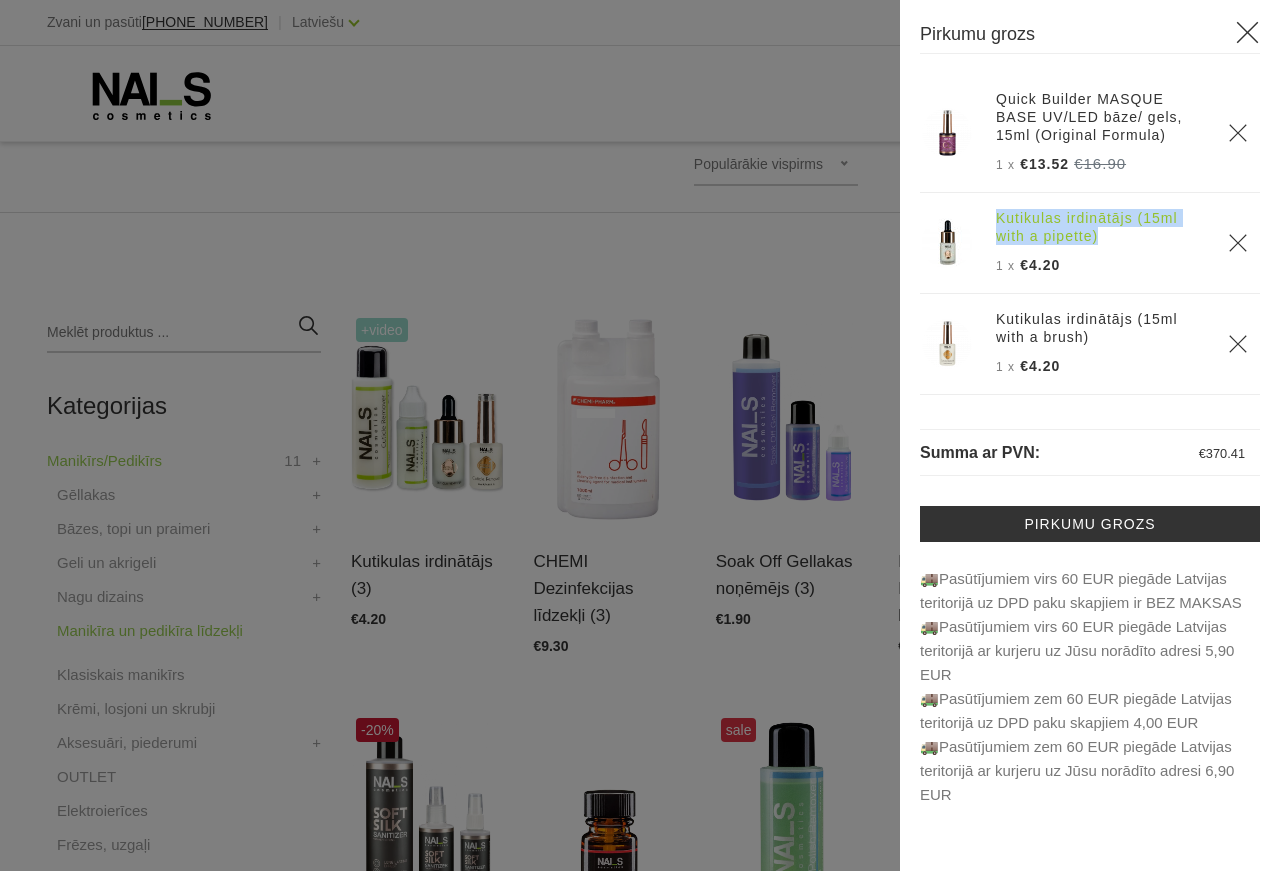 drag, startPoint x: 986, startPoint y: 220, endPoint x: 1179, endPoint y: 230, distance: 193.2589 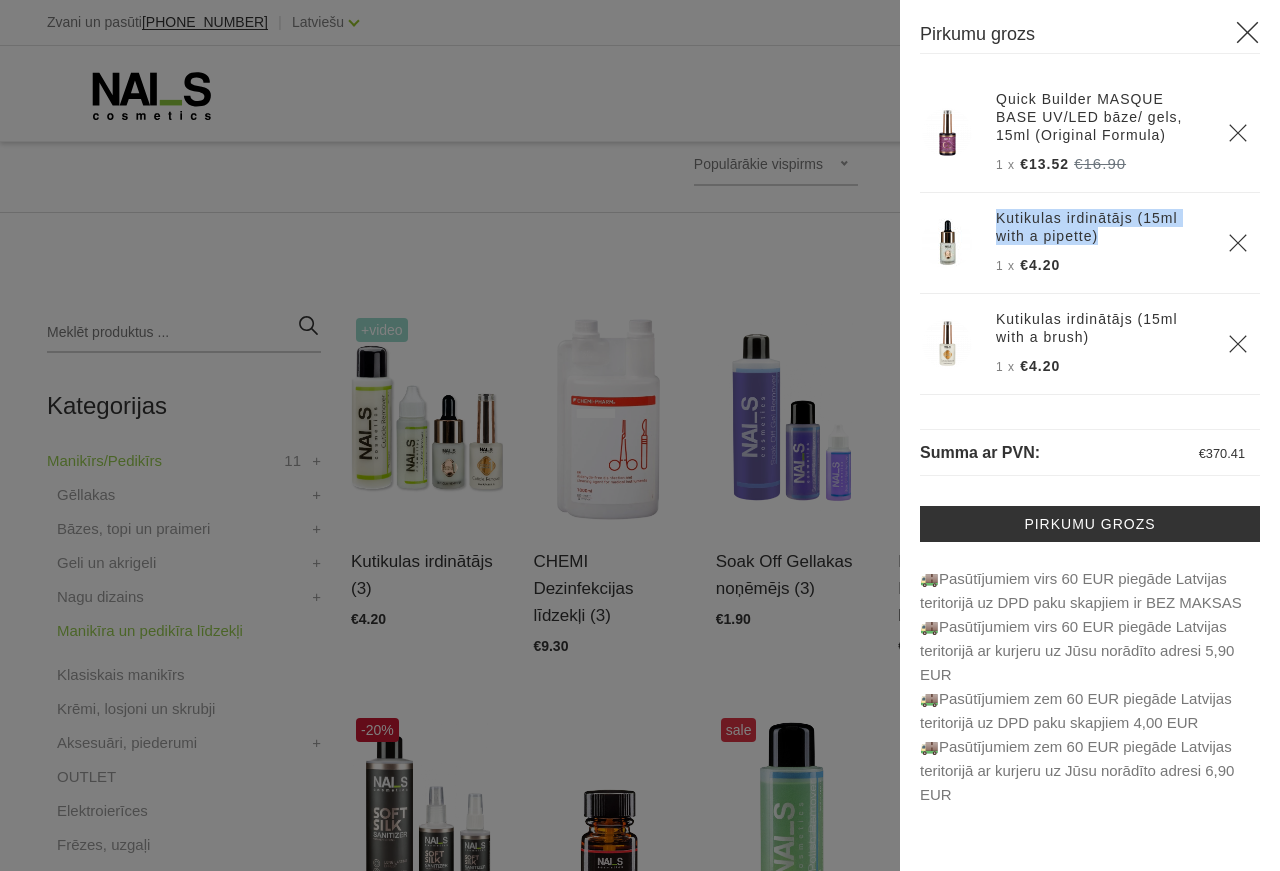 copy on "Kutikulas irdinātājs (15ml with a pipette)" 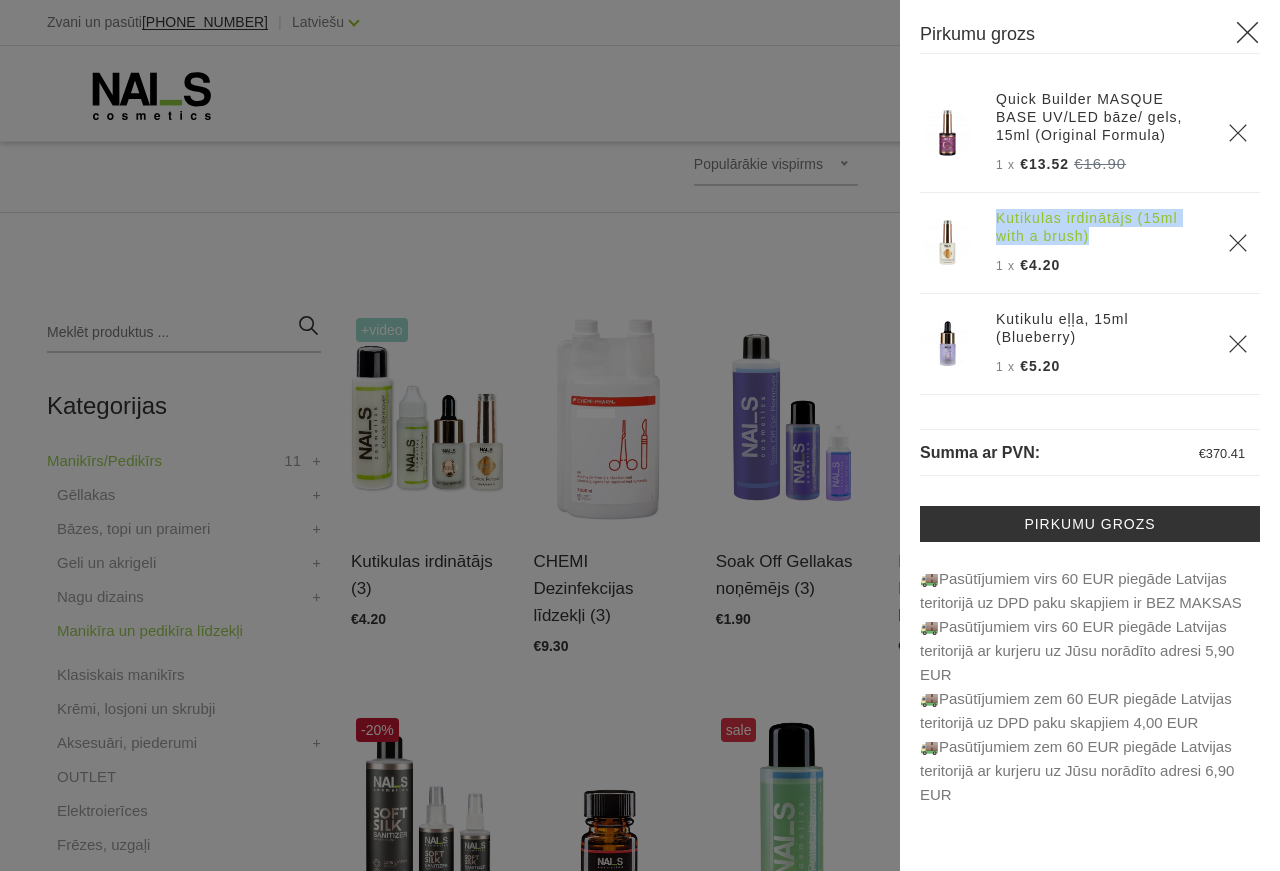 drag, startPoint x: 992, startPoint y: 223, endPoint x: 1133, endPoint y: 235, distance: 141.50972 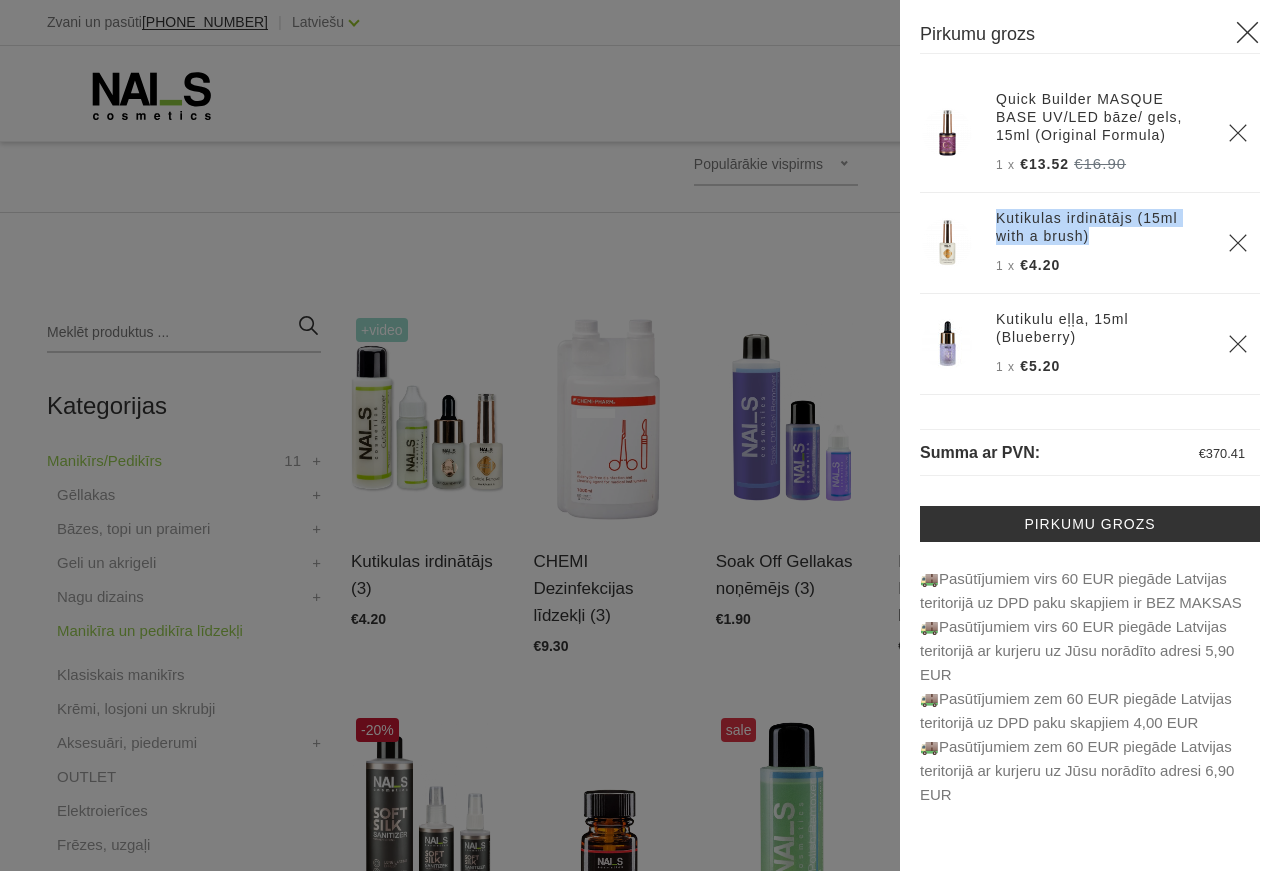copy on "Kutikulas irdinātājs (15ml with a brush)" 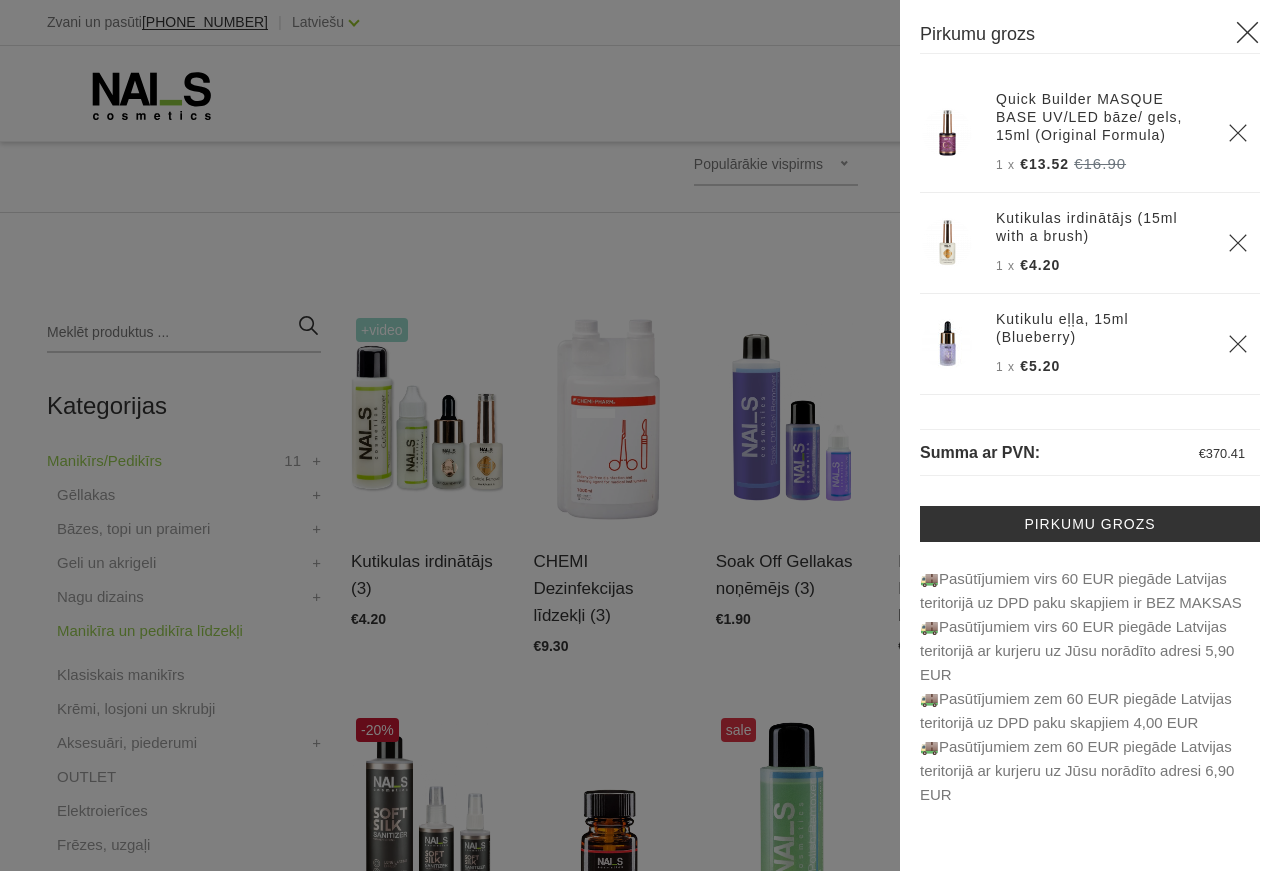 click 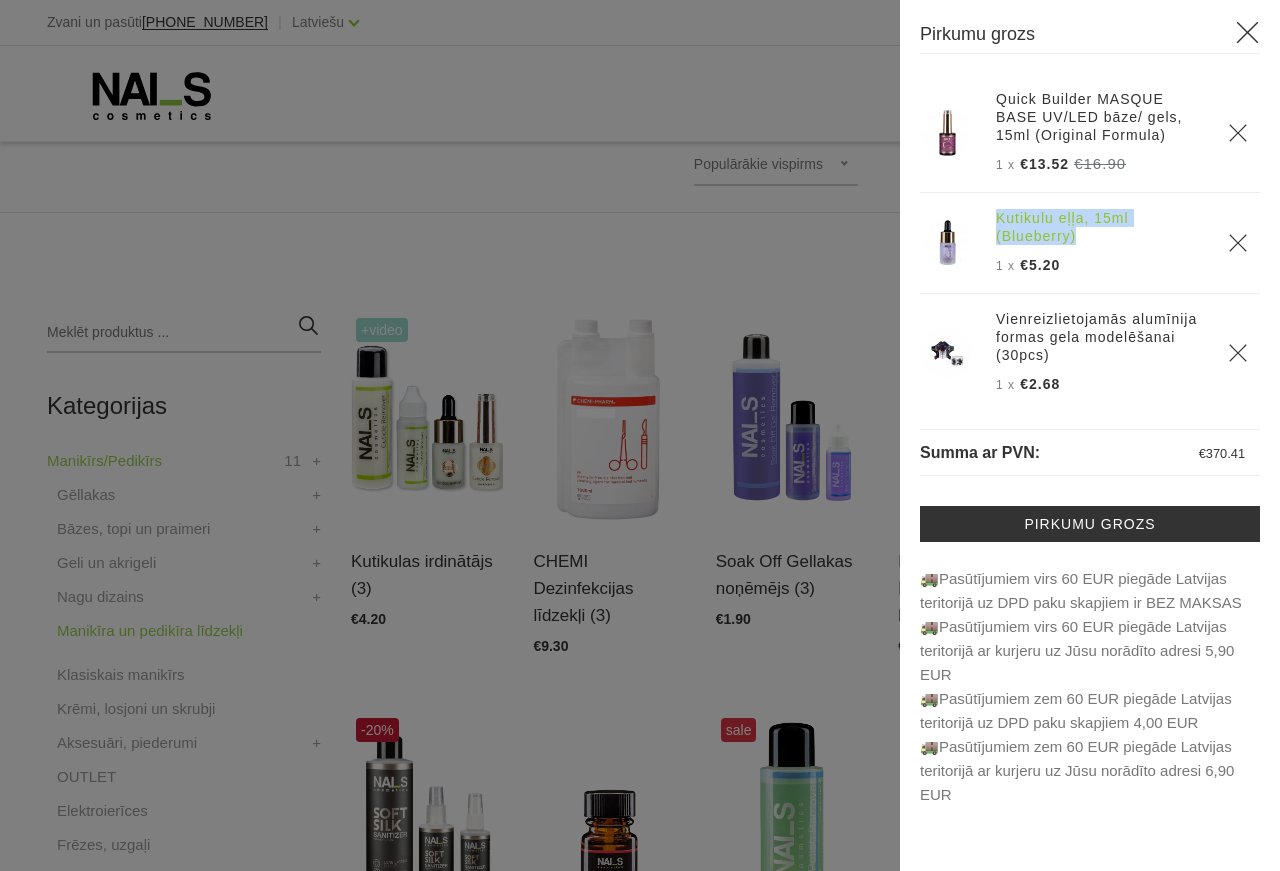 drag, startPoint x: 991, startPoint y: 221, endPoint x: 1114, endPoint y: 229, distance: 123.25989 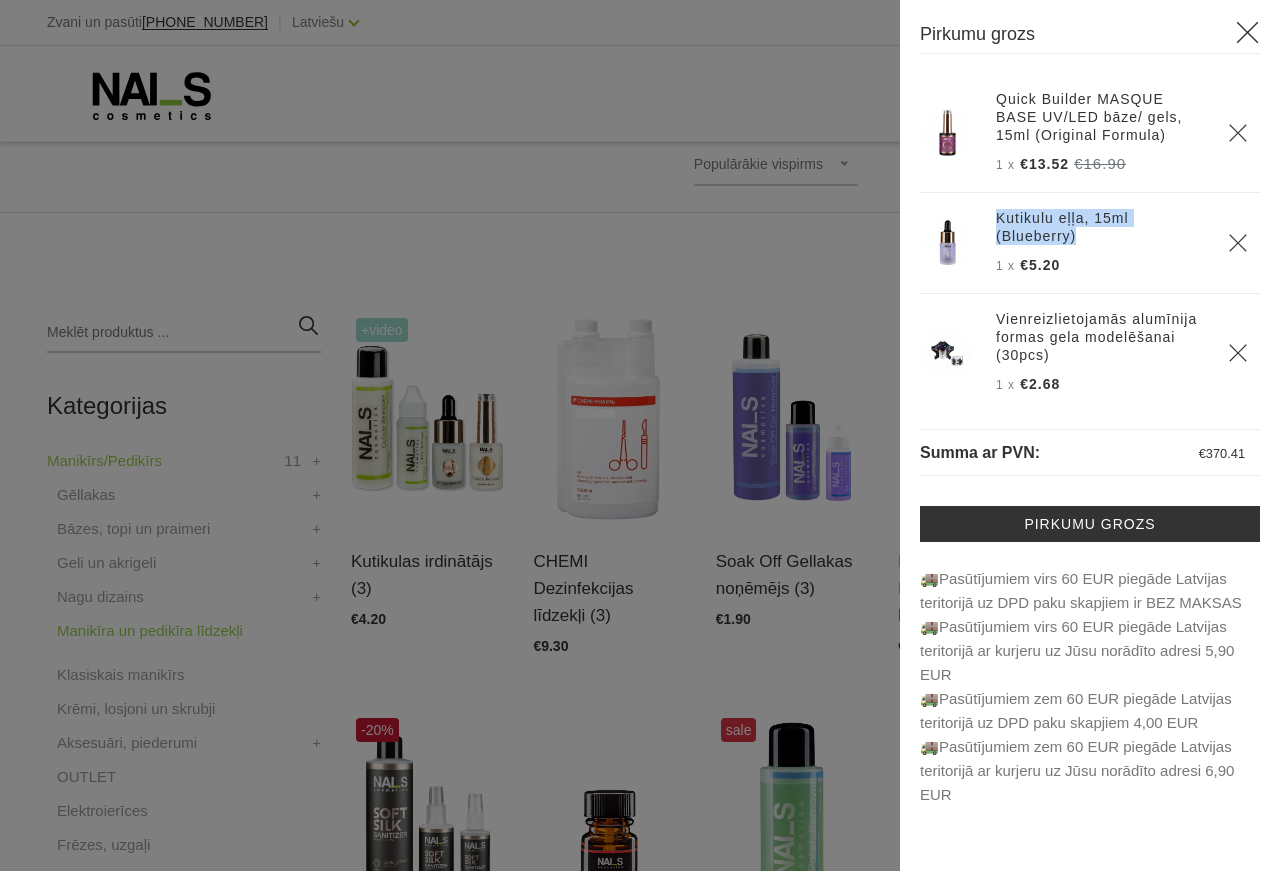 copy on "Kutikulu eļļa, 15ml (Blueberry)" 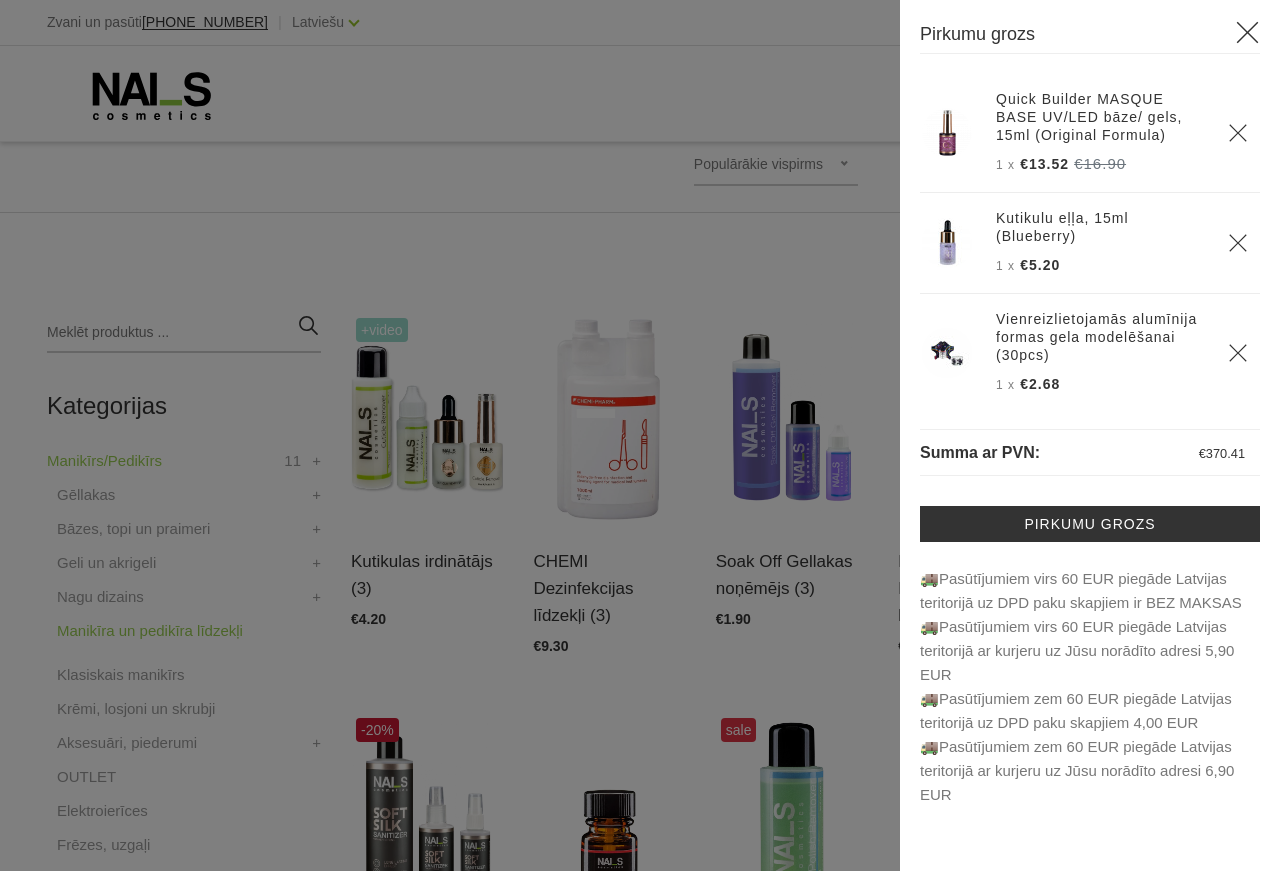 click 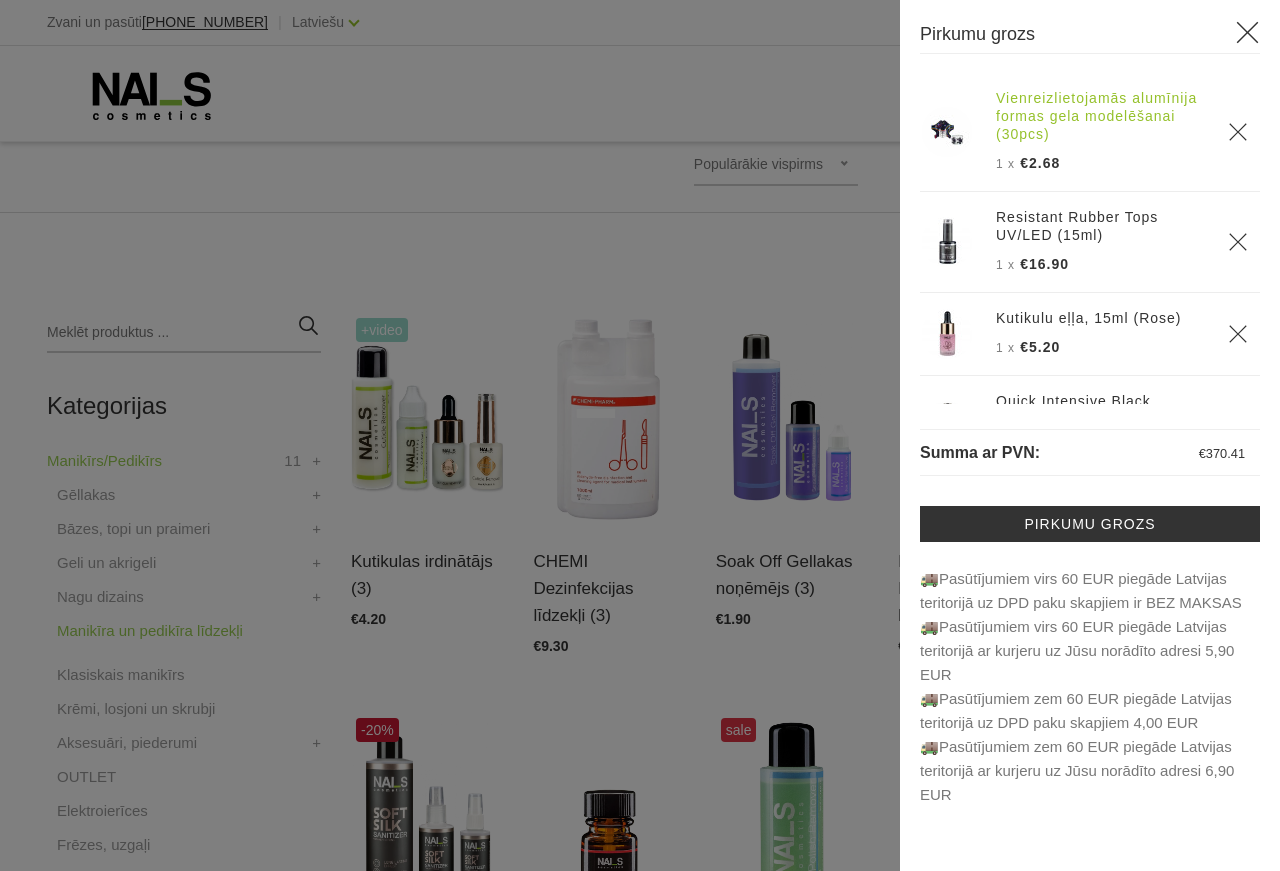 scroll, scrollTop: 240, scrollLeft: 0, axis: vertical 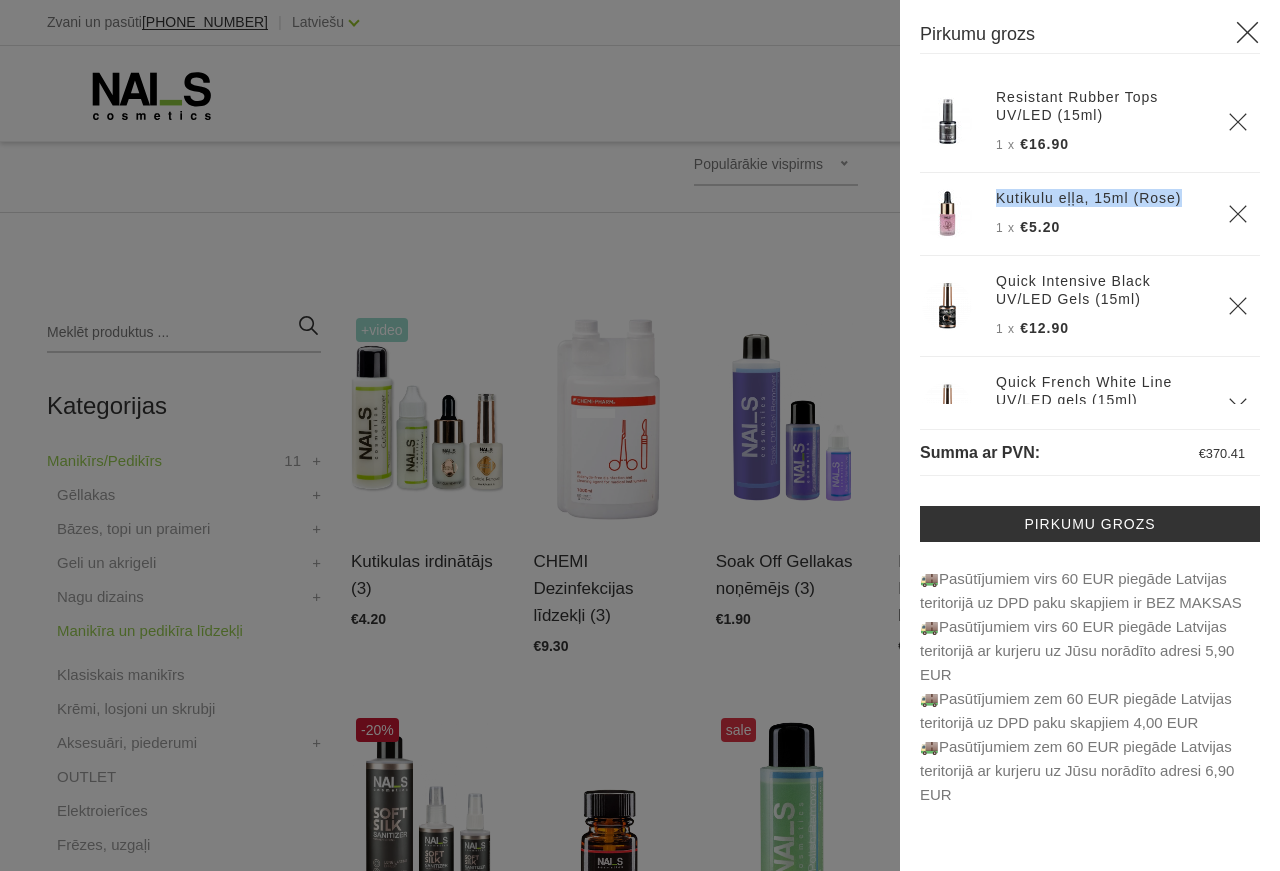 drag, startPoint x: 990, startPoint y: 198, endPoint x: 1175, endPoint y: 198, distance: 185 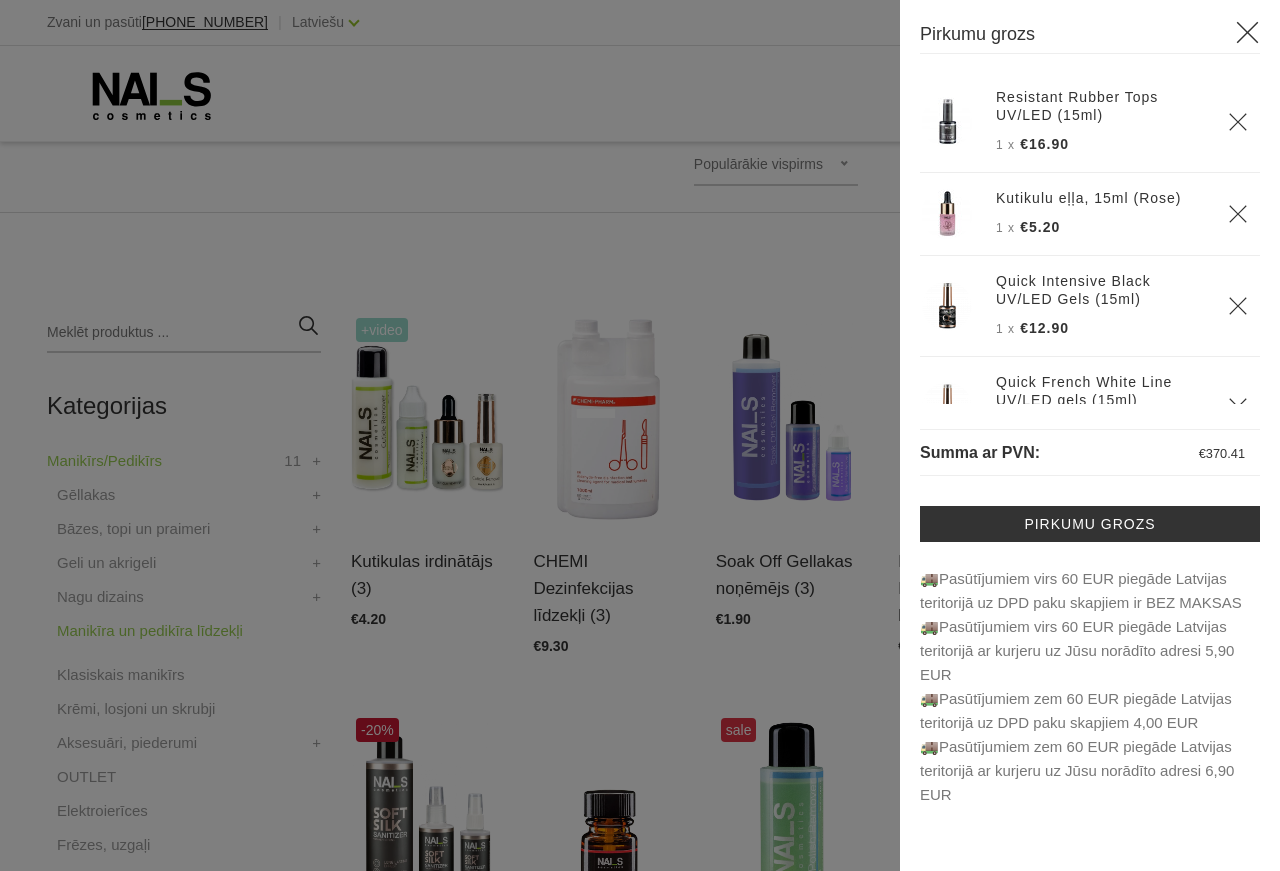 click 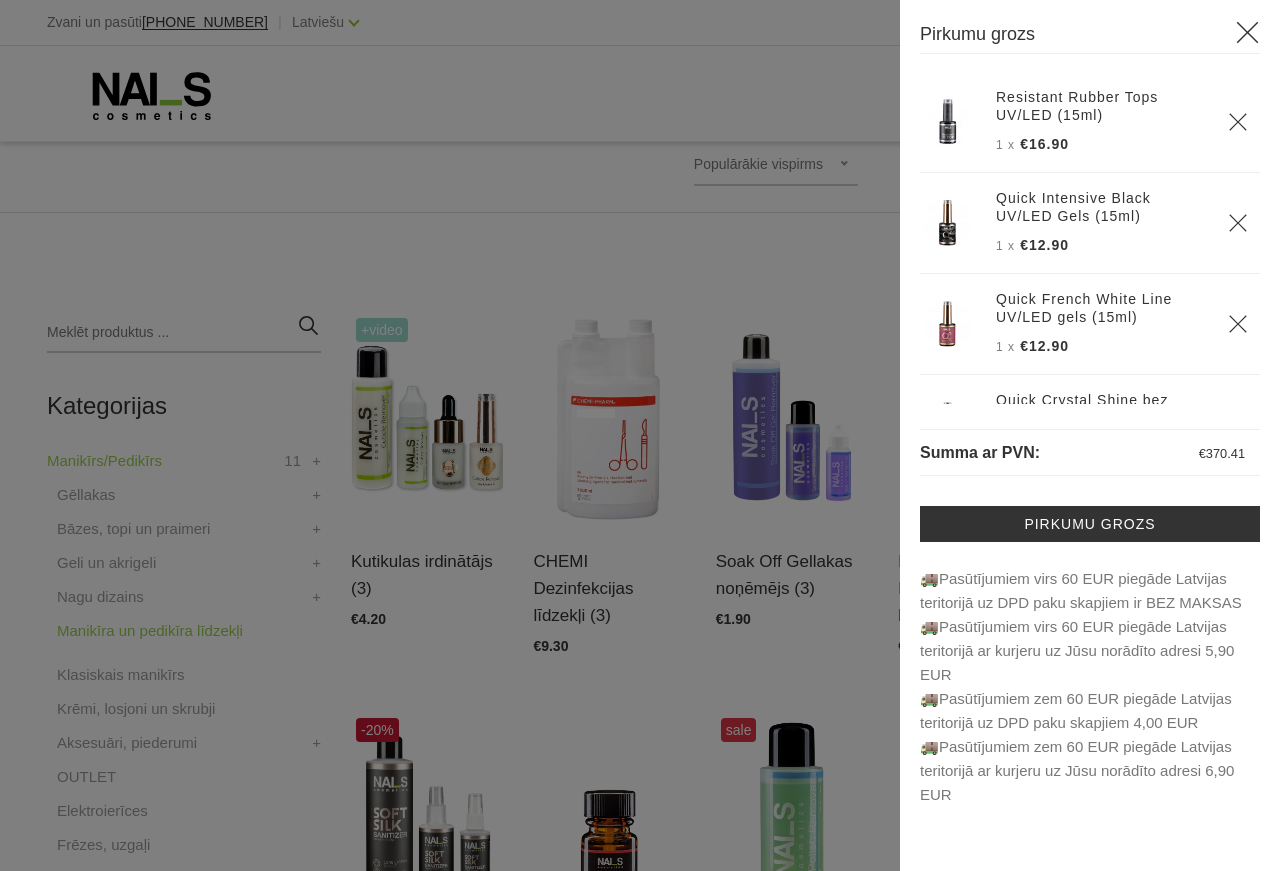 click 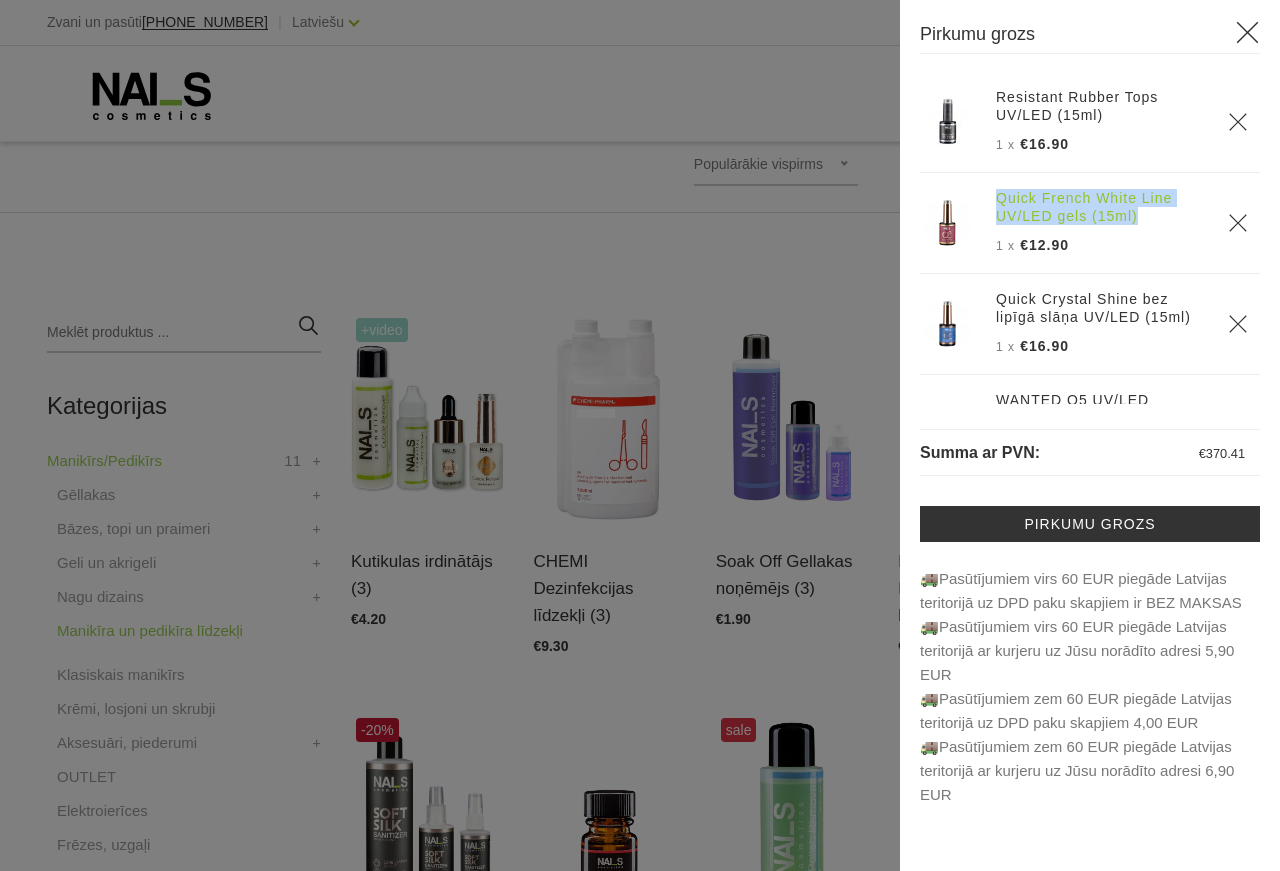drag, startPoint x: 994, startPoint y: 198, endPoint x: 1170, endPoint y: 211, distance: 176.47946 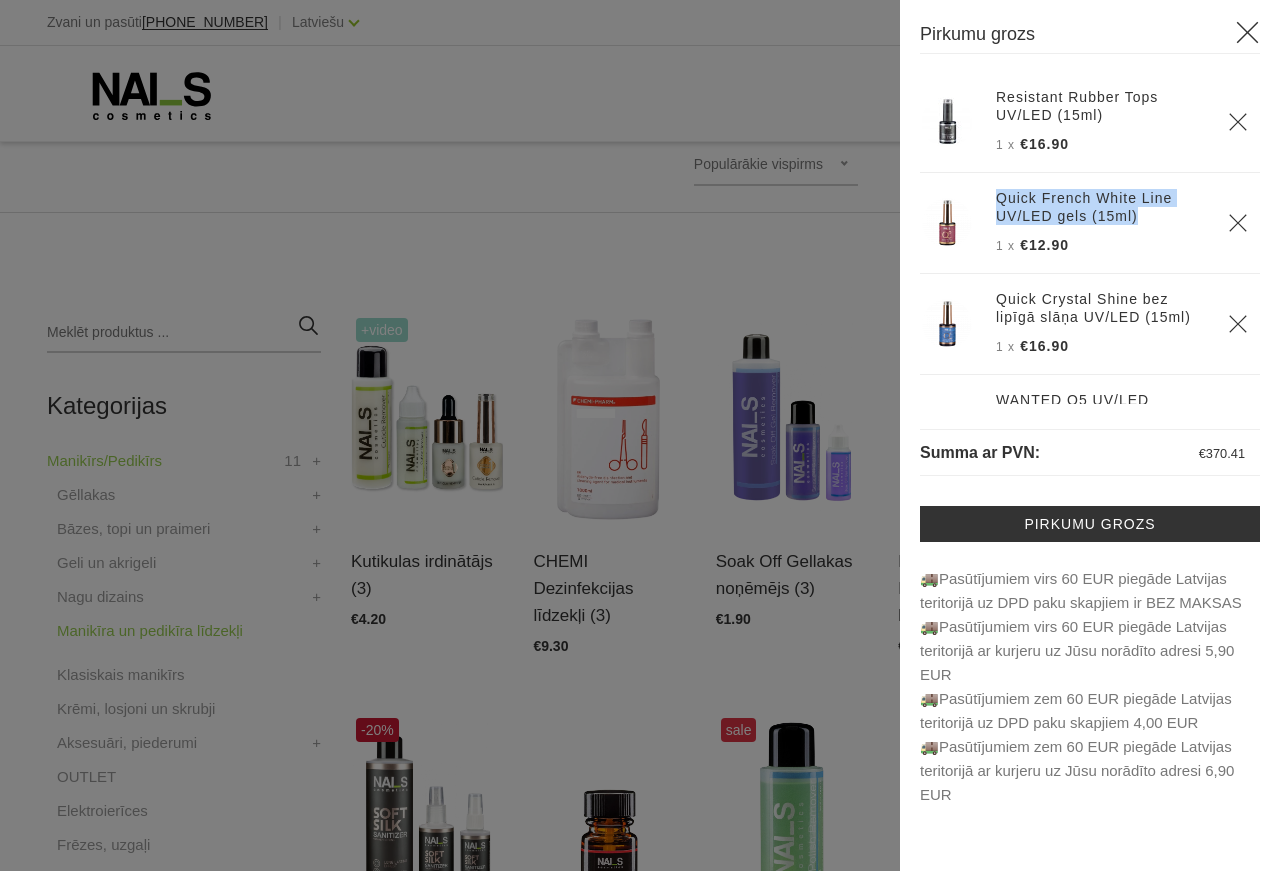 copy on "Quick French White Line UV/LED gels (15ml)" 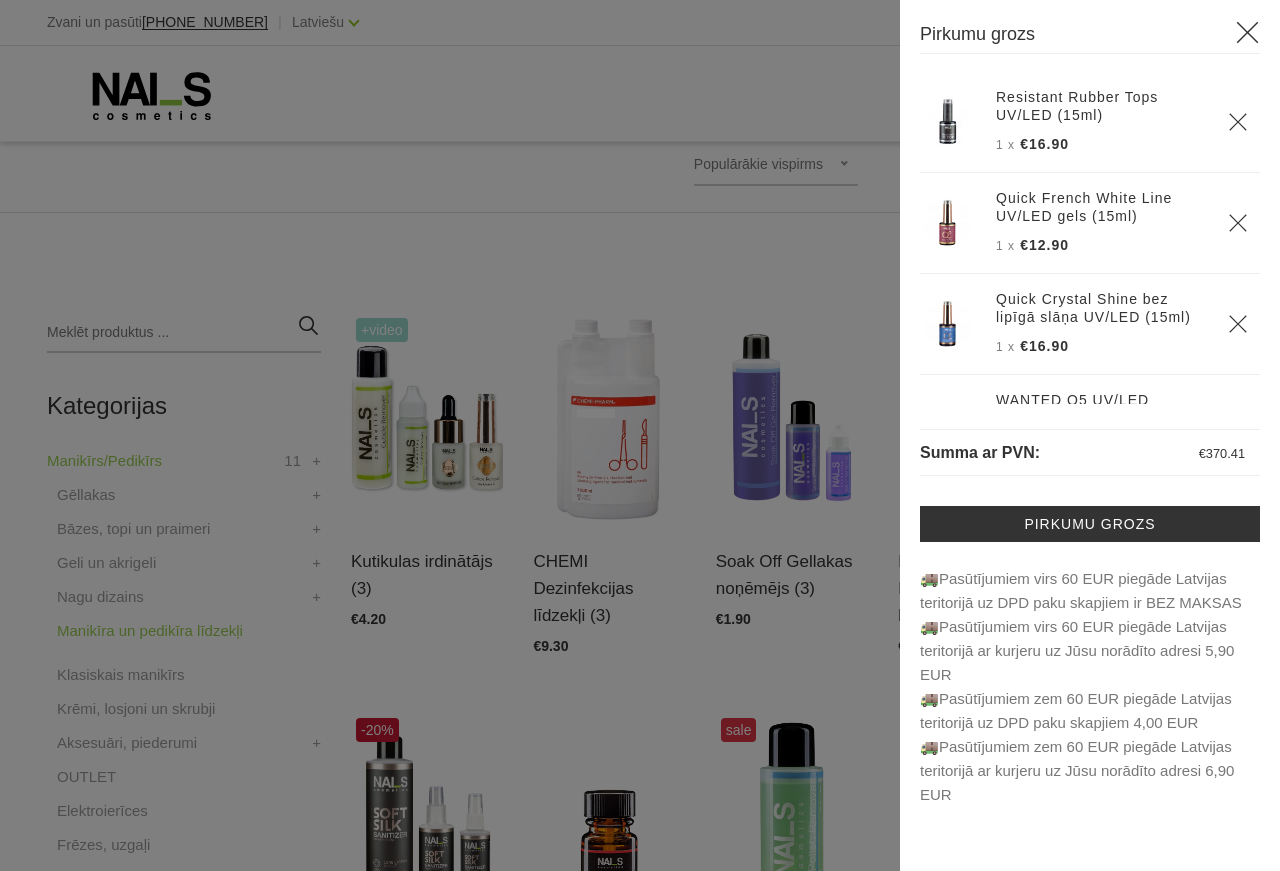 click 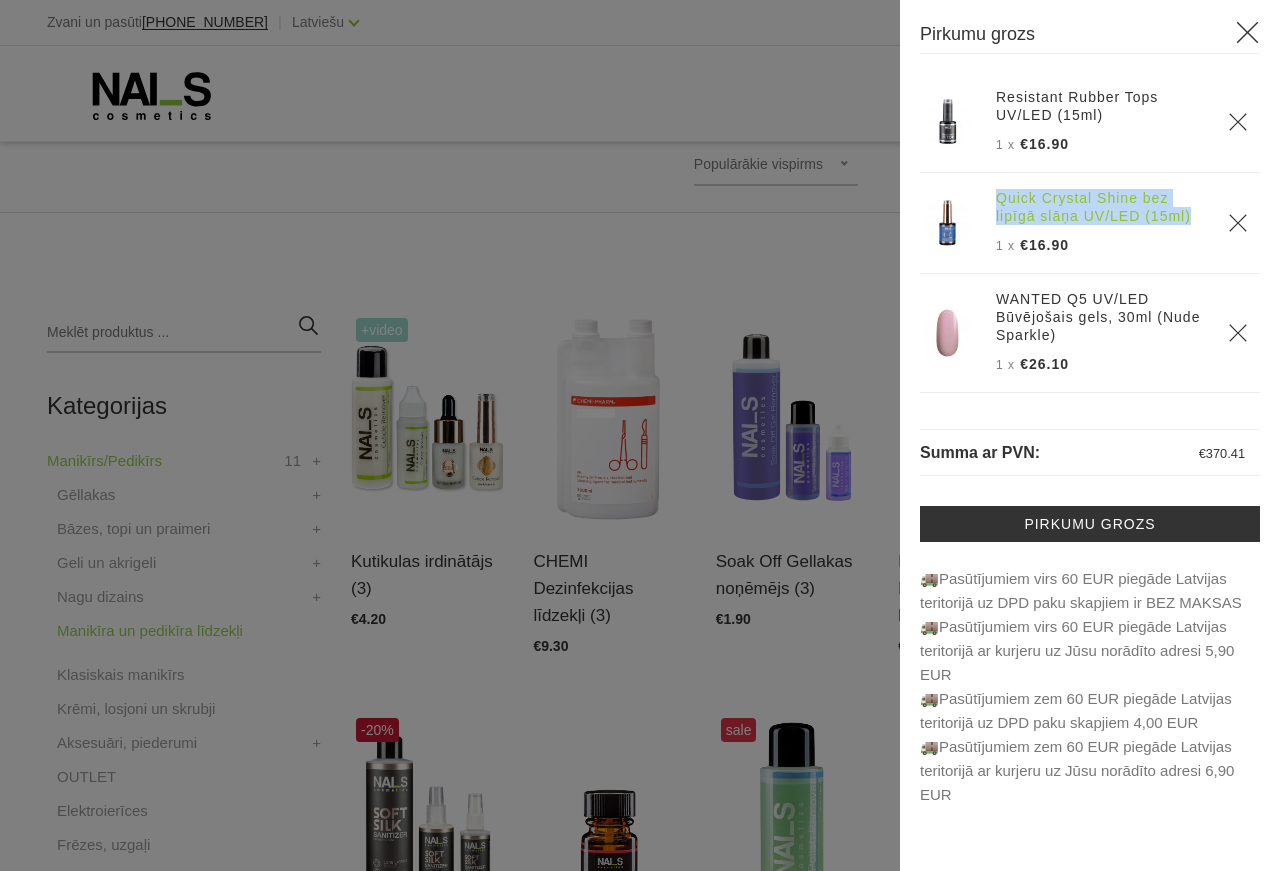 drag, startPoint x: 992, startPoint y: 199, endPoint x: 1148, endPoint y: 209, distance: 156.32019 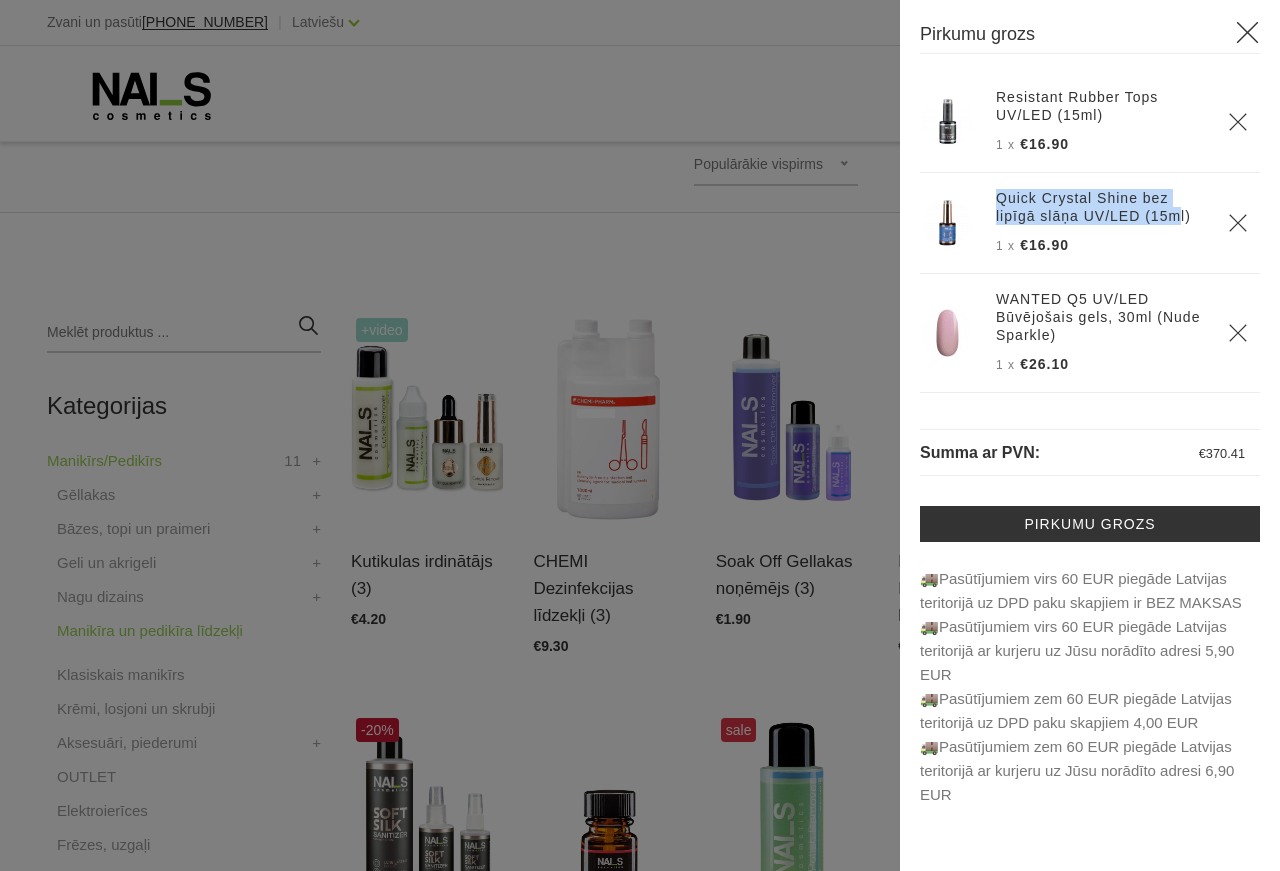 copy on "Quick Crystal Shine bez lipīgā slāņa UV/LED (15m" 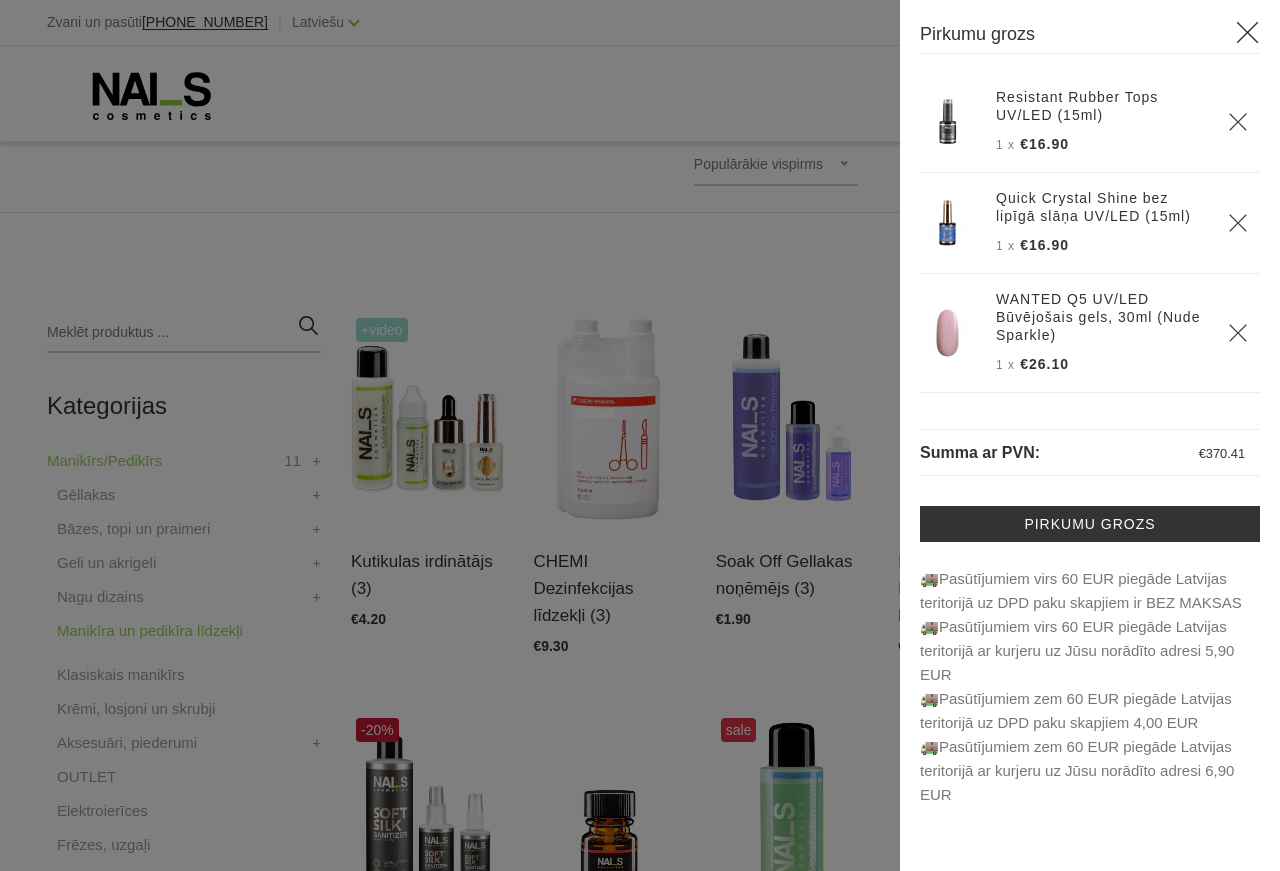 click 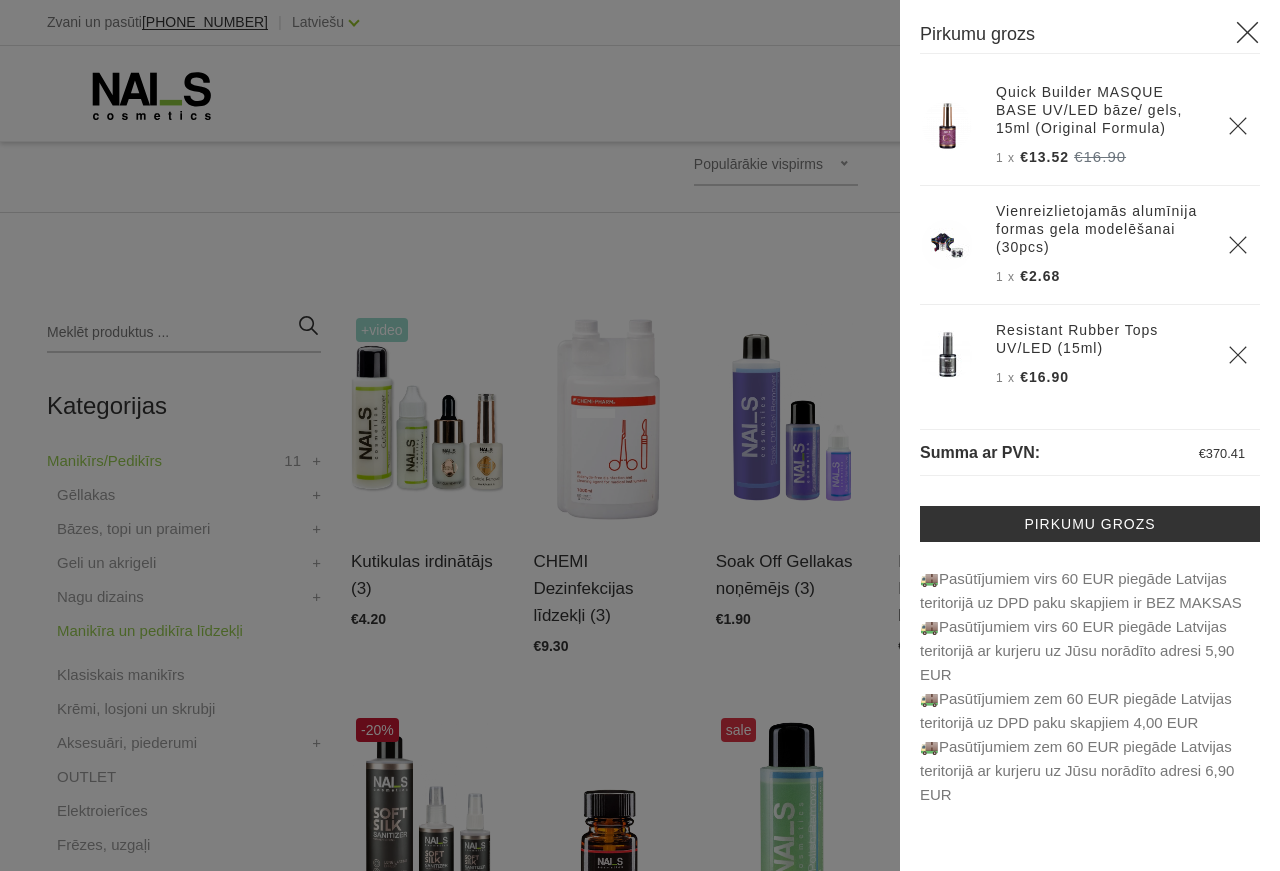 scroll, scrollTop: 0, scrollLeft: 0, axis: both 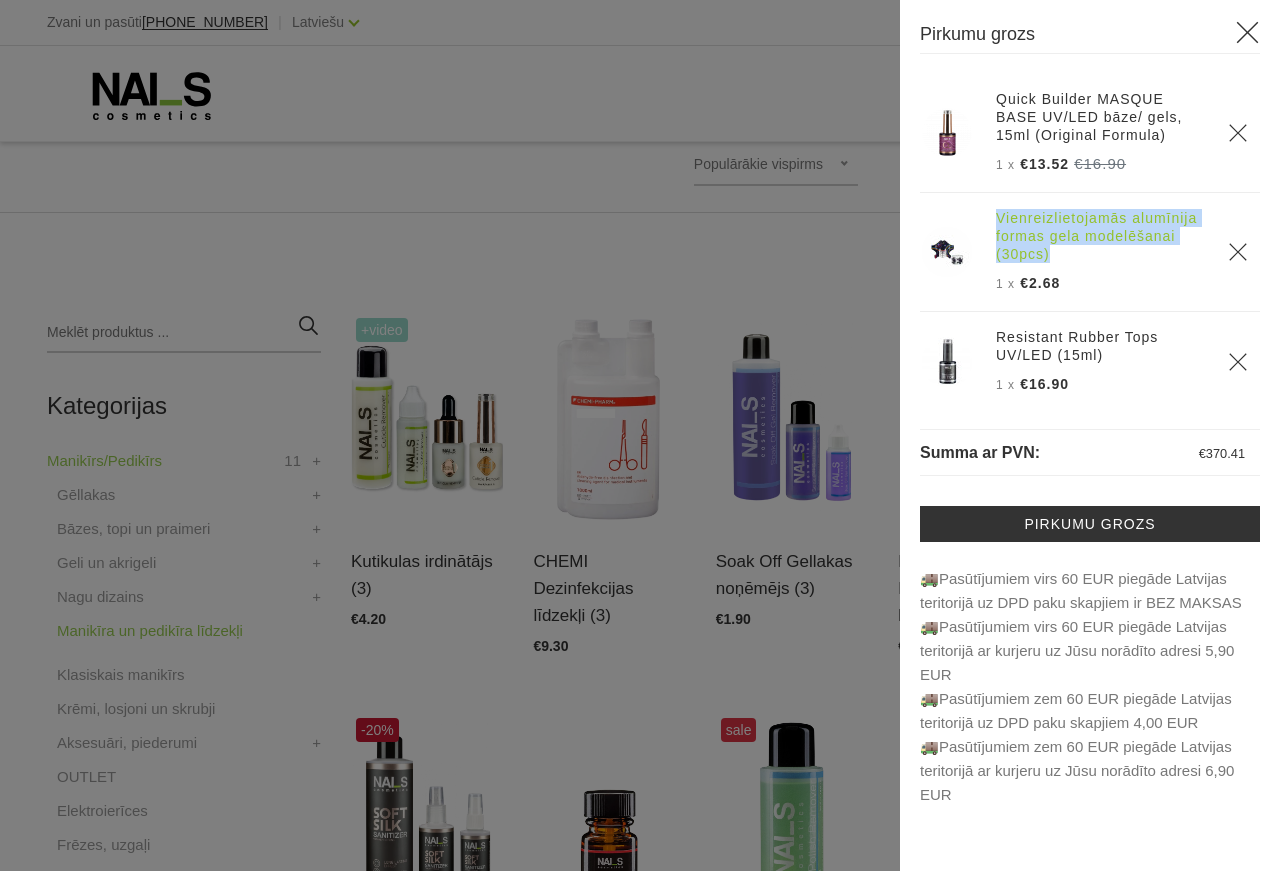 drag, startPoint x: 992, startPoint y: 223, endPoint x: 1150, endPoint y: 245, distance: 159.52429 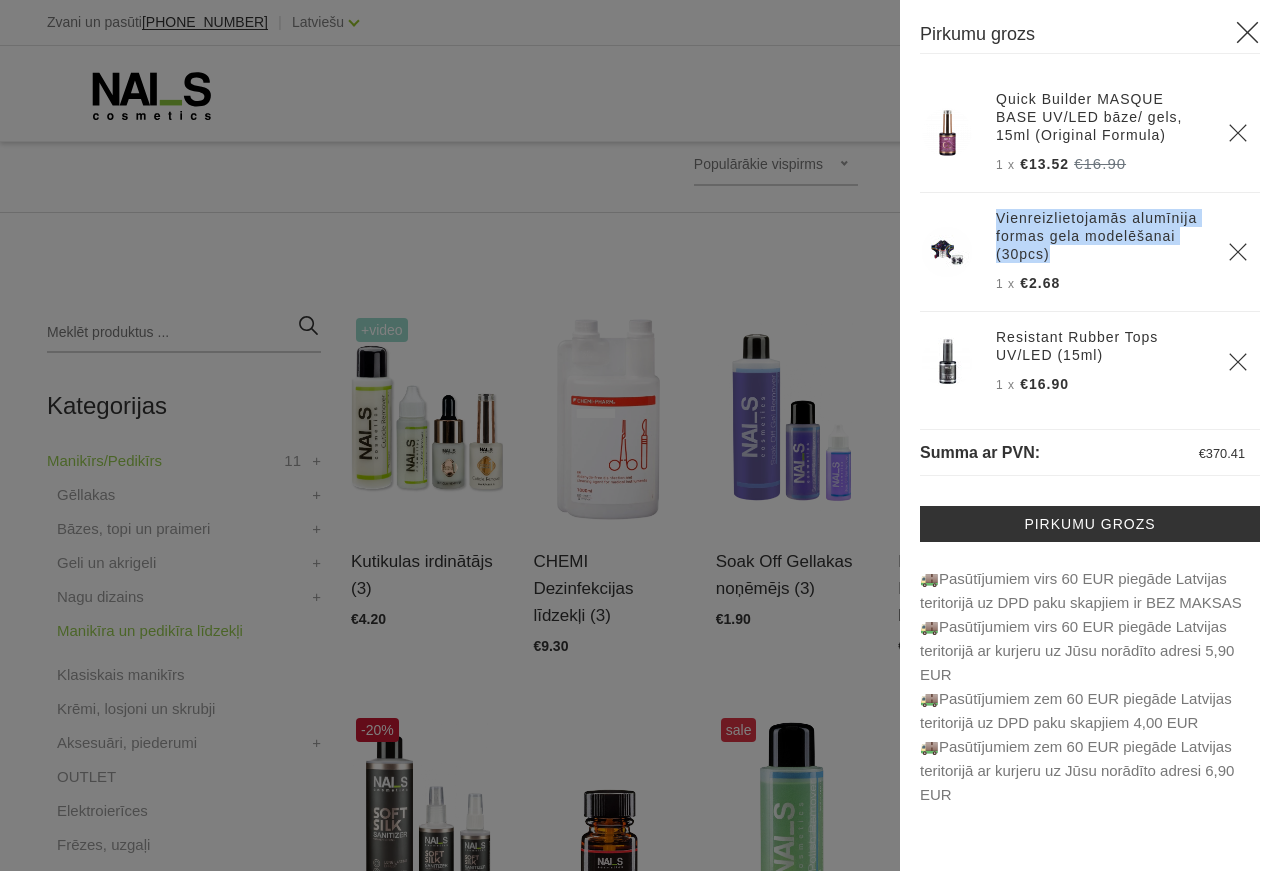copy on "Vienreizlietojamās alumīnija formas gela modelēšanai (30pcs)" 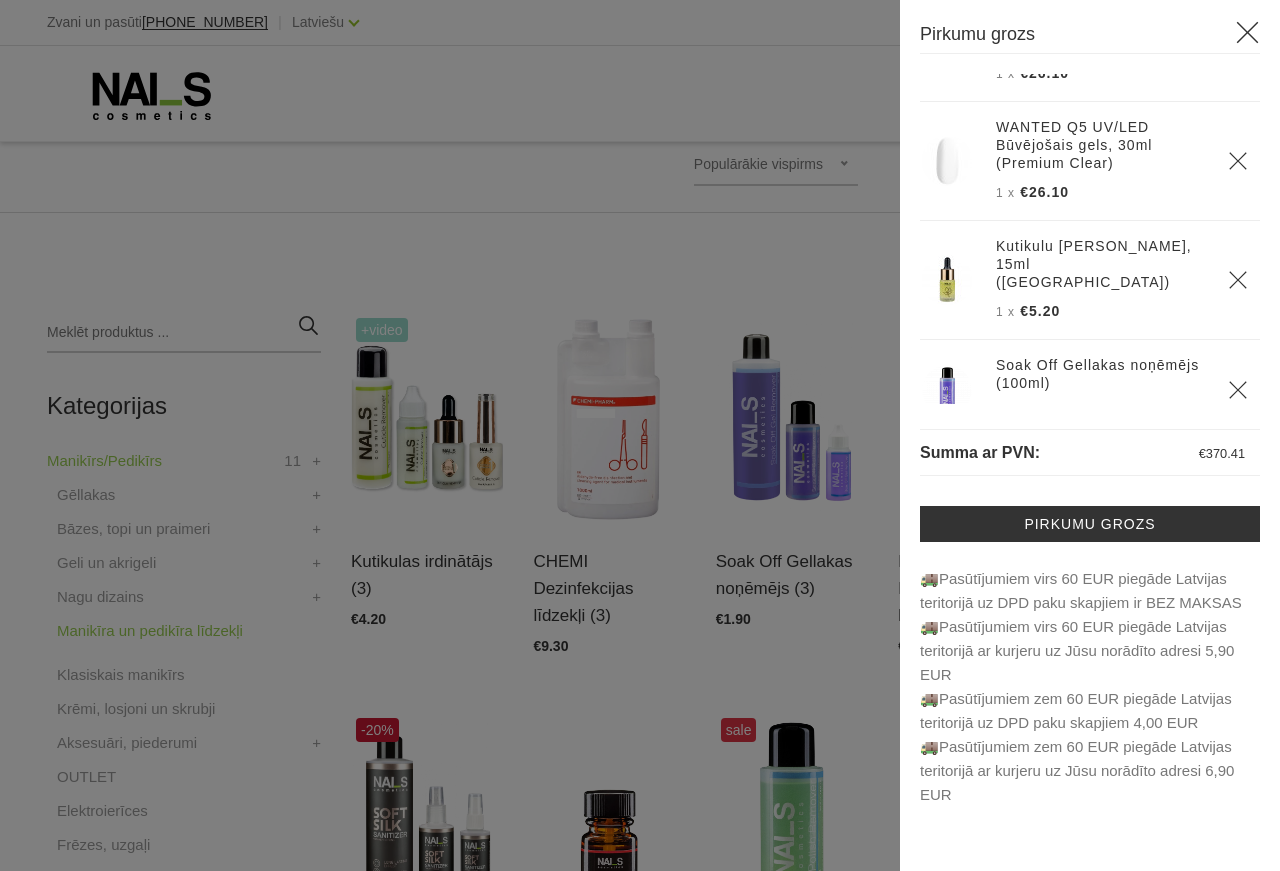 scroll, scrollTop: 360, scrollLeft: 0, axis: vertical 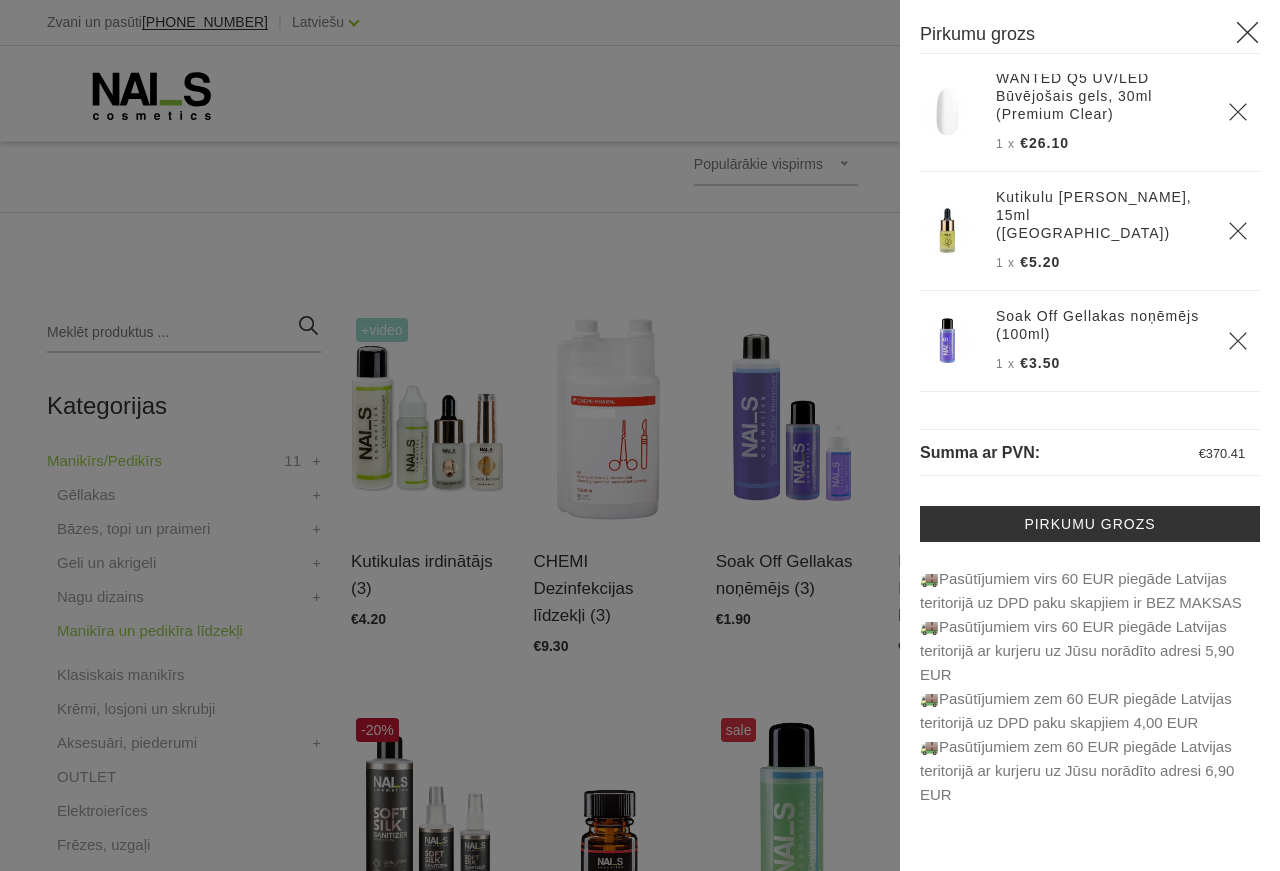 click 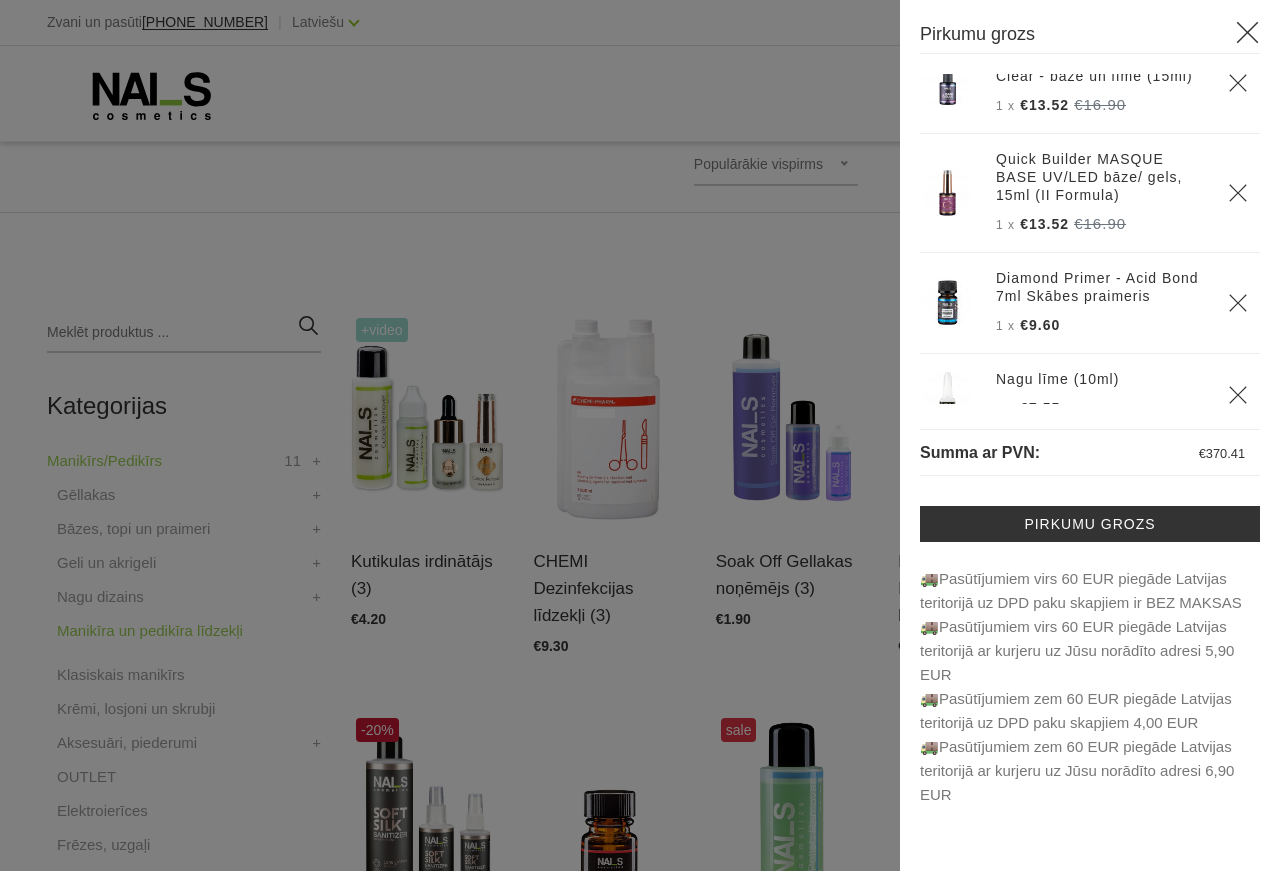 scroll, scrollTop: 720, scrollLeft: 0, axis: vertical 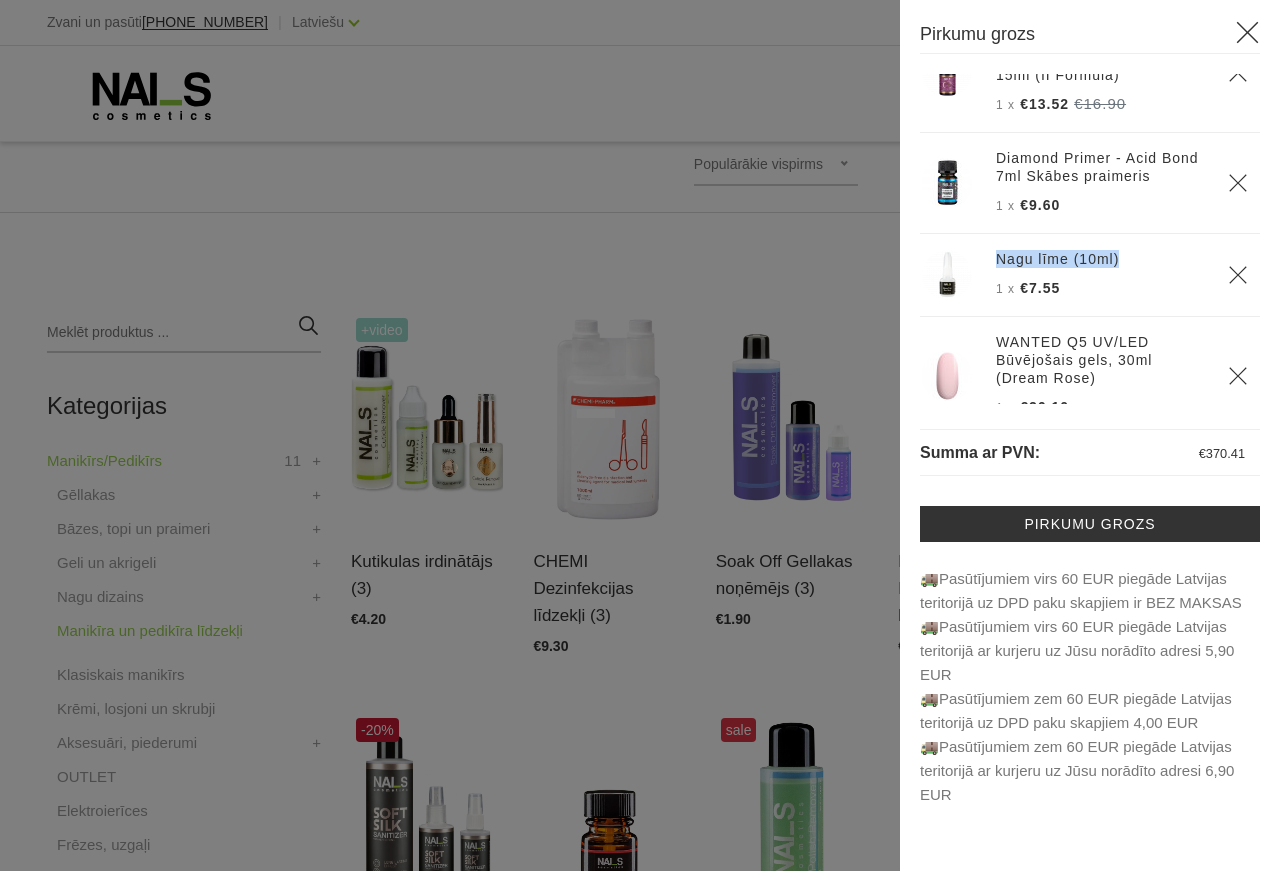 drag, startPoint x: 988, startPoint y: 272, endPoint x: 1121, endPoint y: 280, distance: 133.24039 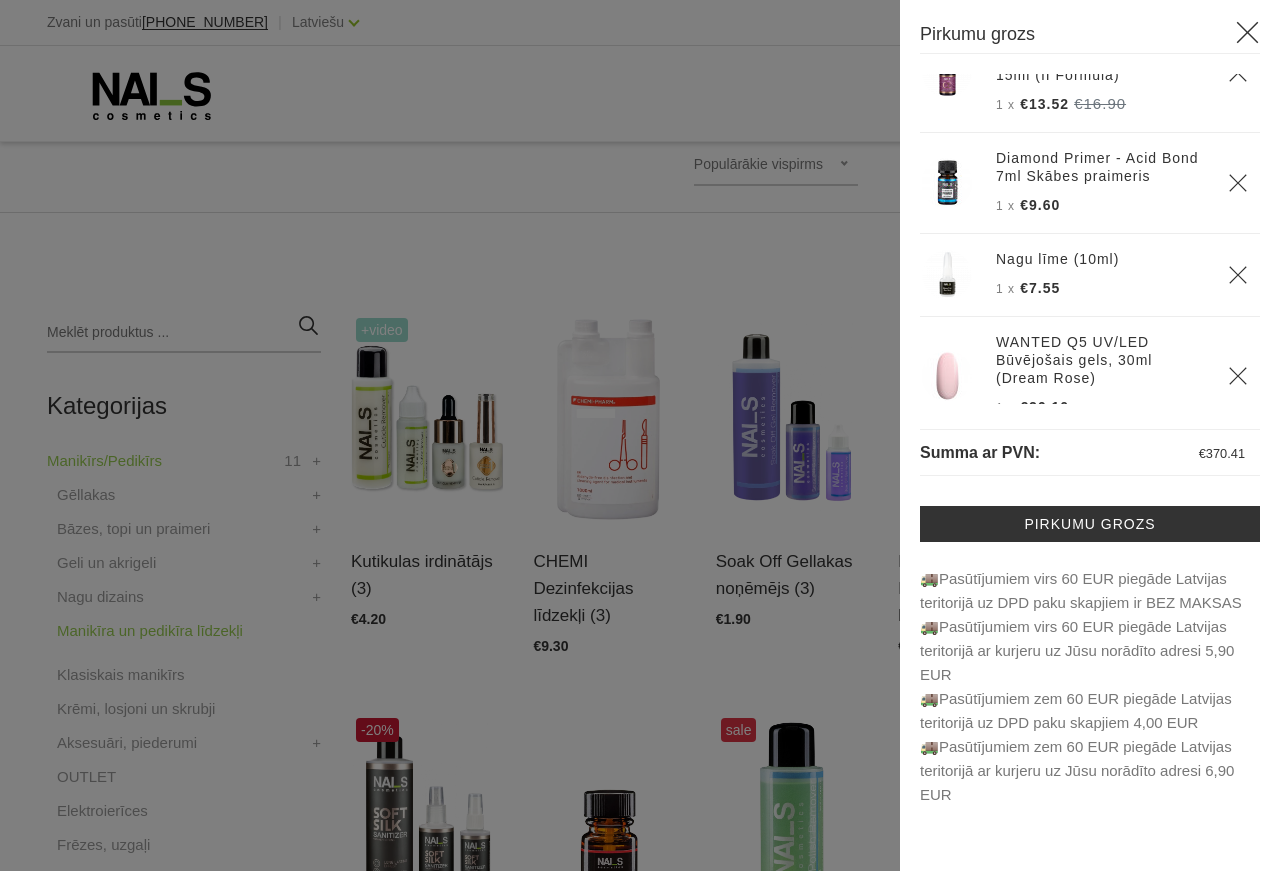 click 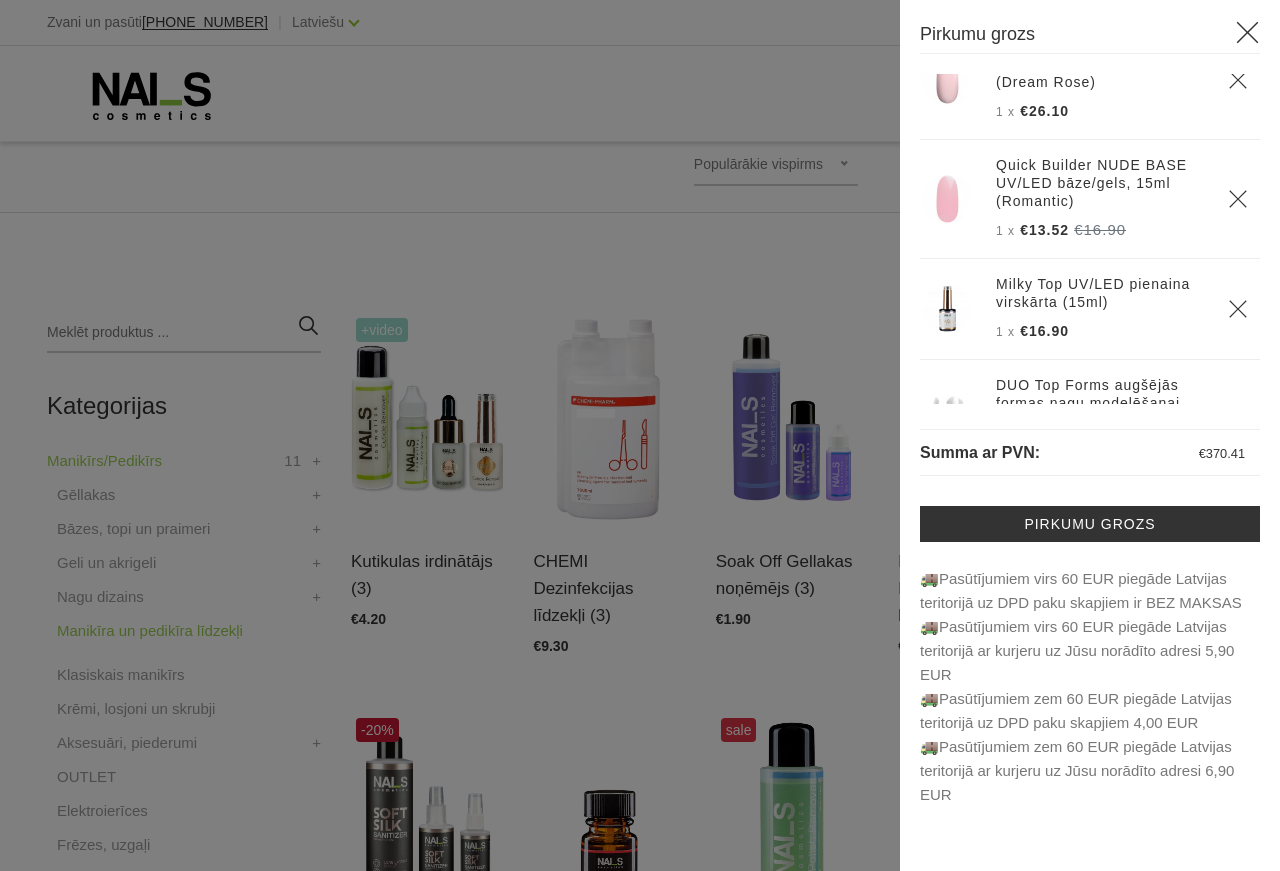 scroll, scrollTop: 960, scrollLeft: 0, axis: vertical 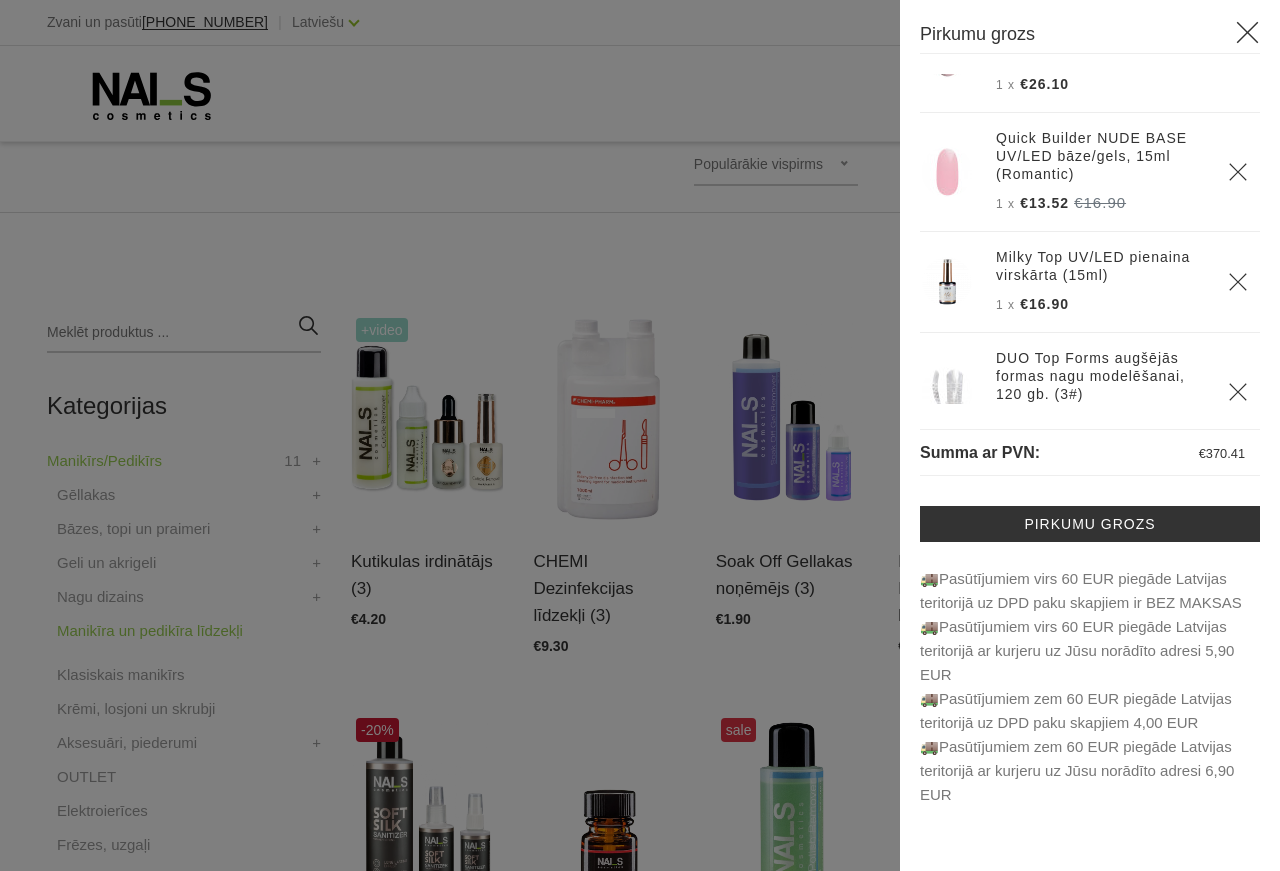 click 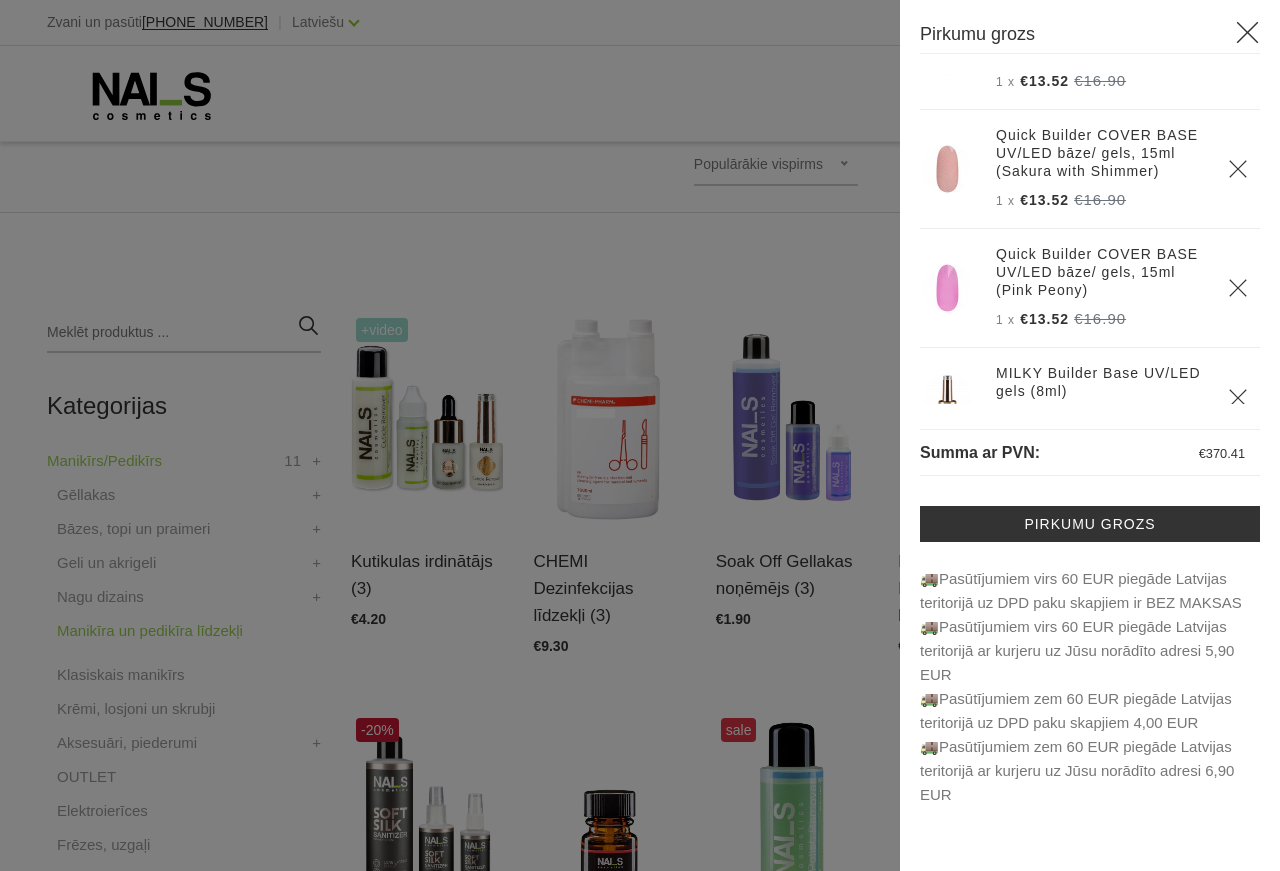 scroll, scrollTop: 1440, scrollLeft: 0, axis: vertical 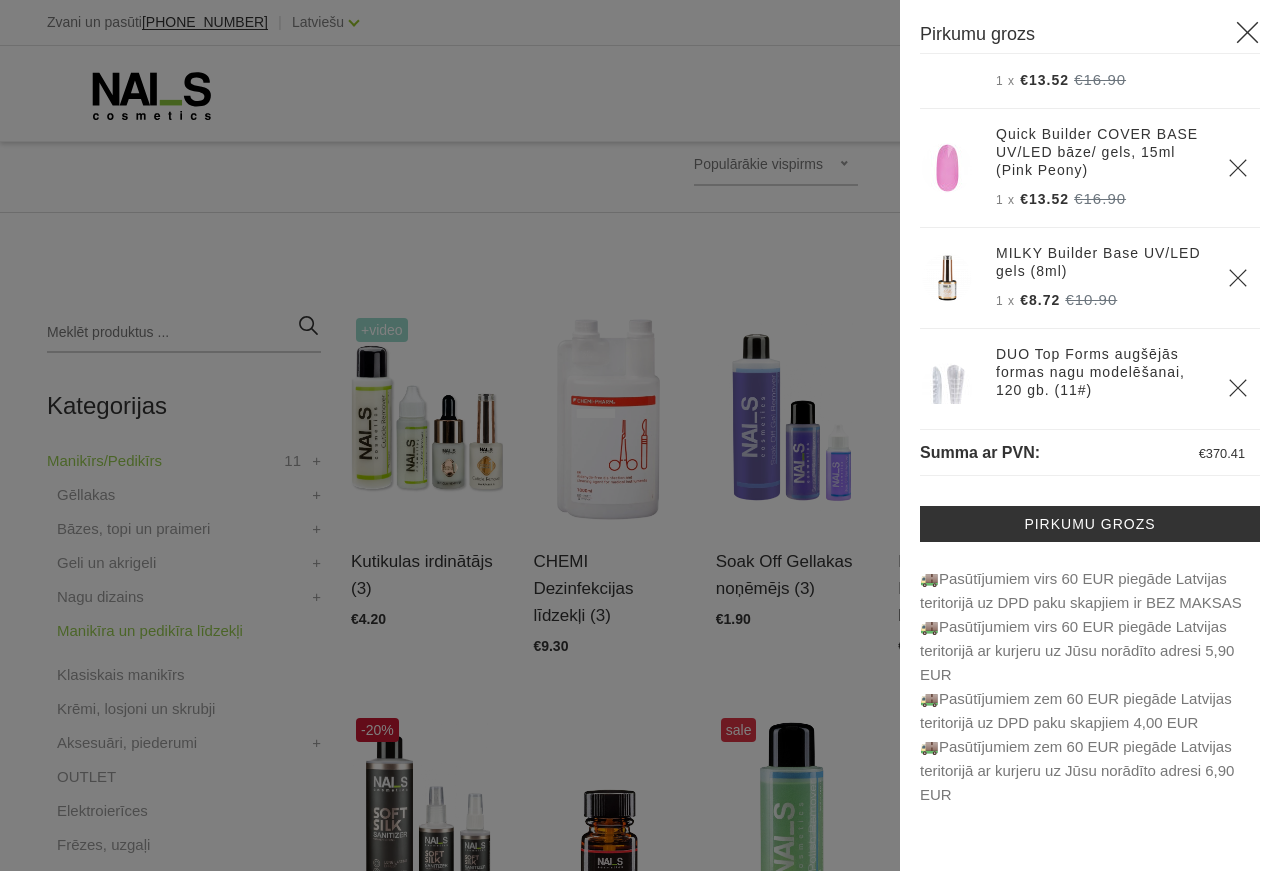 click 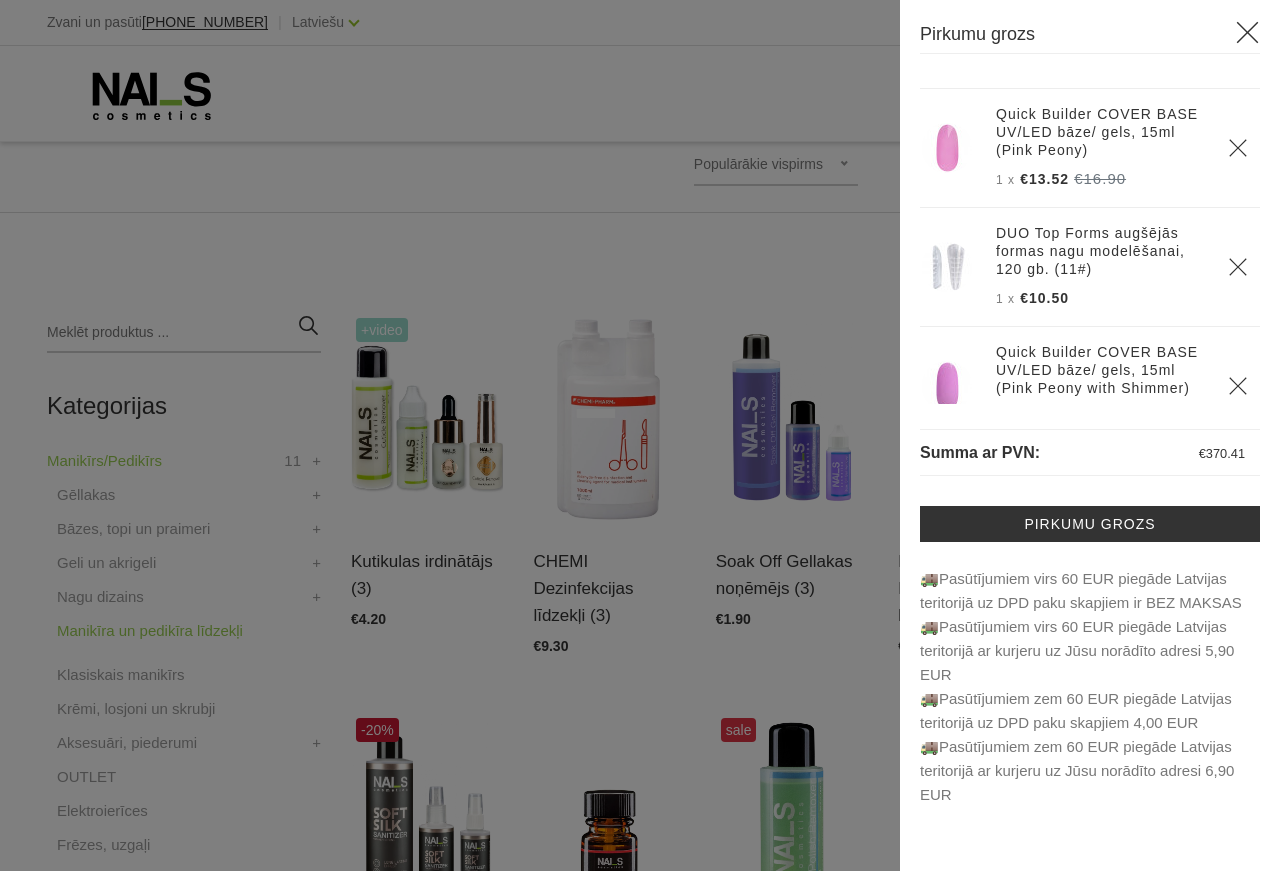 scroll, scrollTop: 1508, scrollLeft: 0, axis: vertical 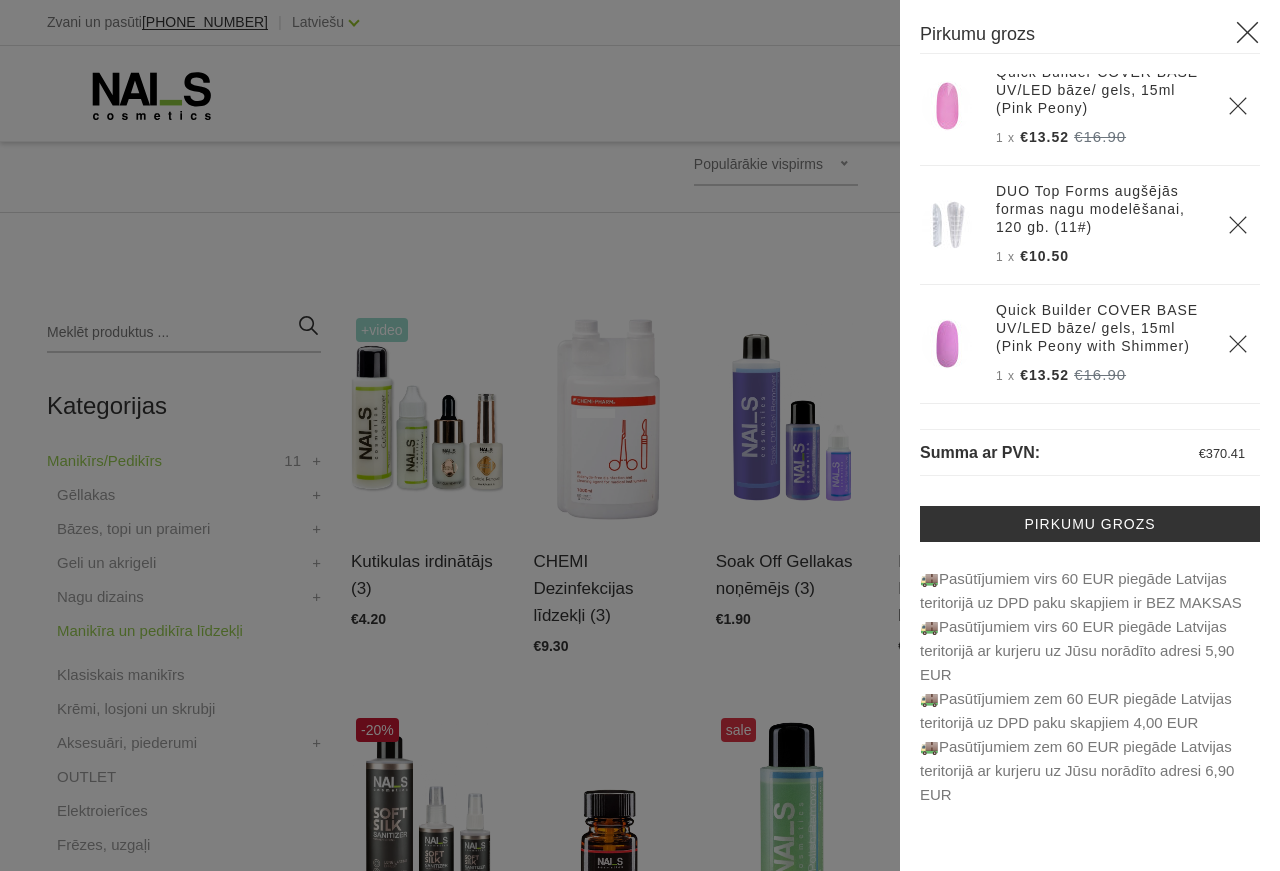 click 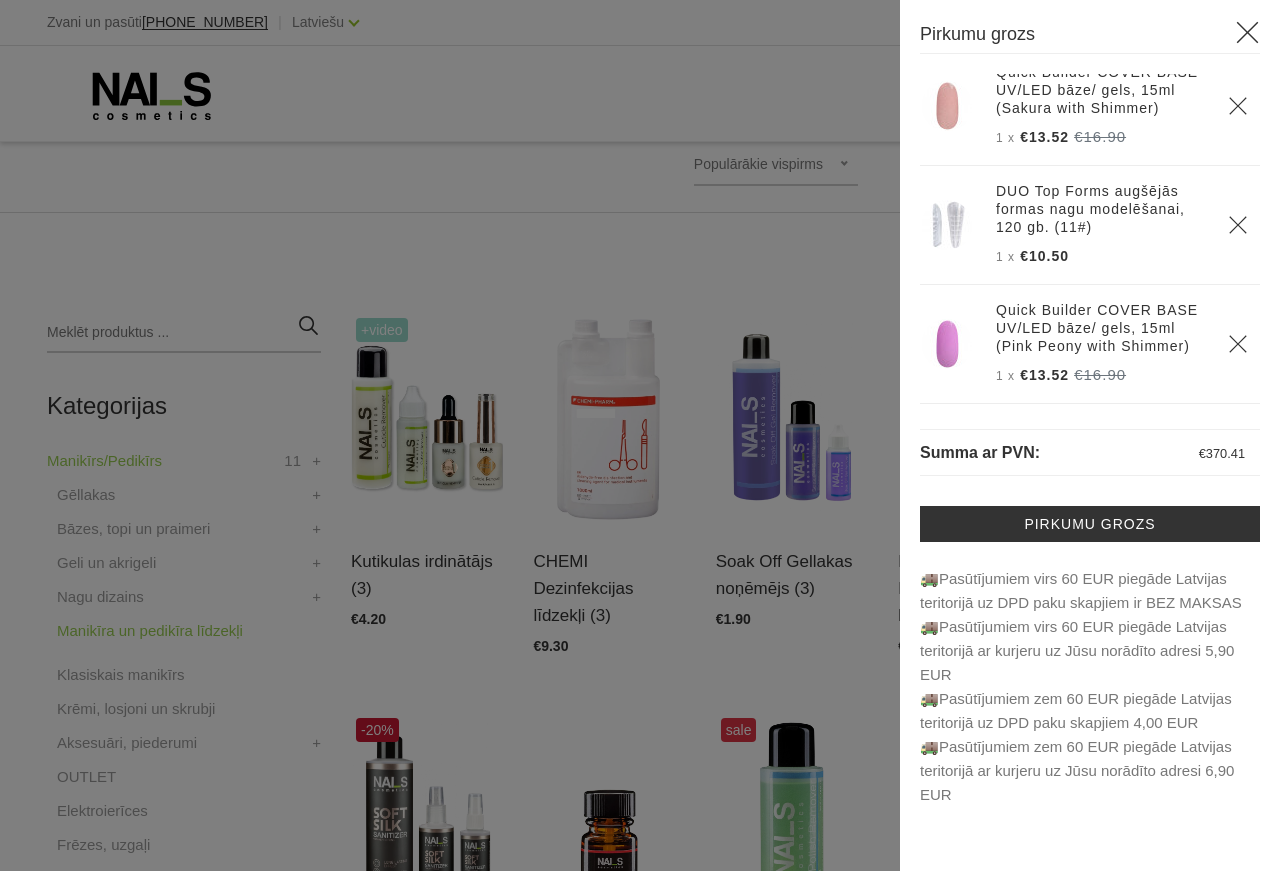 scroll, scrollTop: 1389, scrollLeft: 0, axis: vertical 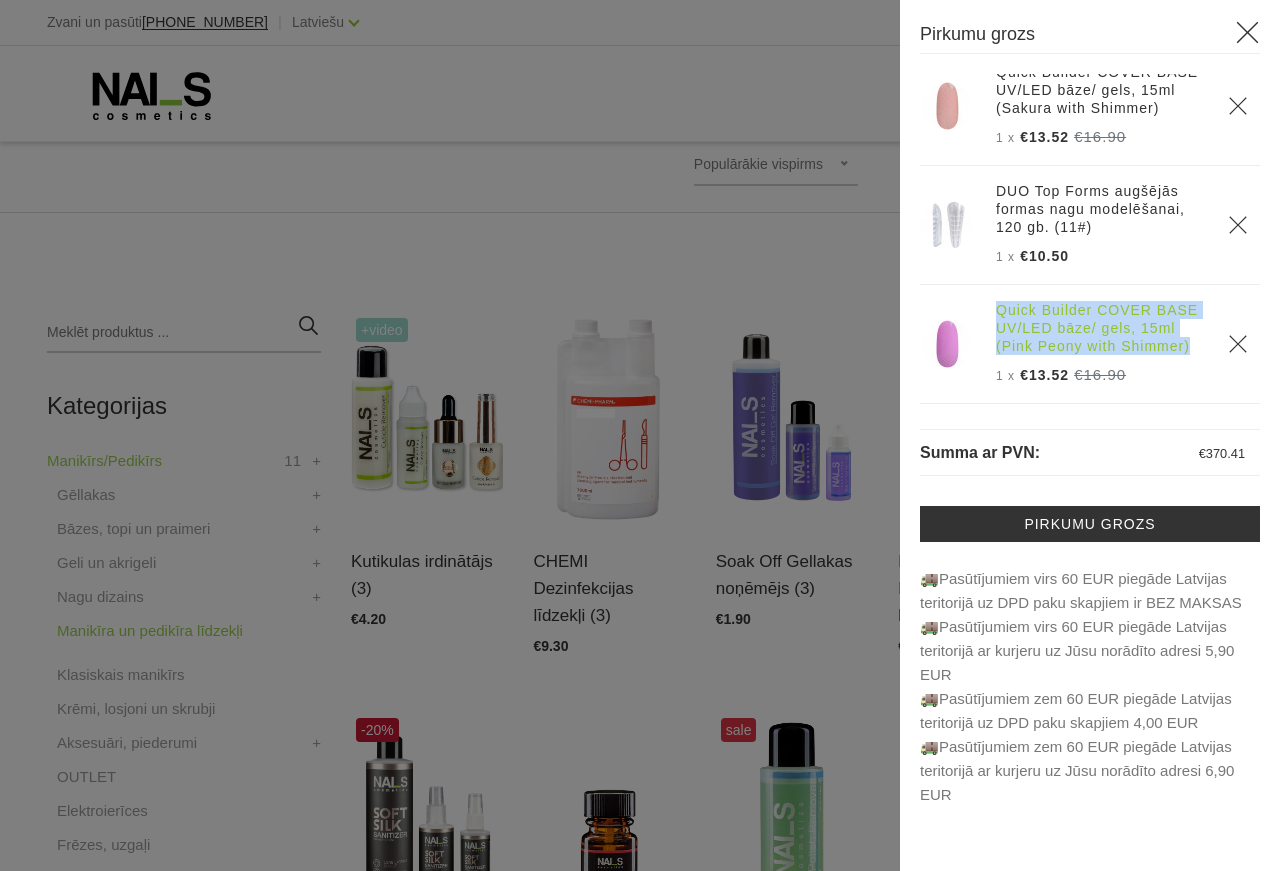 drag, startPoint x: 991, startPoint y: 316, endPoint x: 1184, endPoint y: 350, distance: 195.97194 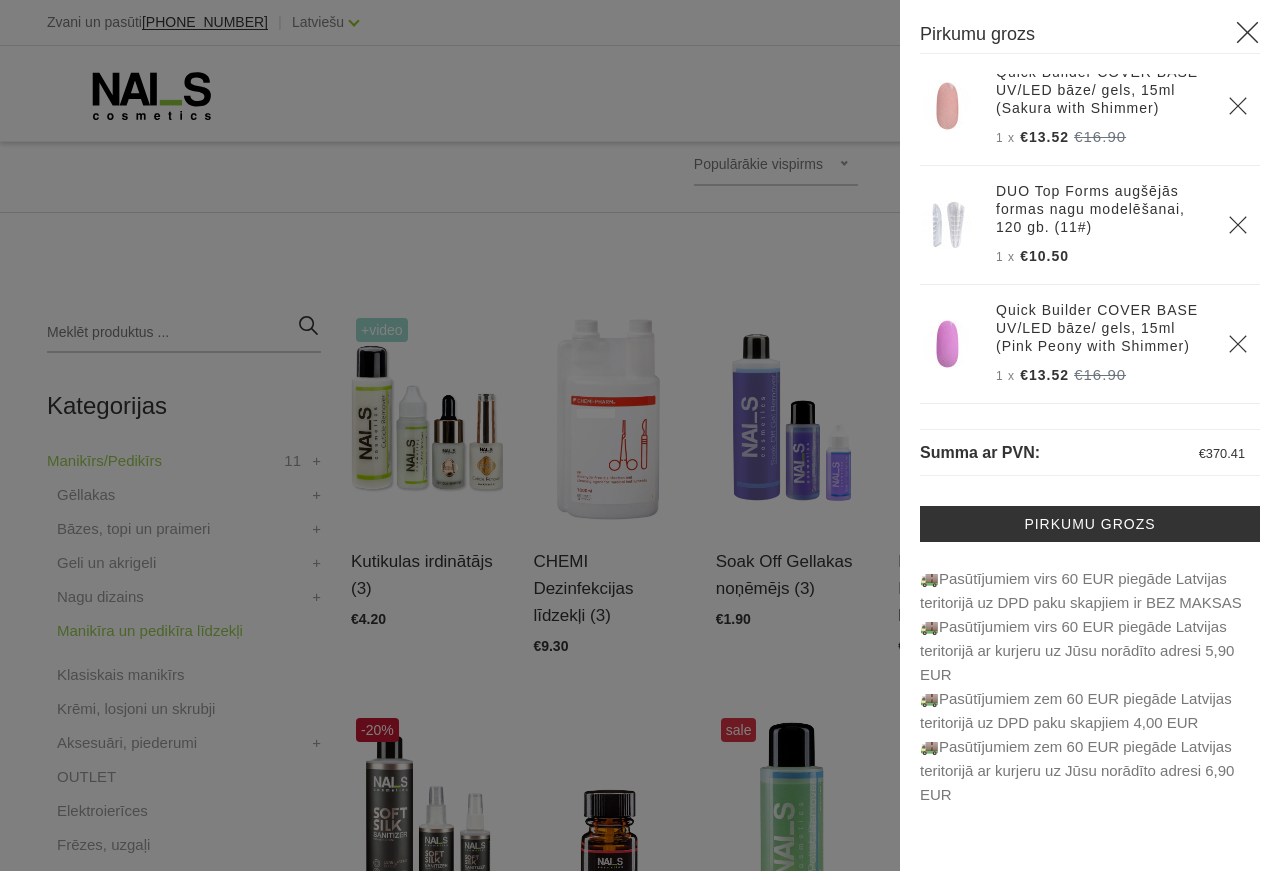 click 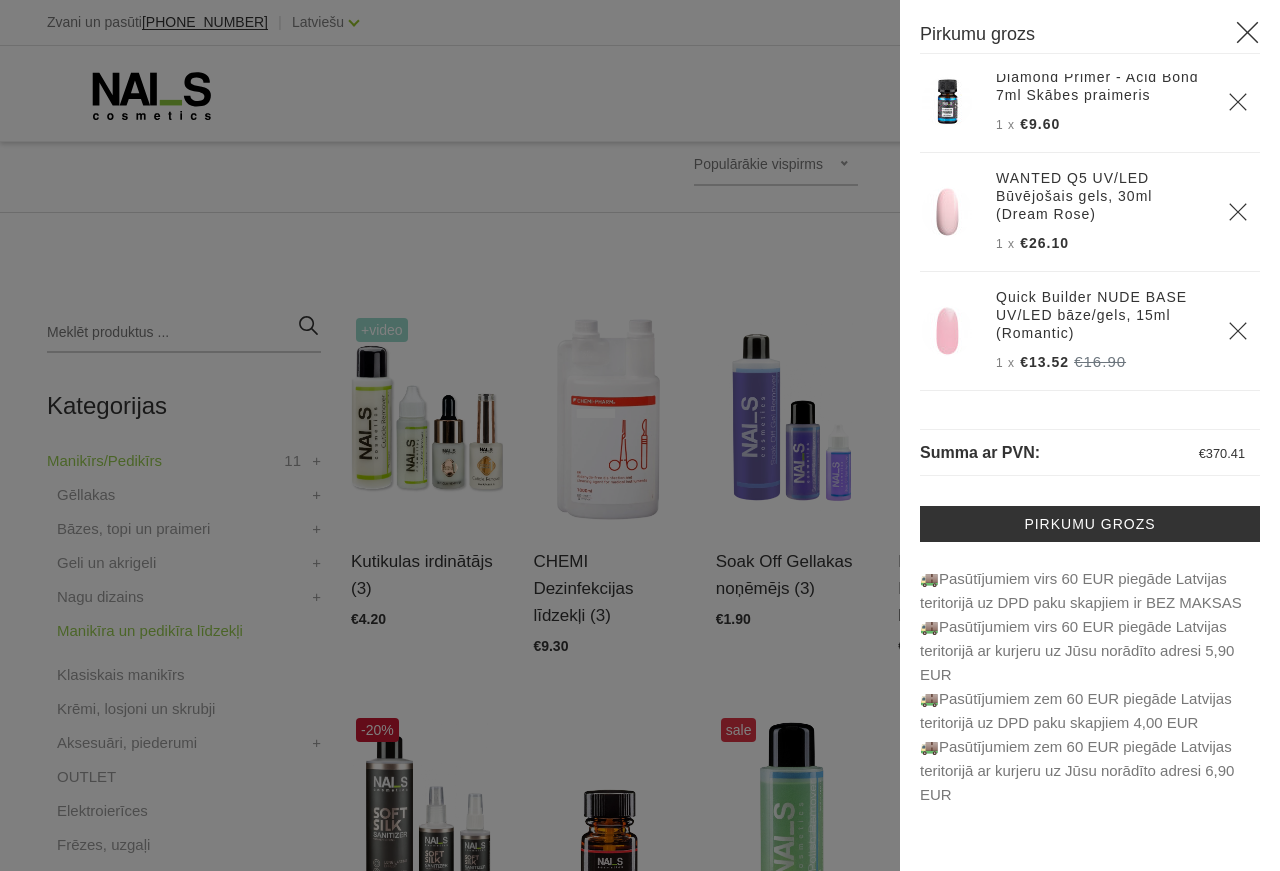 scroll, scrollTop: 790, scrollLeft: 0, axis: vertical 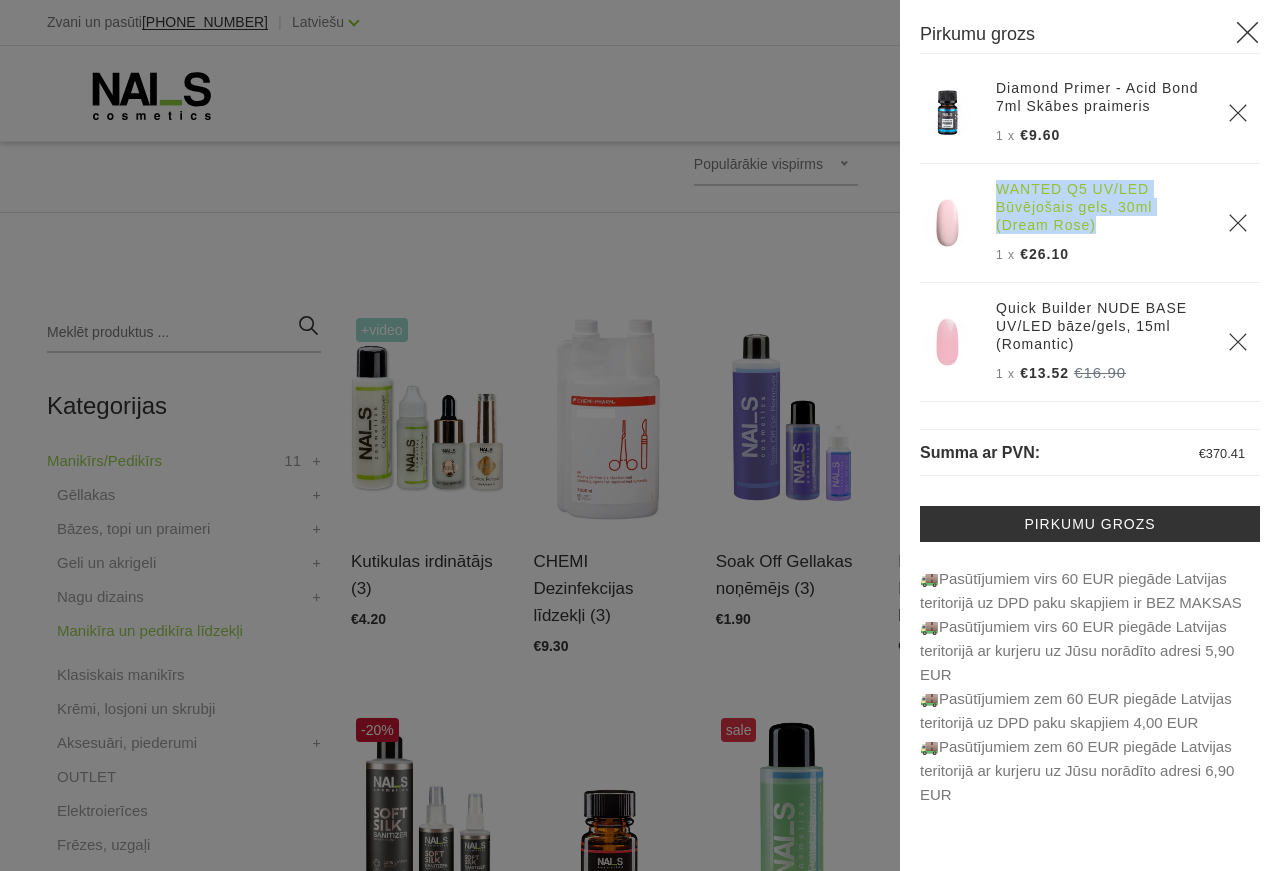 drag, startPoint x: 993, startPoint y: 204, endPoint x: 1151, endPoint y: 230, distance: 160.12495 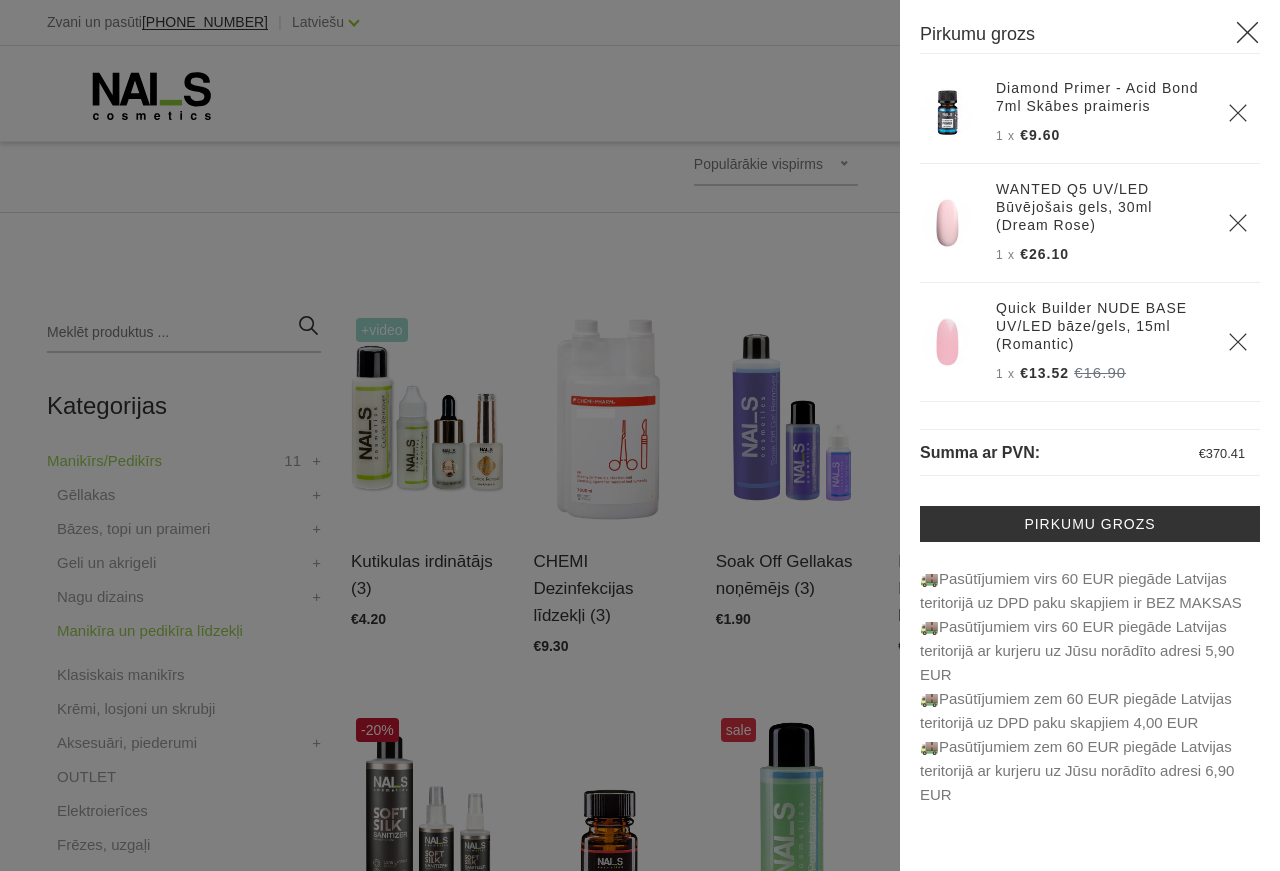 click 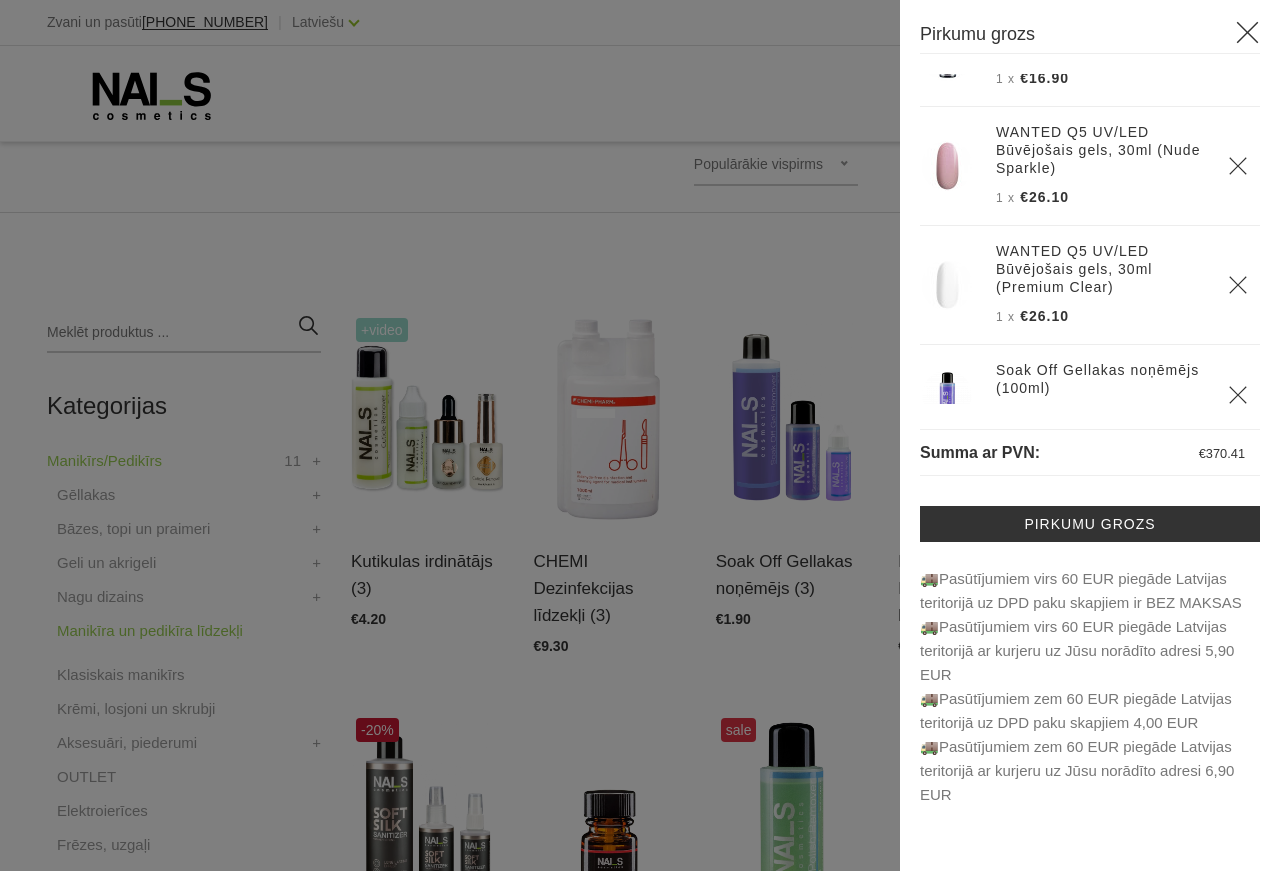scroll, scrollTop: 70, scrollLeft: 0, axis: vertical 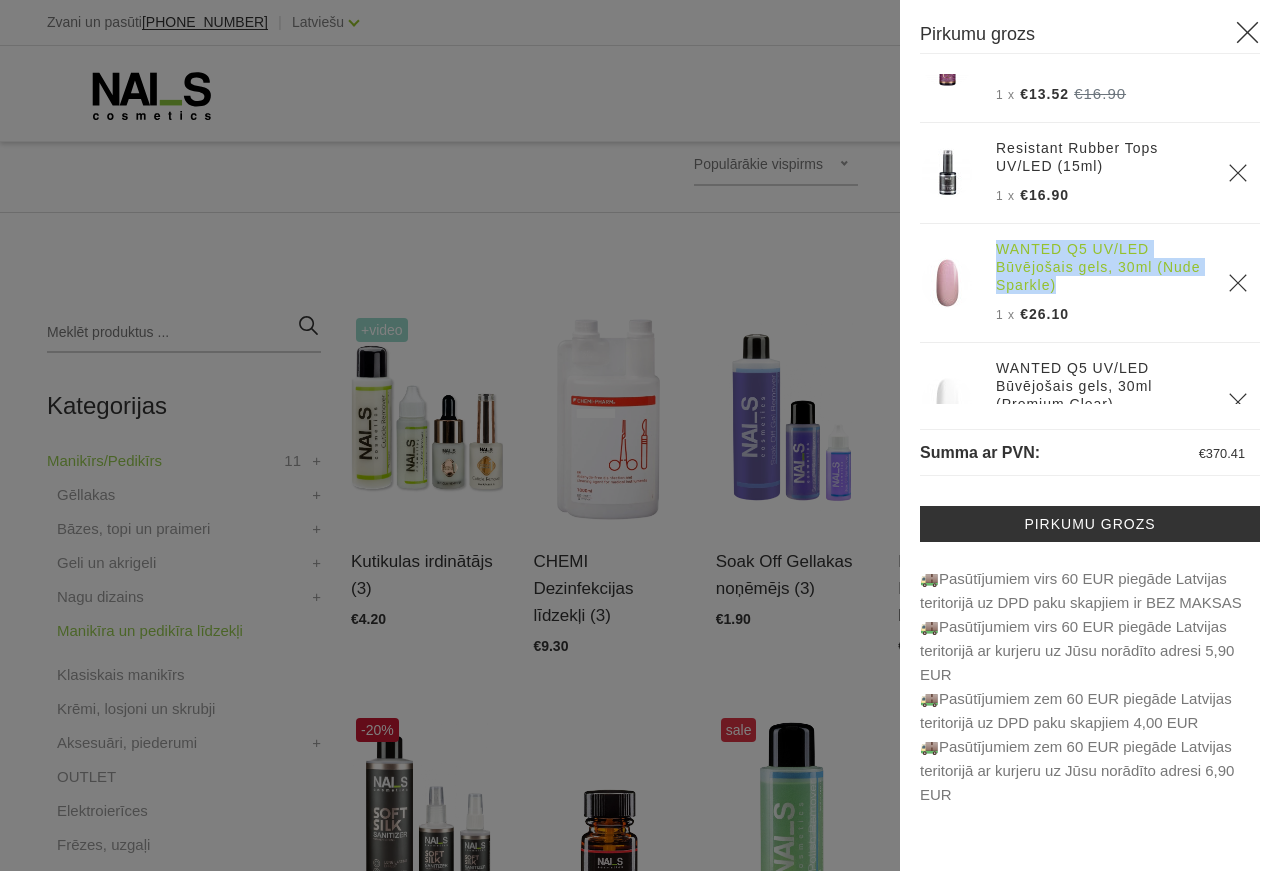 drag, startPoint x: 991, startPoint y: 248, endPoint x: 1148, endPoint y: 278, distance: 159.84055 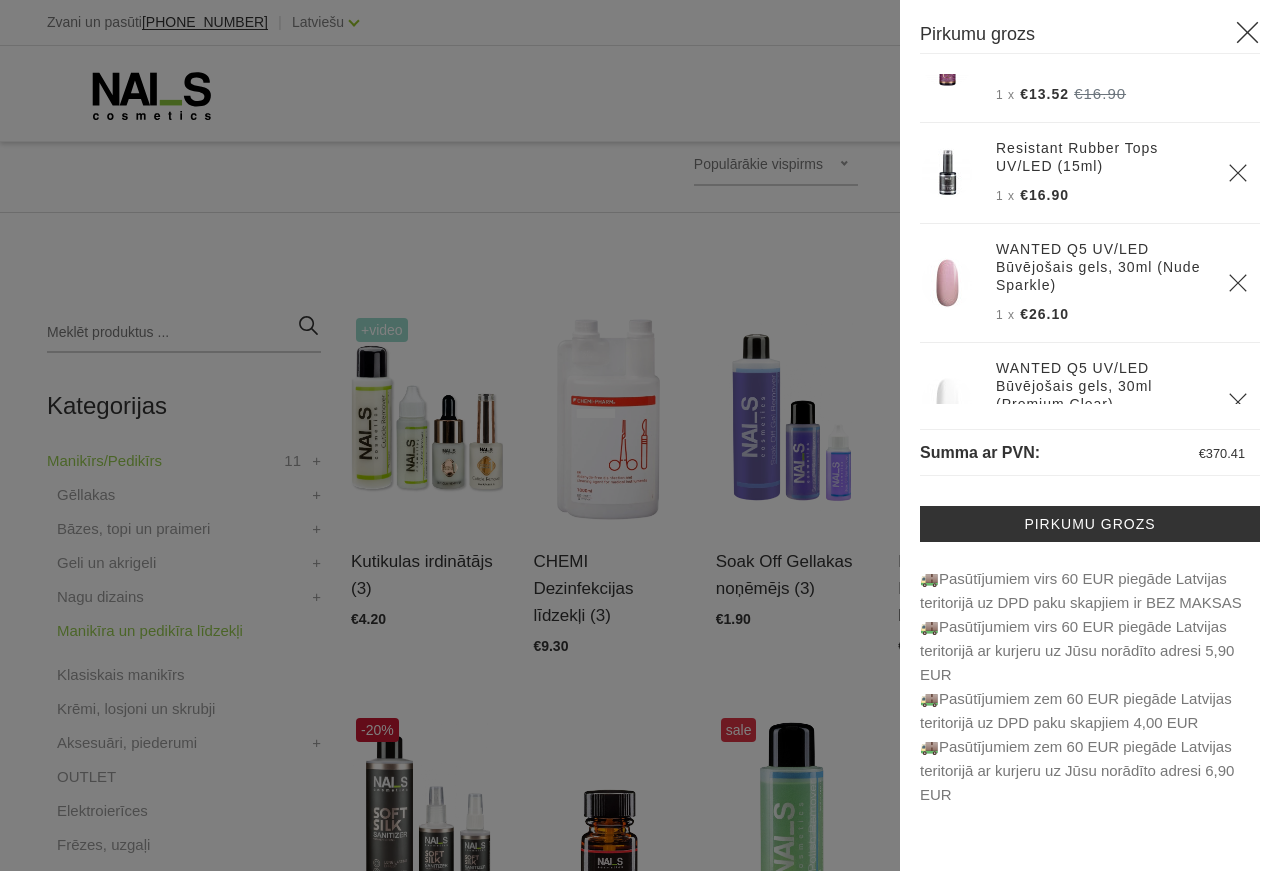 click 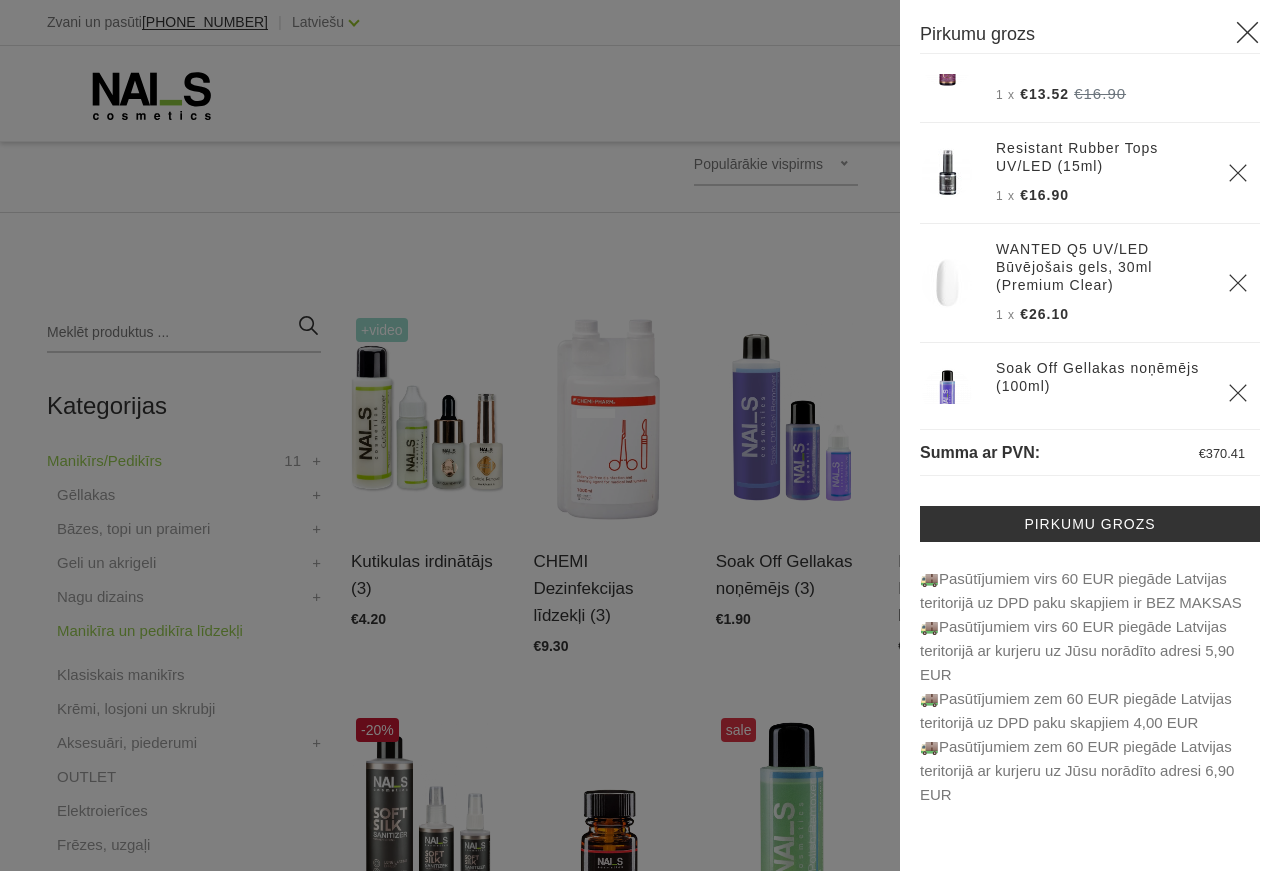 click 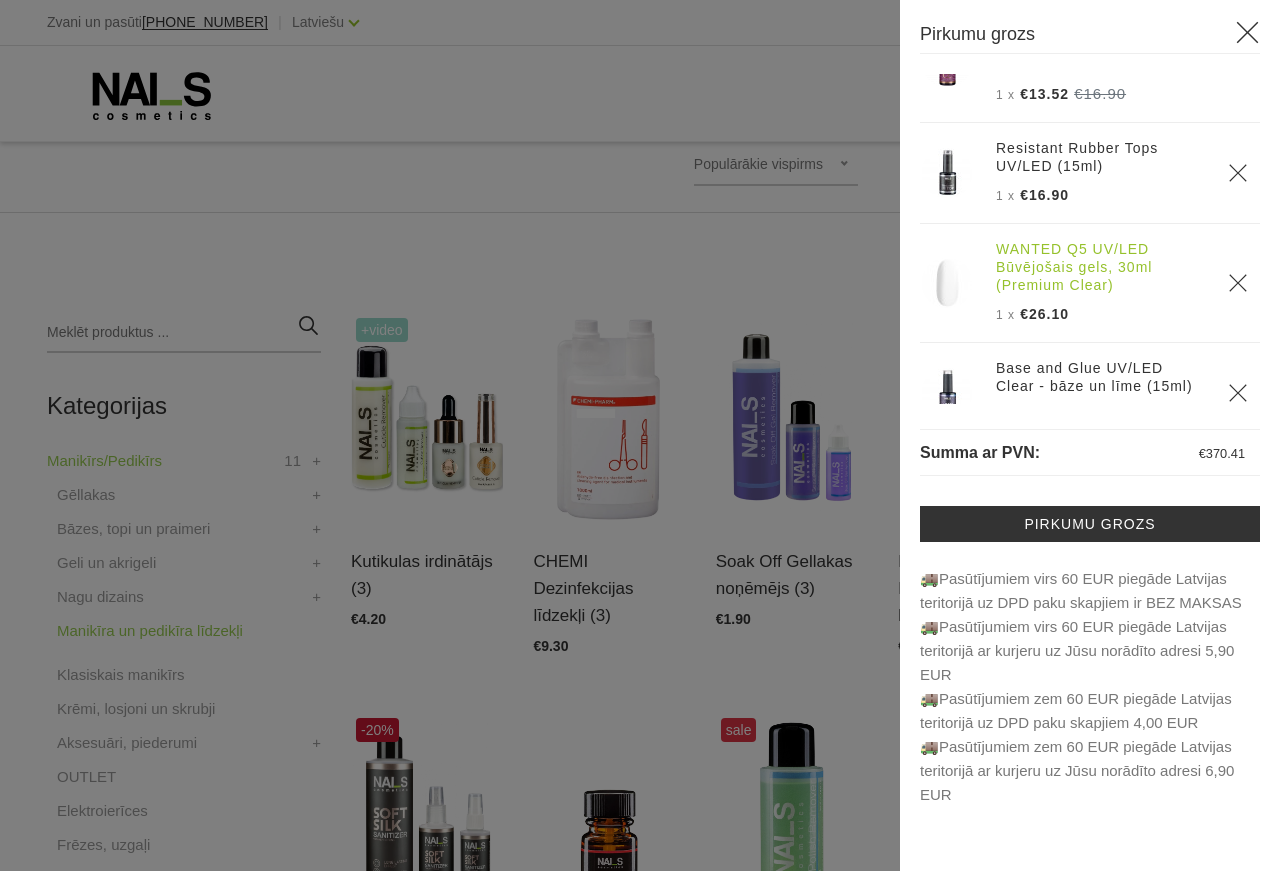 scroll, scrollTop: 0, scrollLeft: 0, axis: both 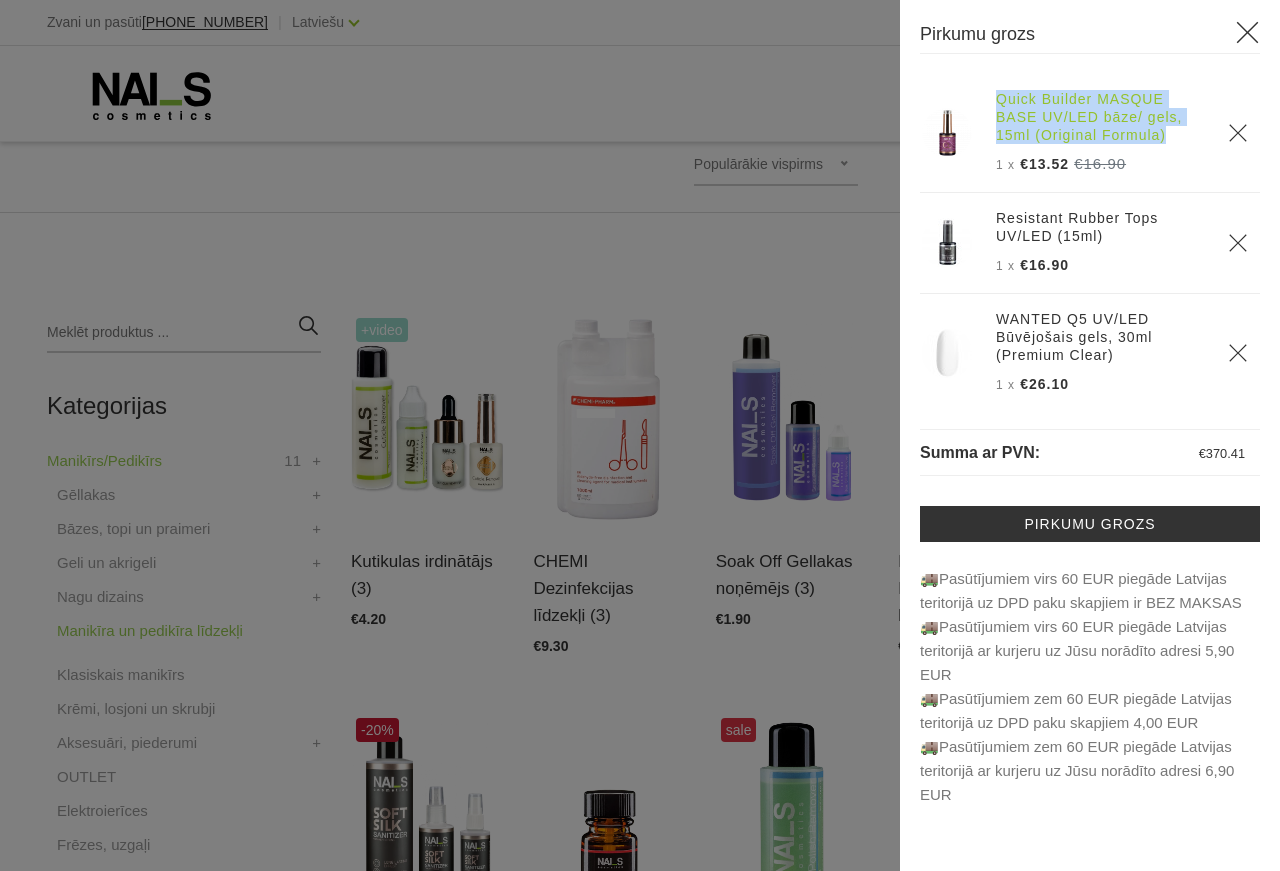 drag, startPoint x: 988, startPoint y: 105, endPoint x: 1119, endPoint y: 126, distance: 132.67253 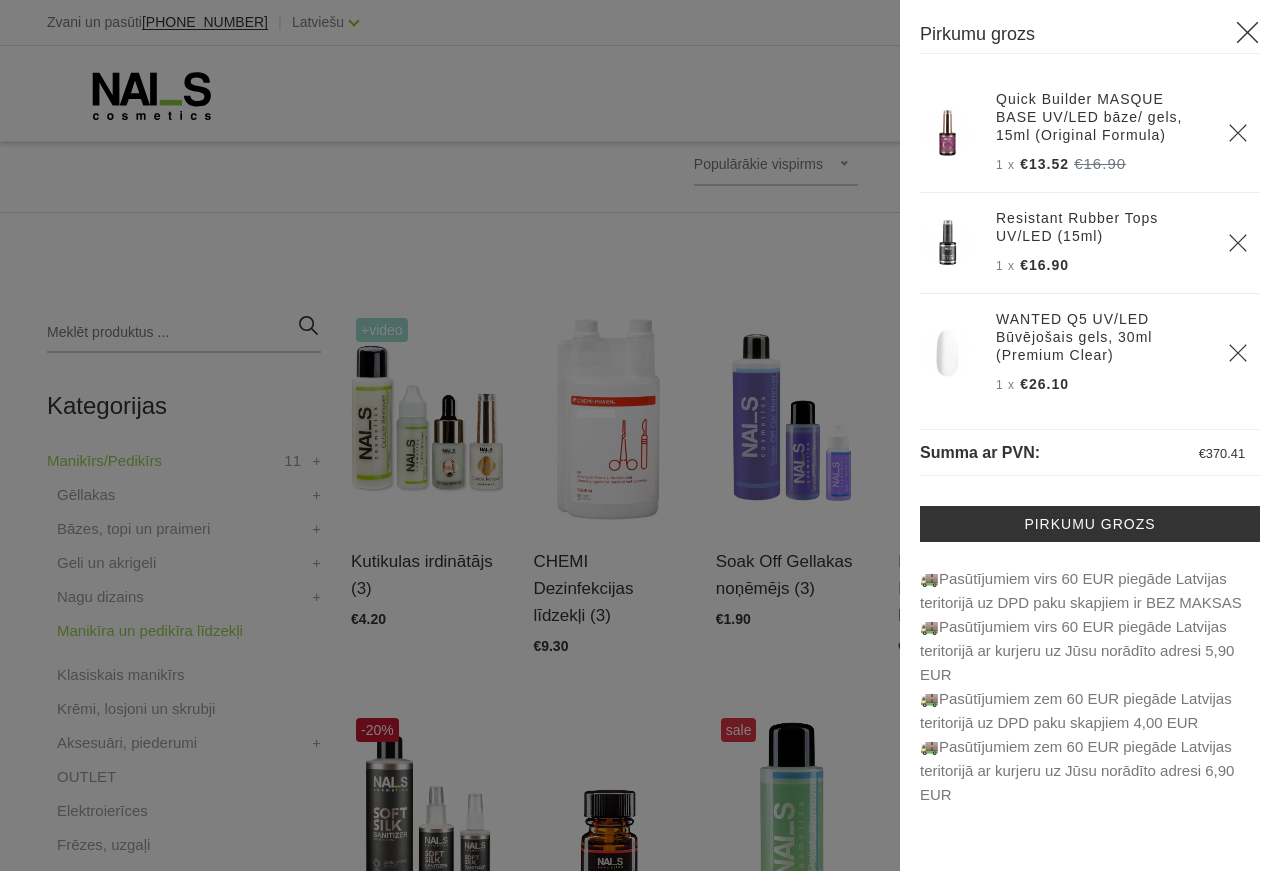 click 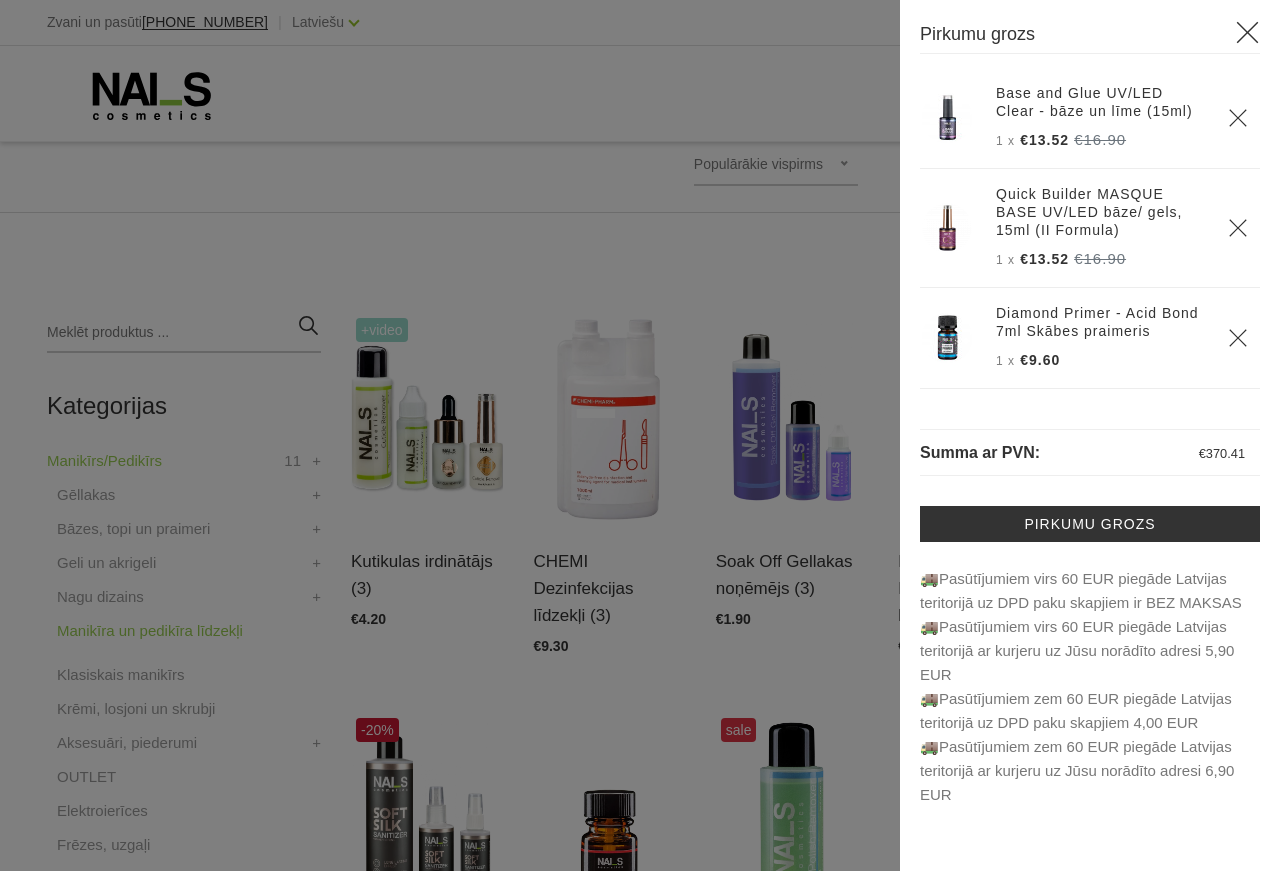 scroll, scrollTop: 240, scrollLeft: 0, axis: vertical 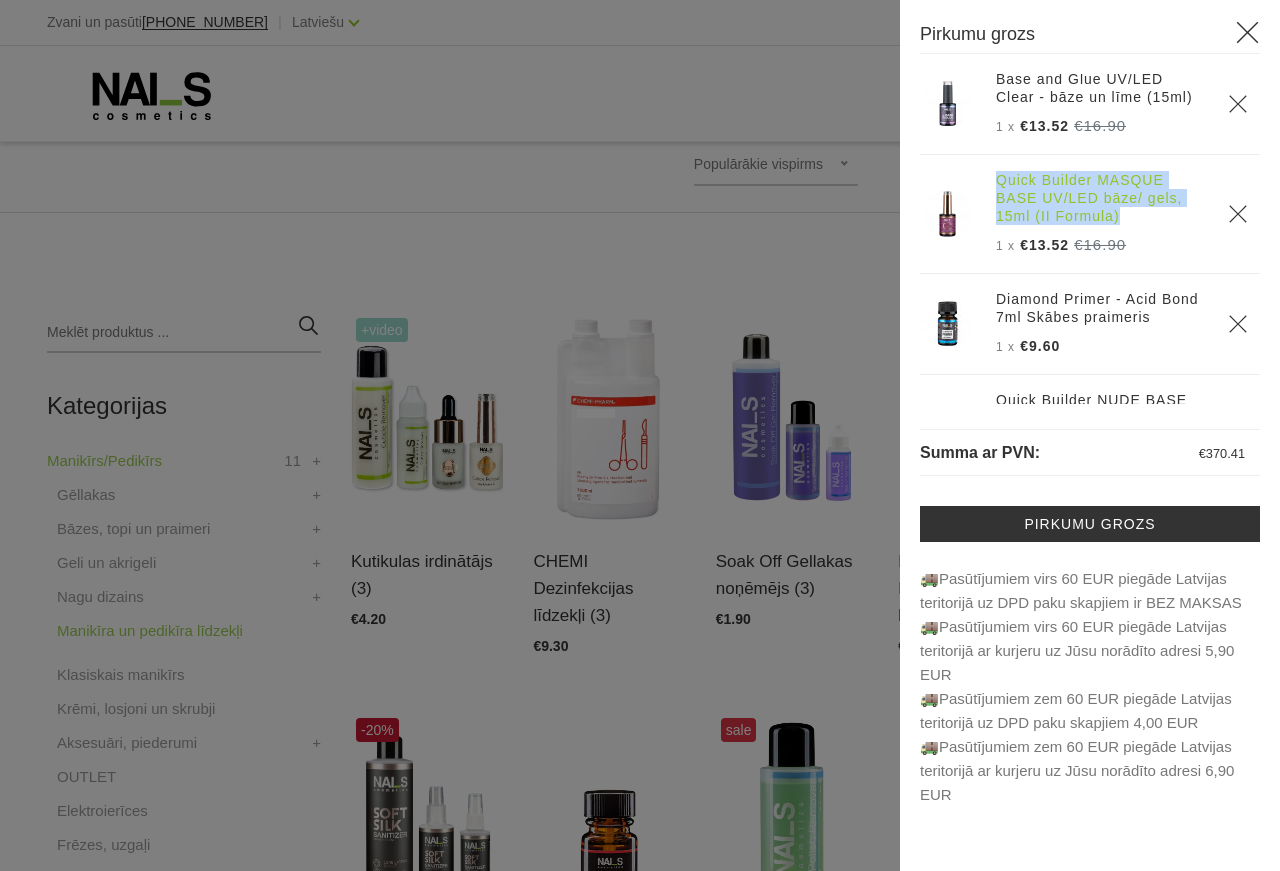 drag, startPoint x: 989, startPoint y: 199, endPoint x: 1172, endPoint y: 231, distance: 185.77675 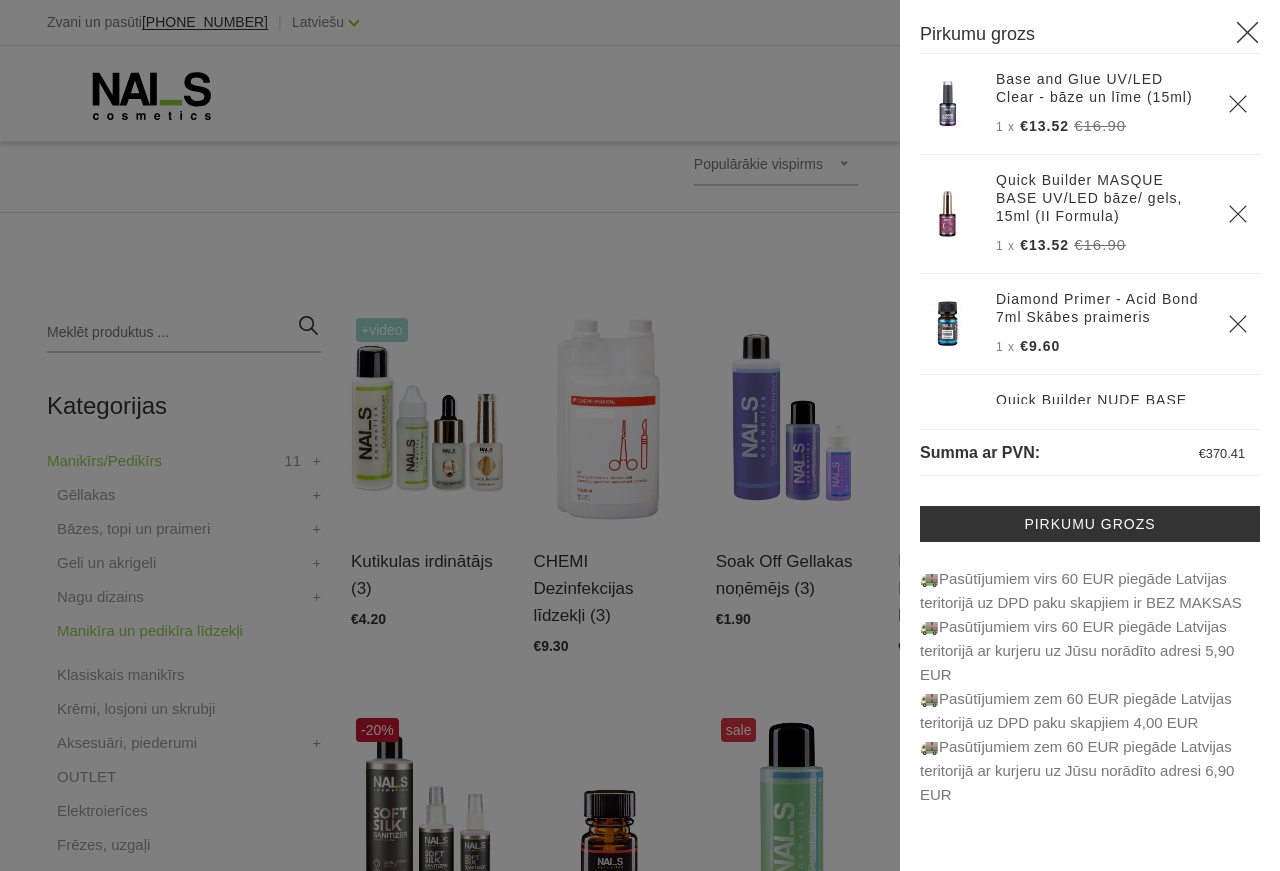 click 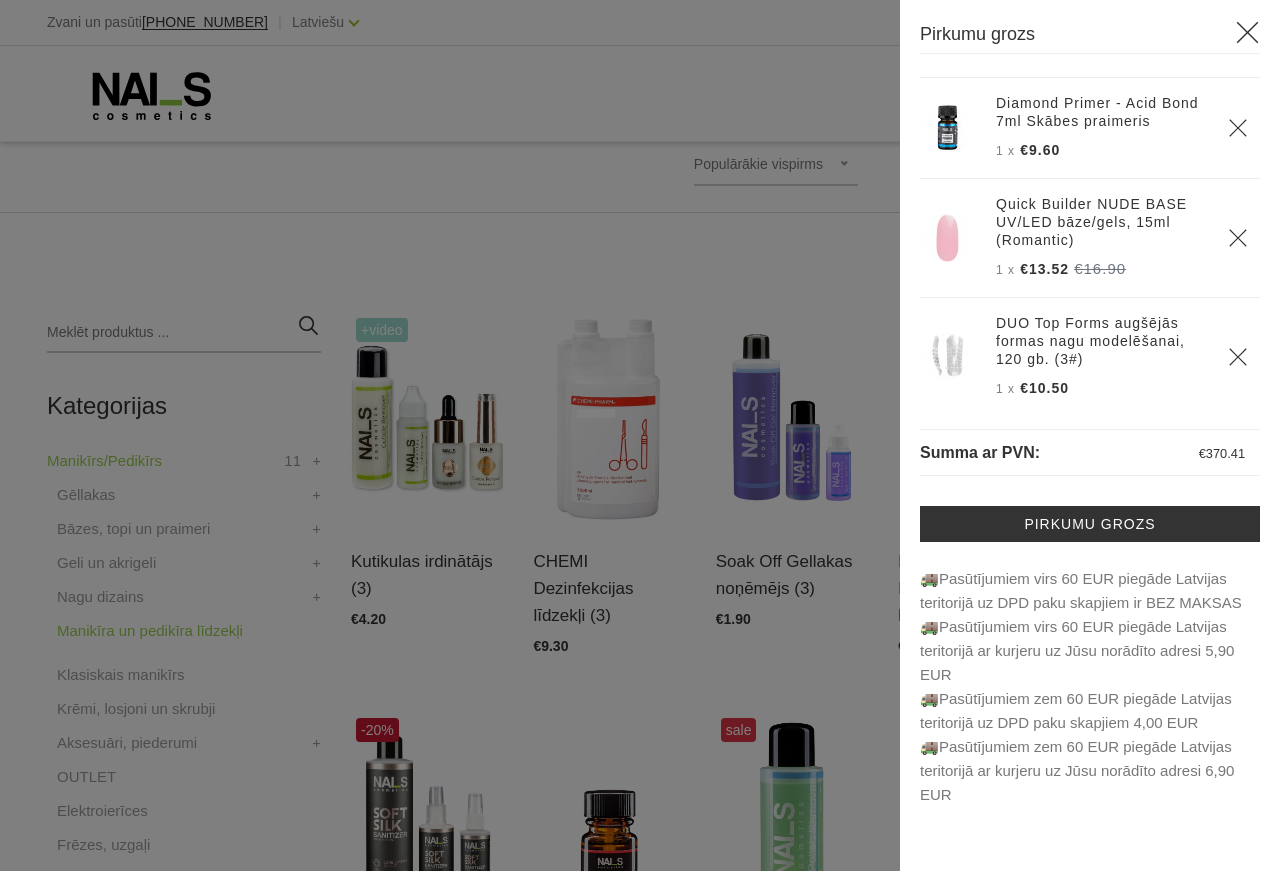 scroll, scrollTop: 360, scrollLeft: 0, axis: vertical 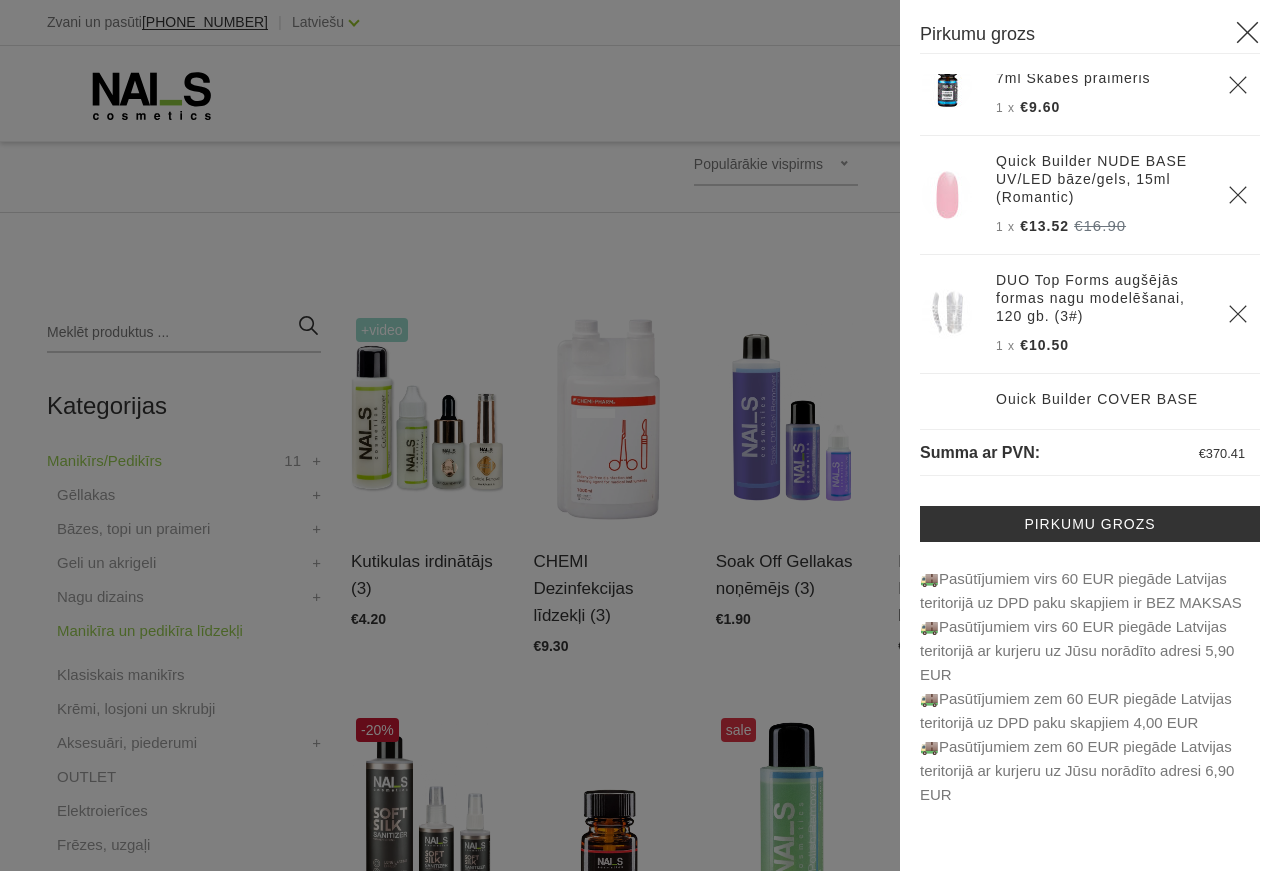 click 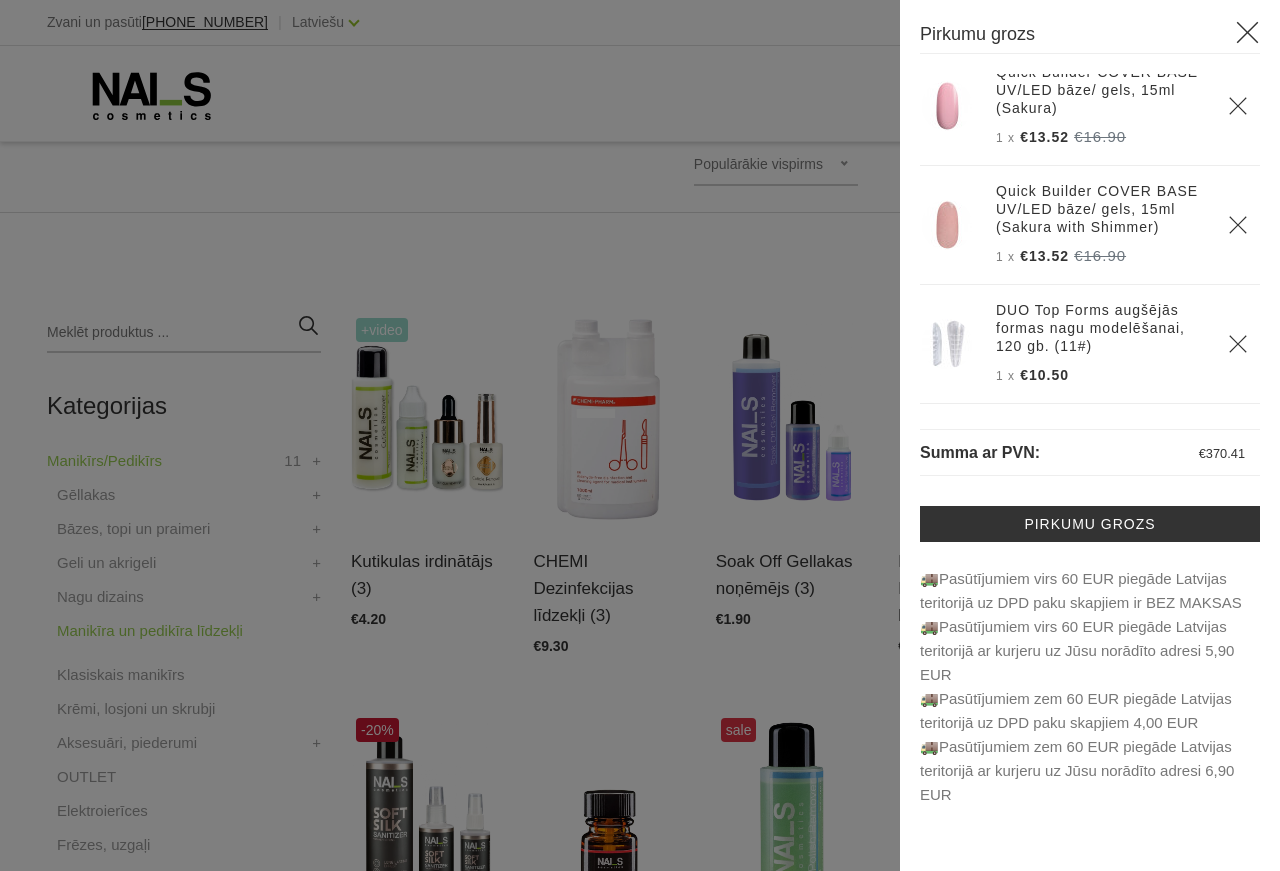 scroll, scrollTop: 459, scrollLeft: 0, axis: vertical 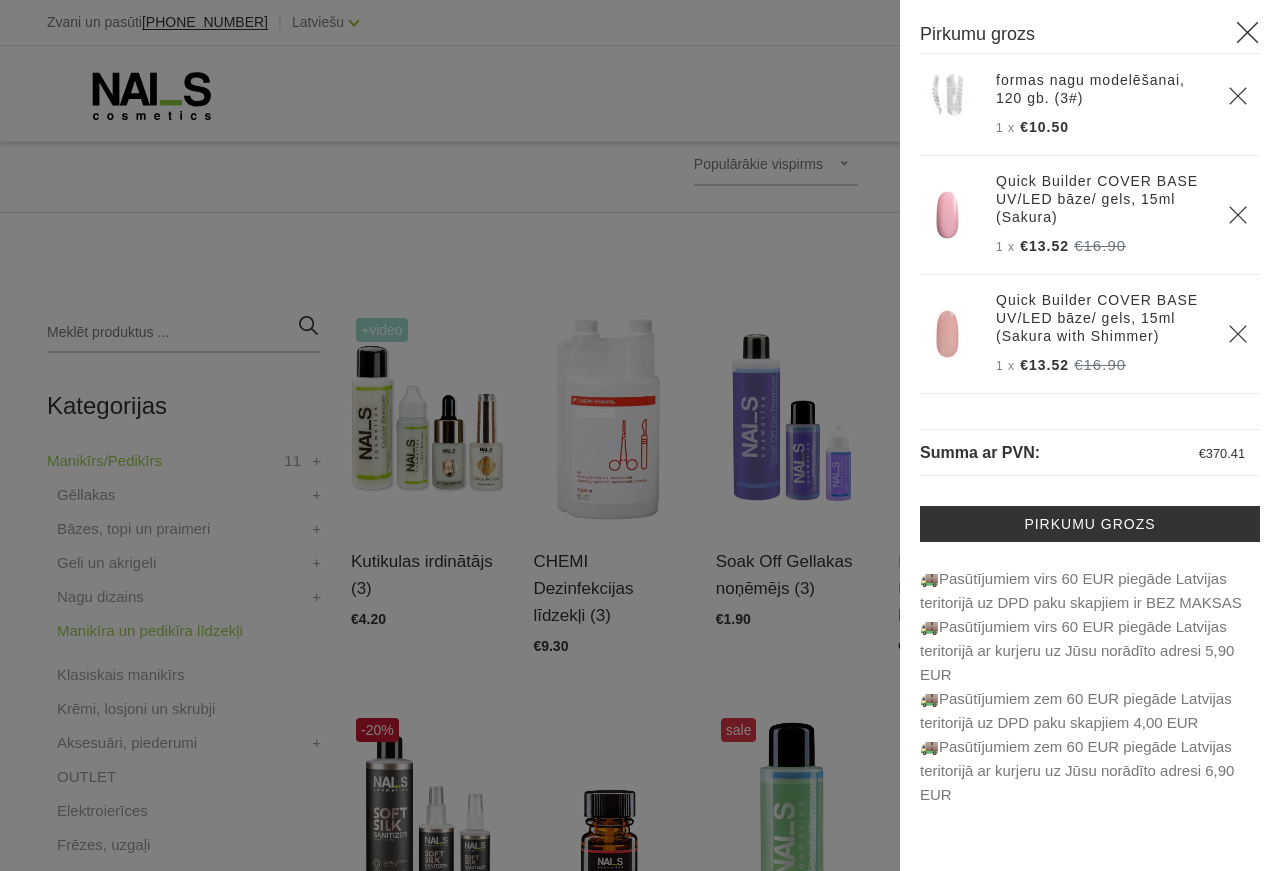 click 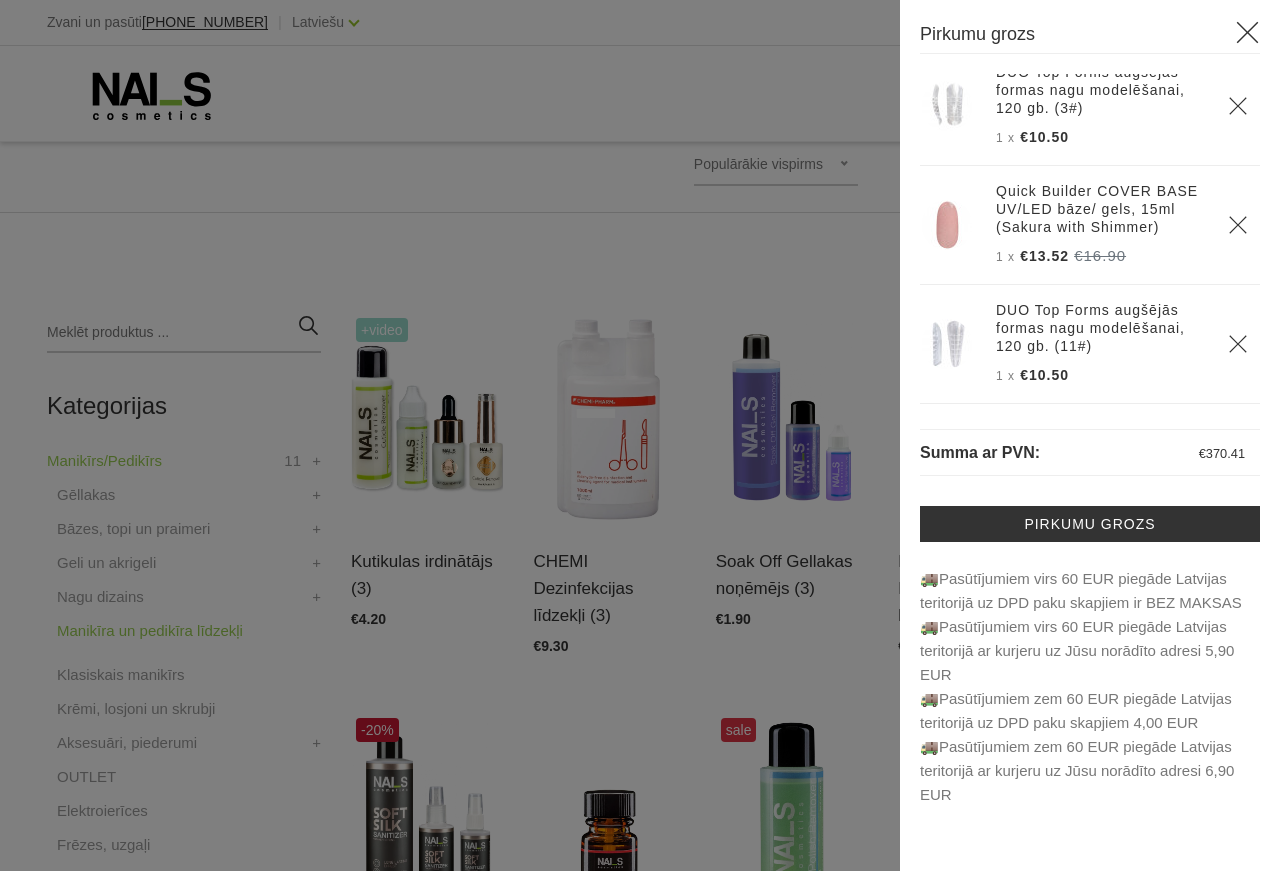 click 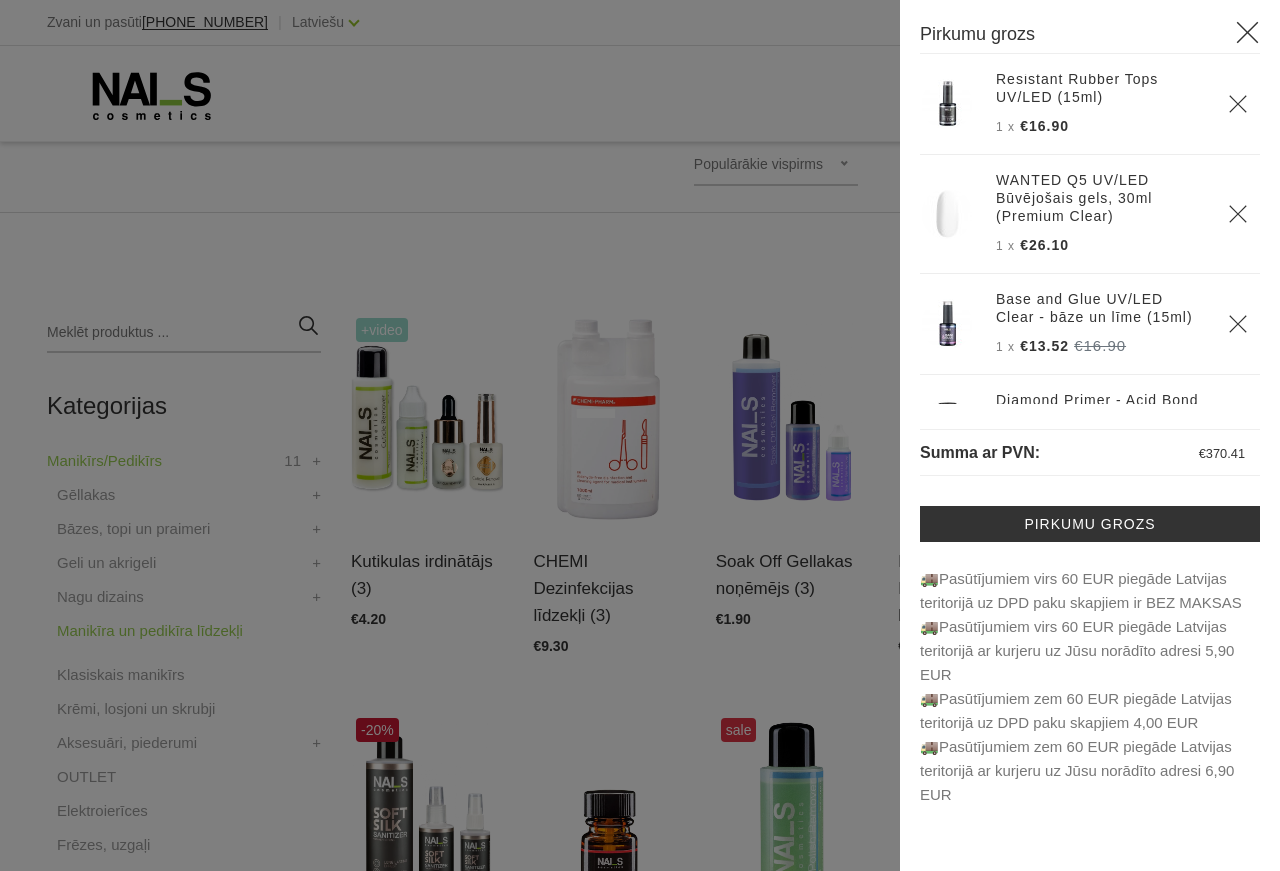 scroll, scrollTop: 0, scrollLeft: 0, axis: both 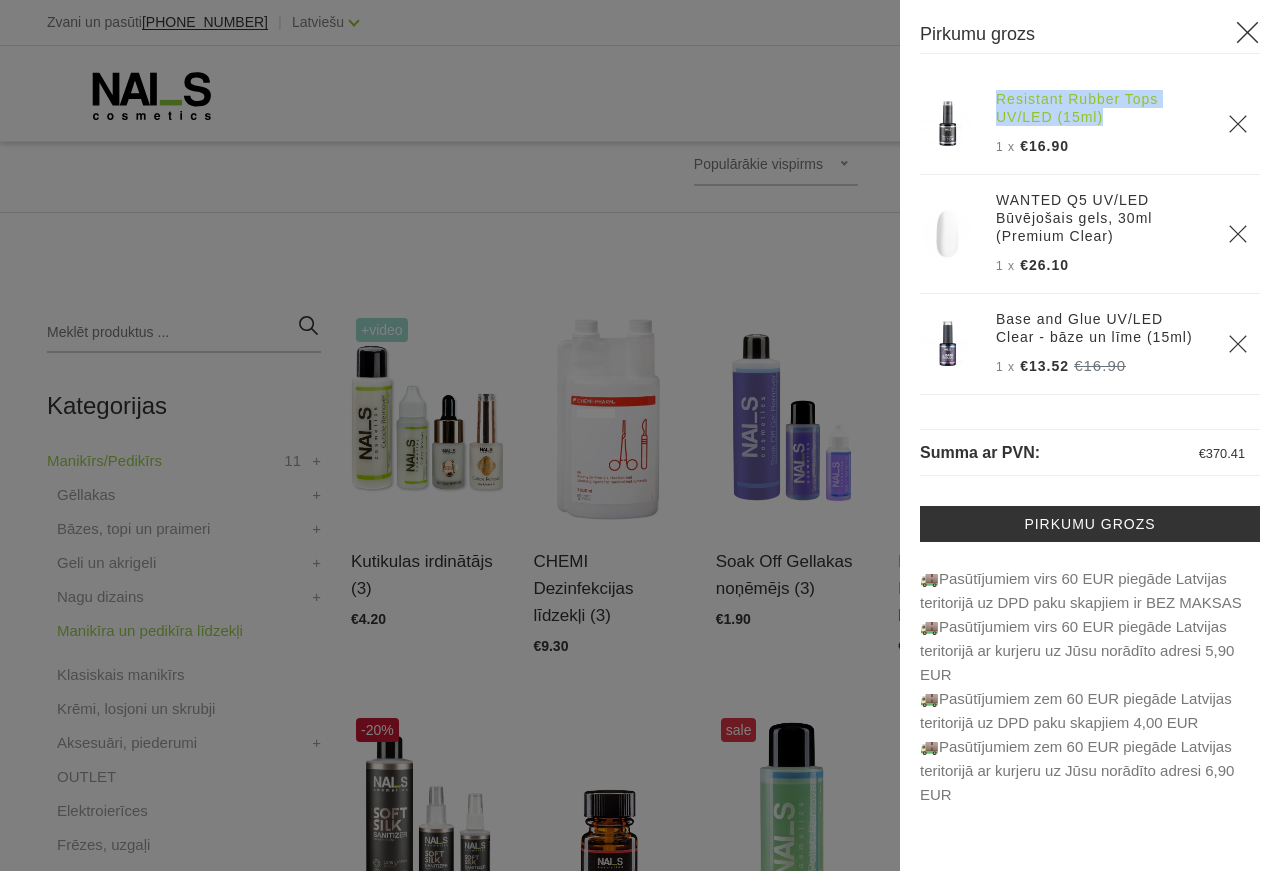drag, startPoint x: 995, startPoint y: 102, endPoint x: 1138, endPoint y: 122, distance: 144.39183 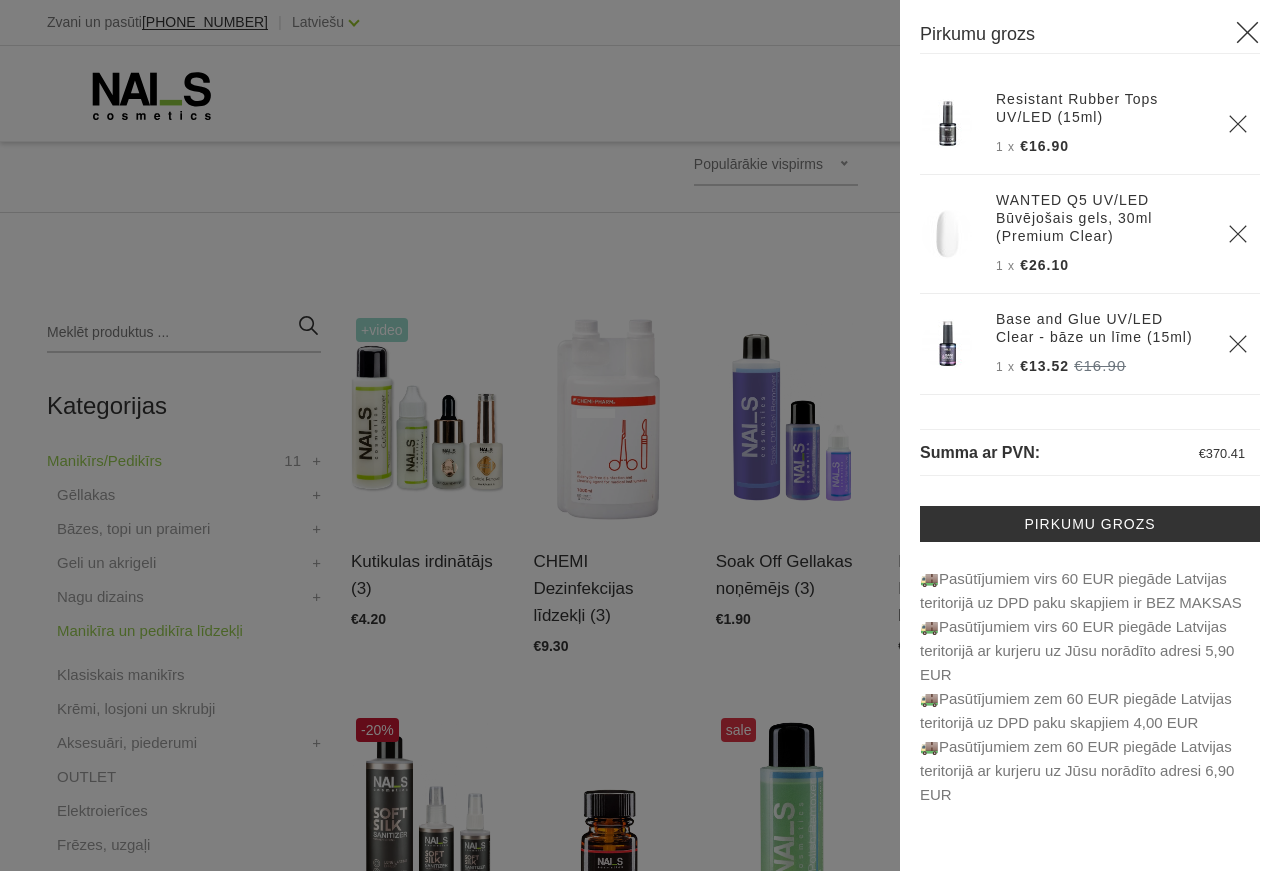 click 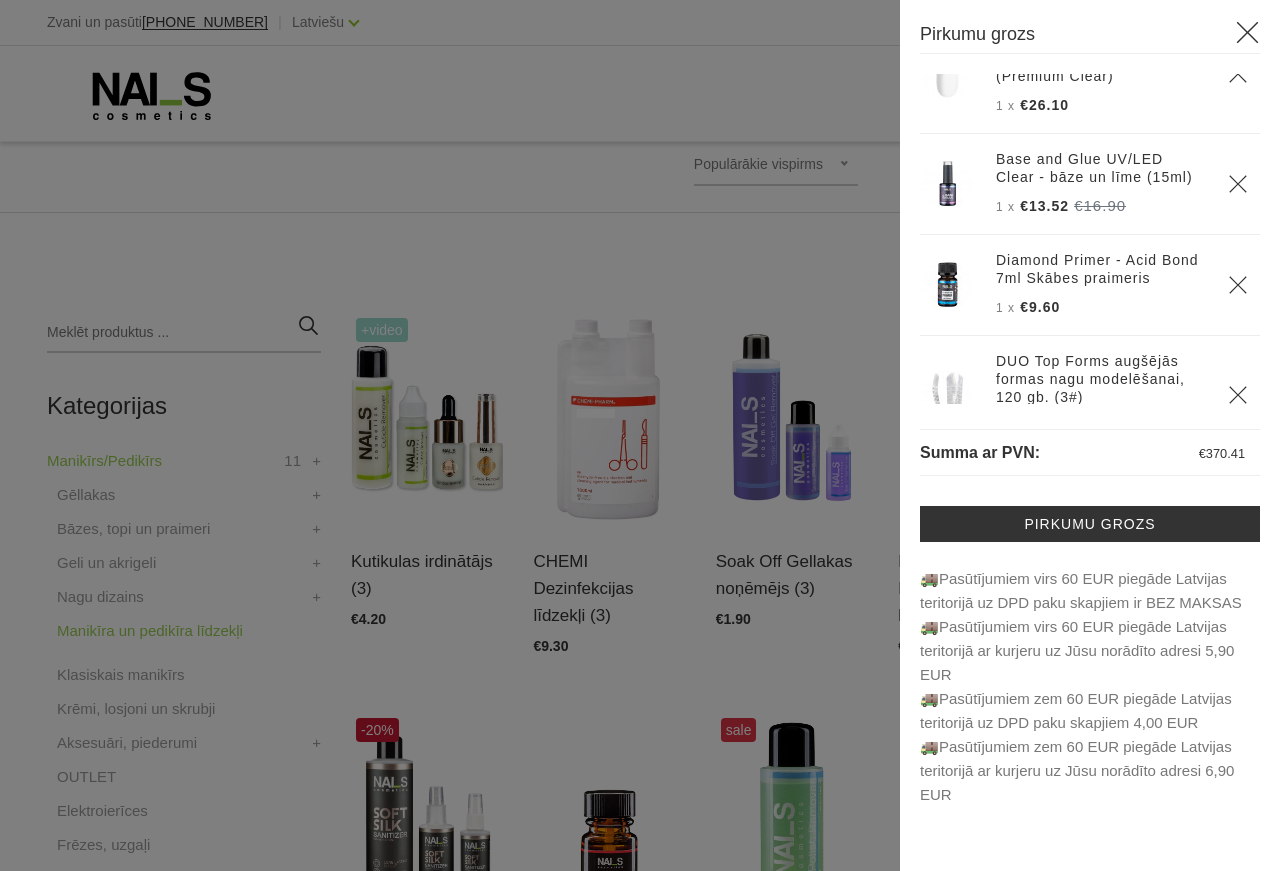 scroll, scrollTop: 120, scrollLeft: 0, axis: vertical 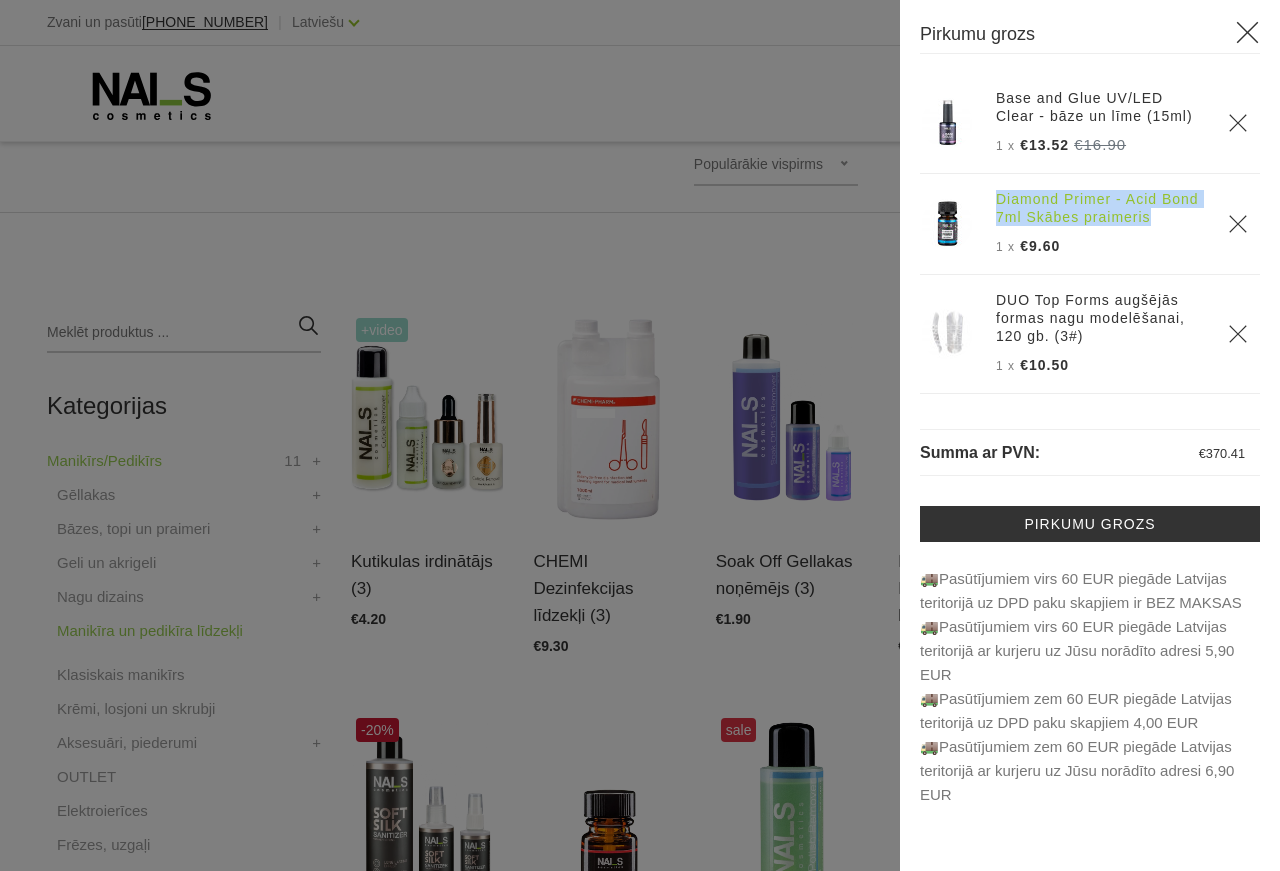 drag, startPoint x: 994, startPoint y: 217, endPoint x: 1185, endPoint y: 236, distance: 191.9427 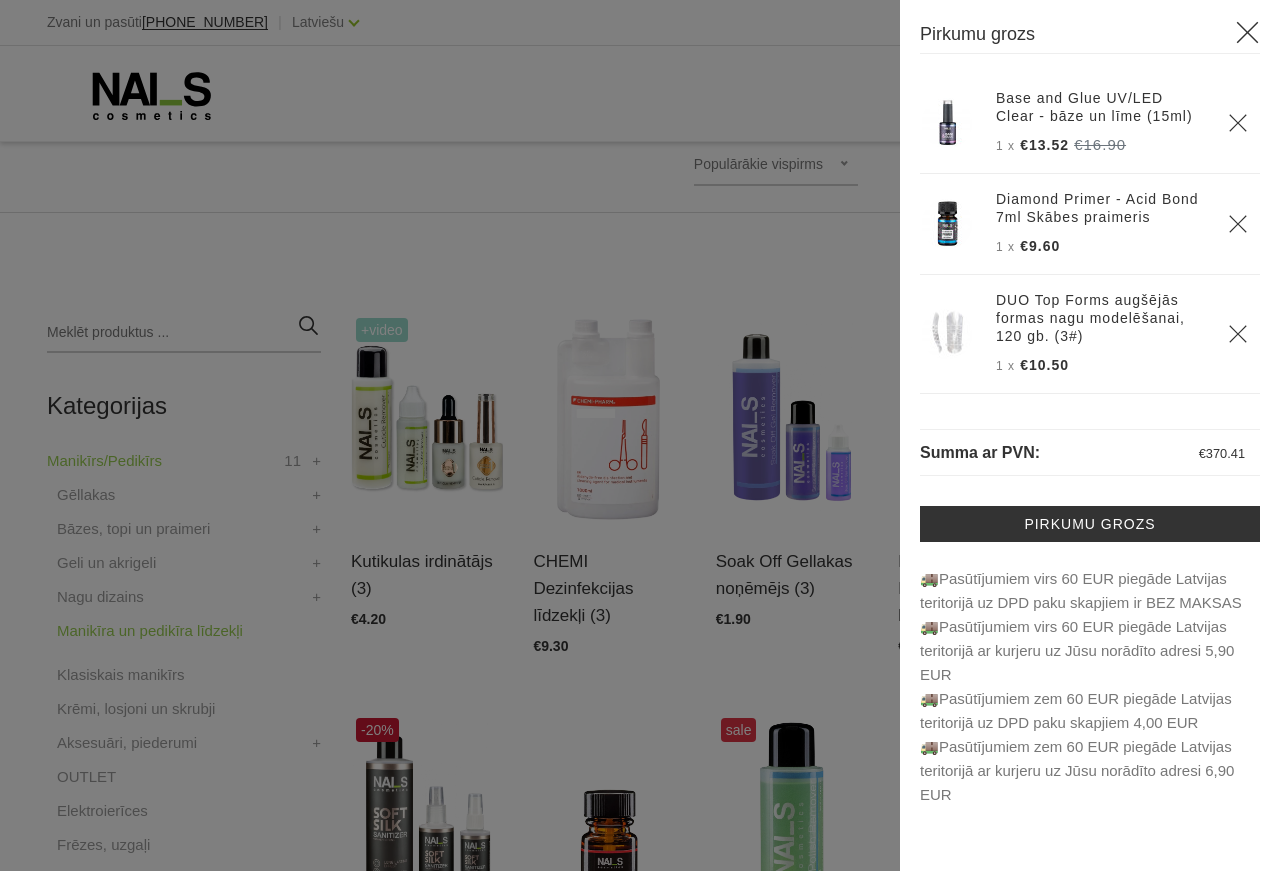 click 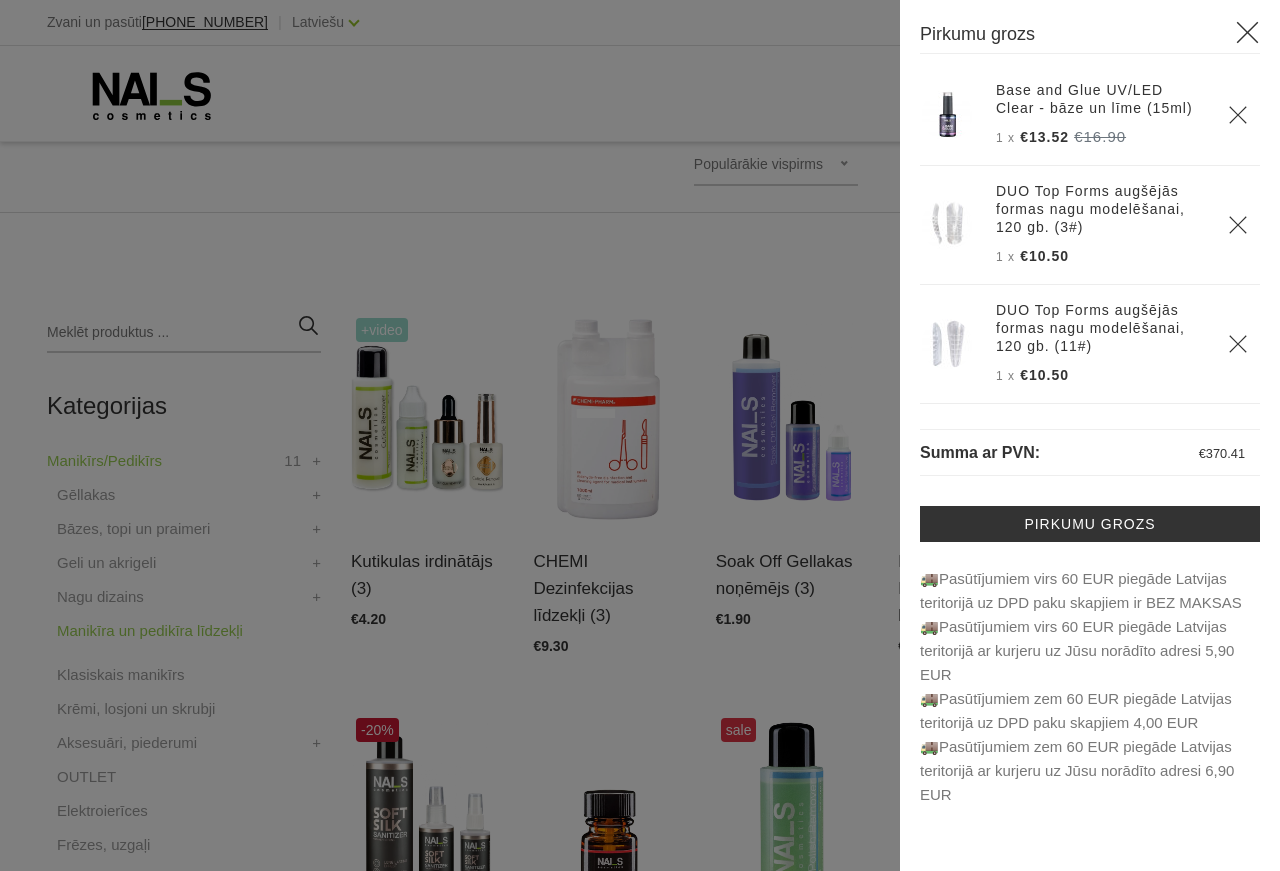 scroll, scrollTop: 142, scrollLeft: 0, axis: vertical 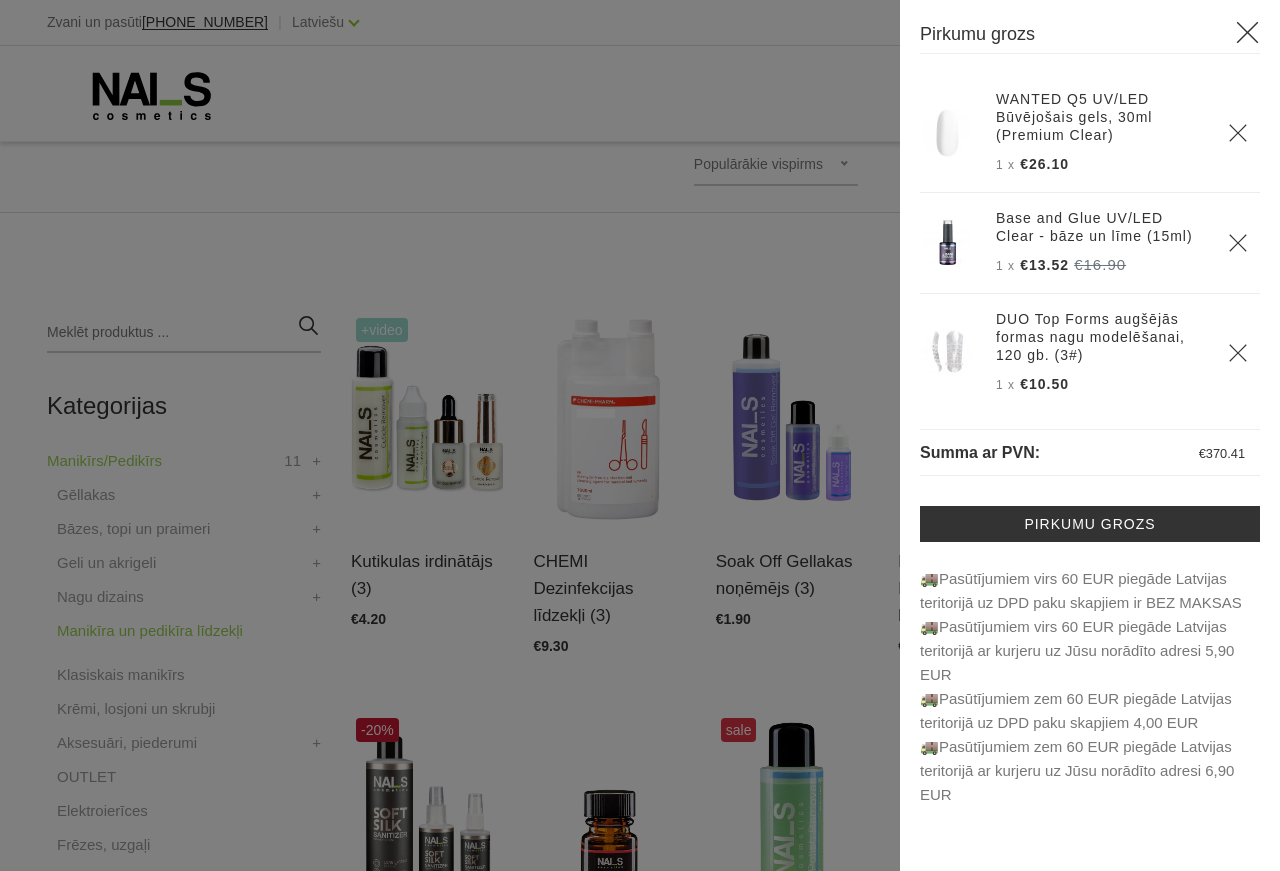 click 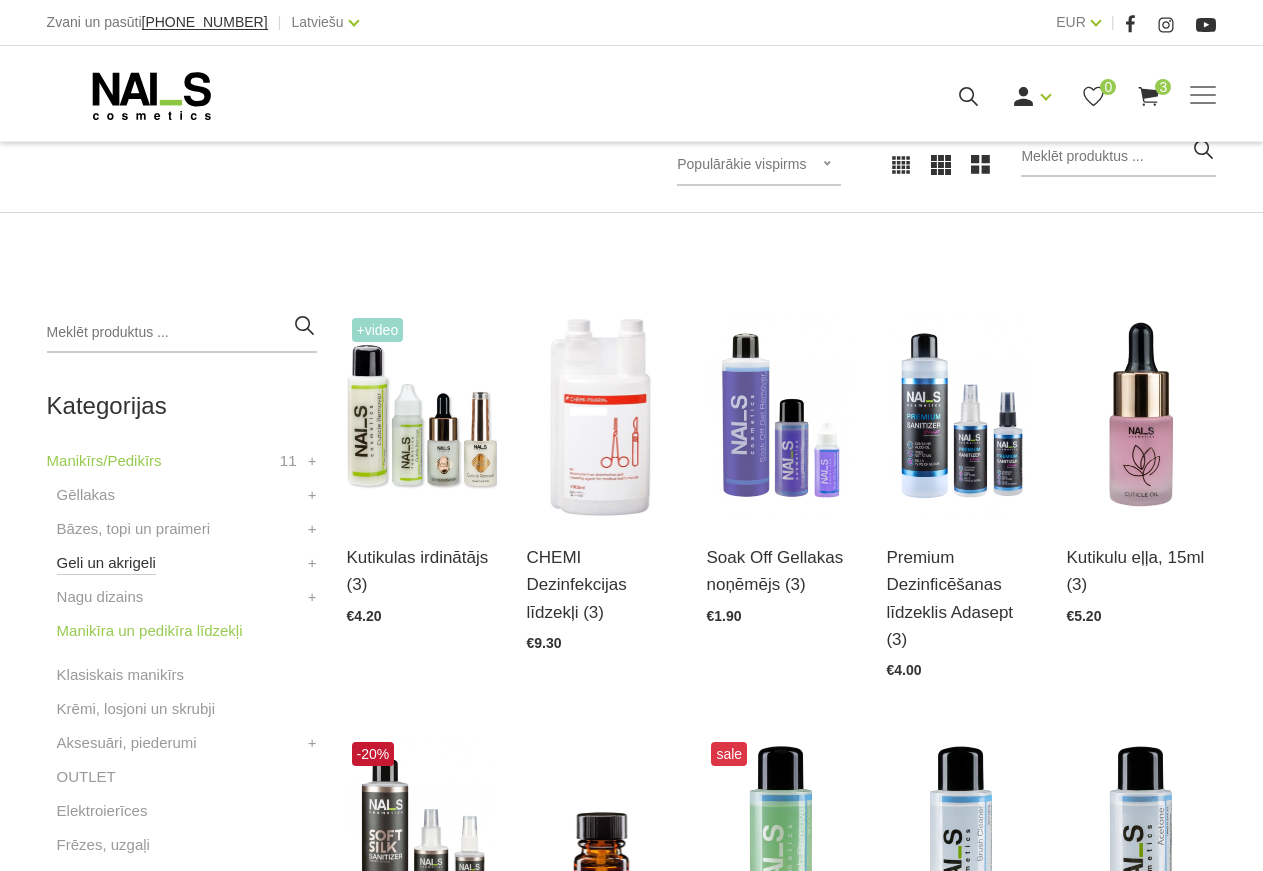 click on "Geli un akrigeli" at bounding box center [106, 563] 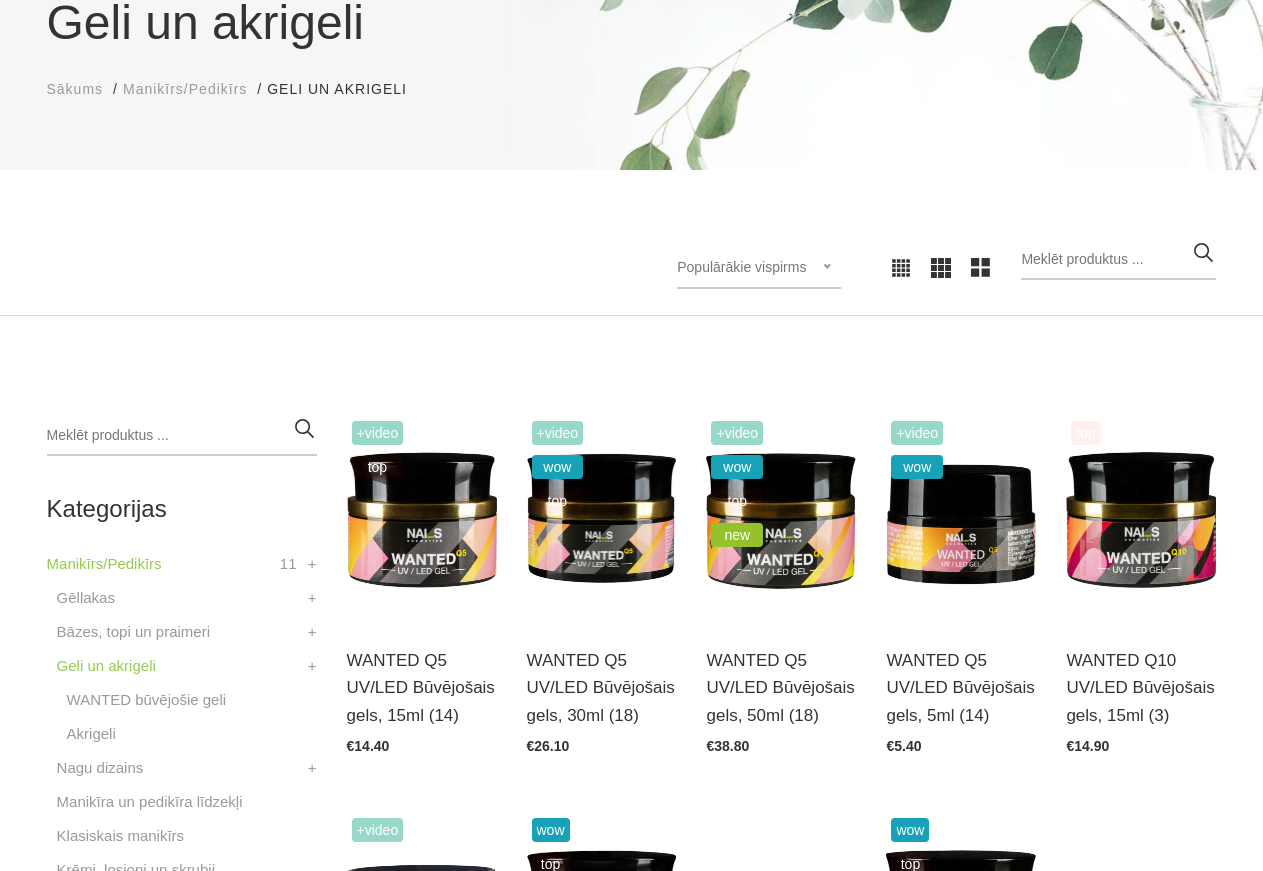 scroll, scrollTop: 306, scrollLeft: 0, axis: vertical 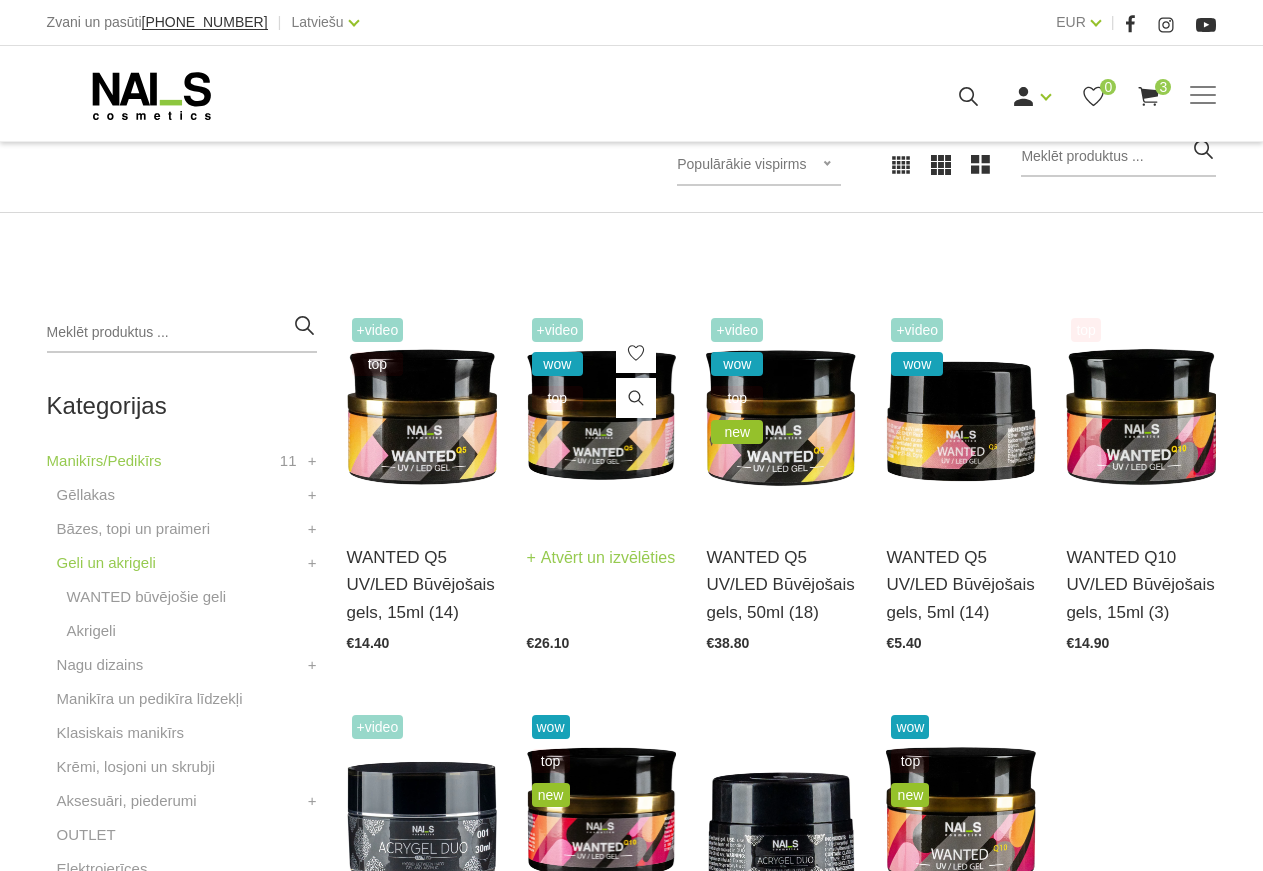click at bounding box center (602, 416) 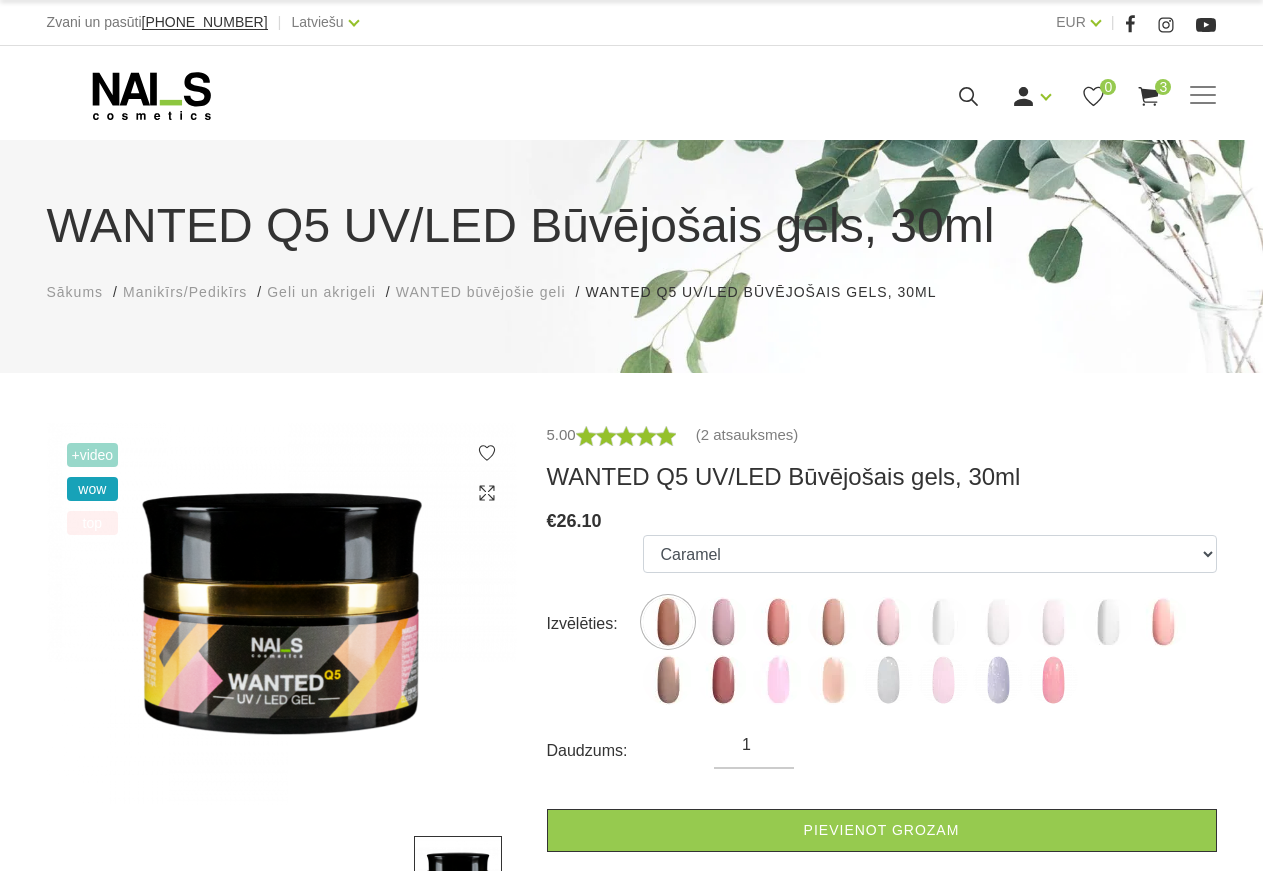 scroll, scrollTop: 102, scrollLeft: 0, axis: vertical 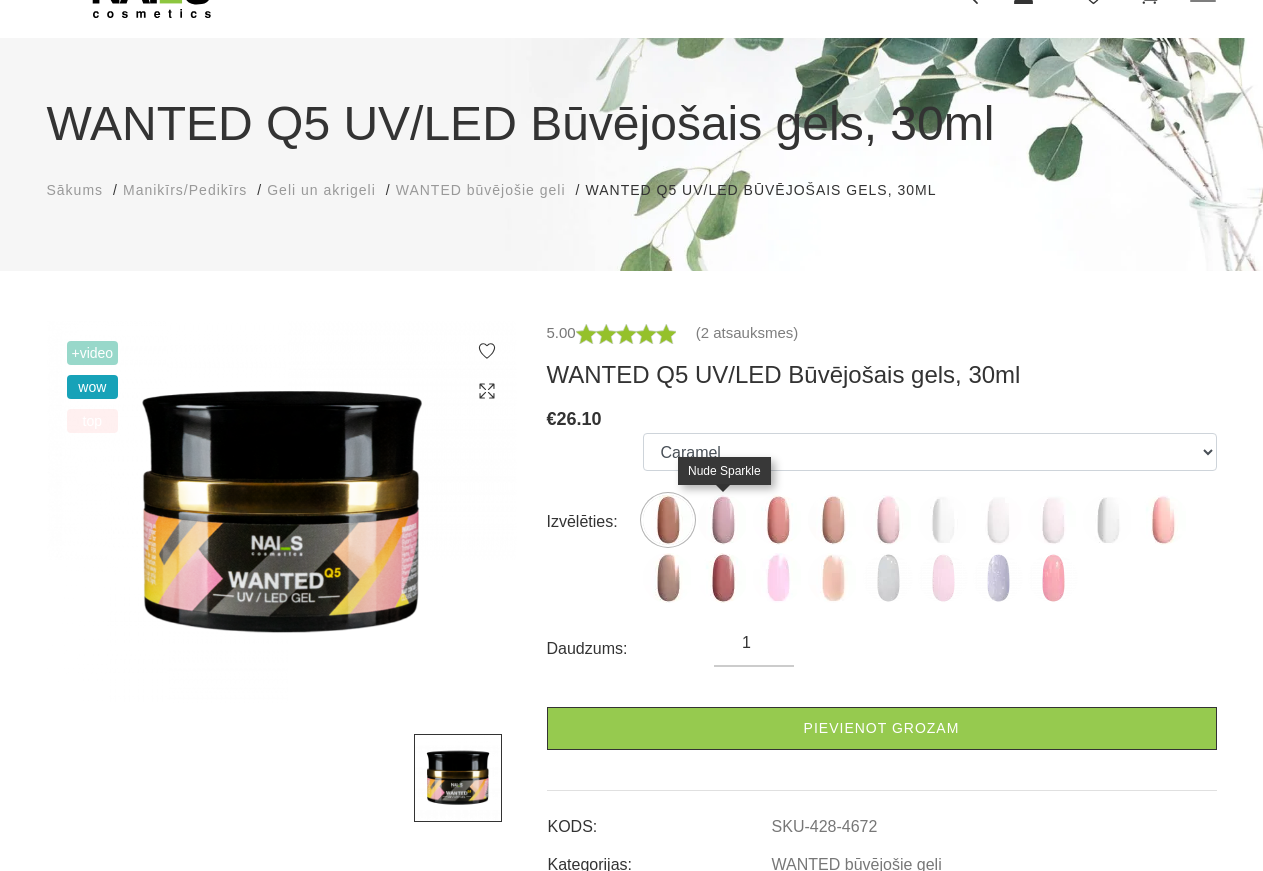 click at bounding box center (723, 520) 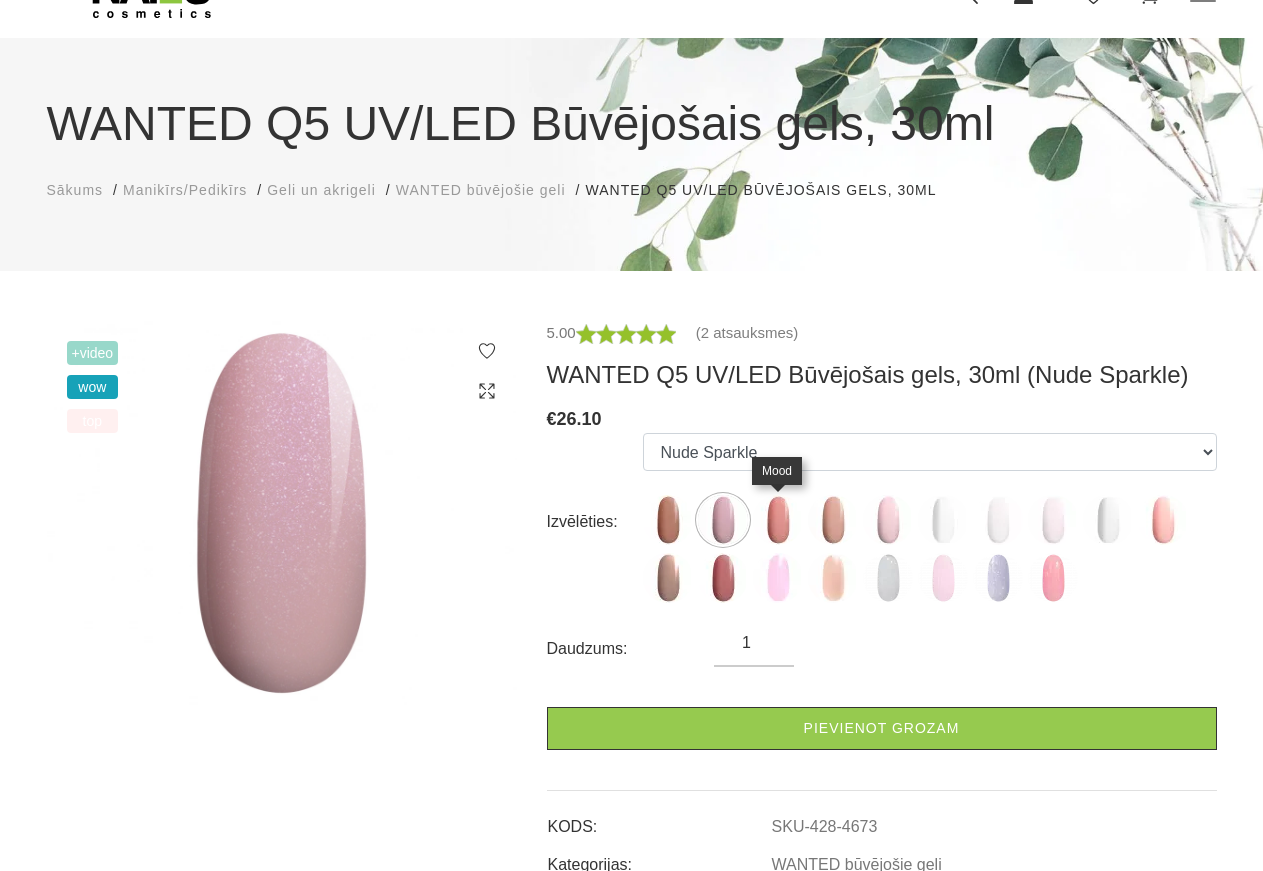 click at bounding box center [778, 520] 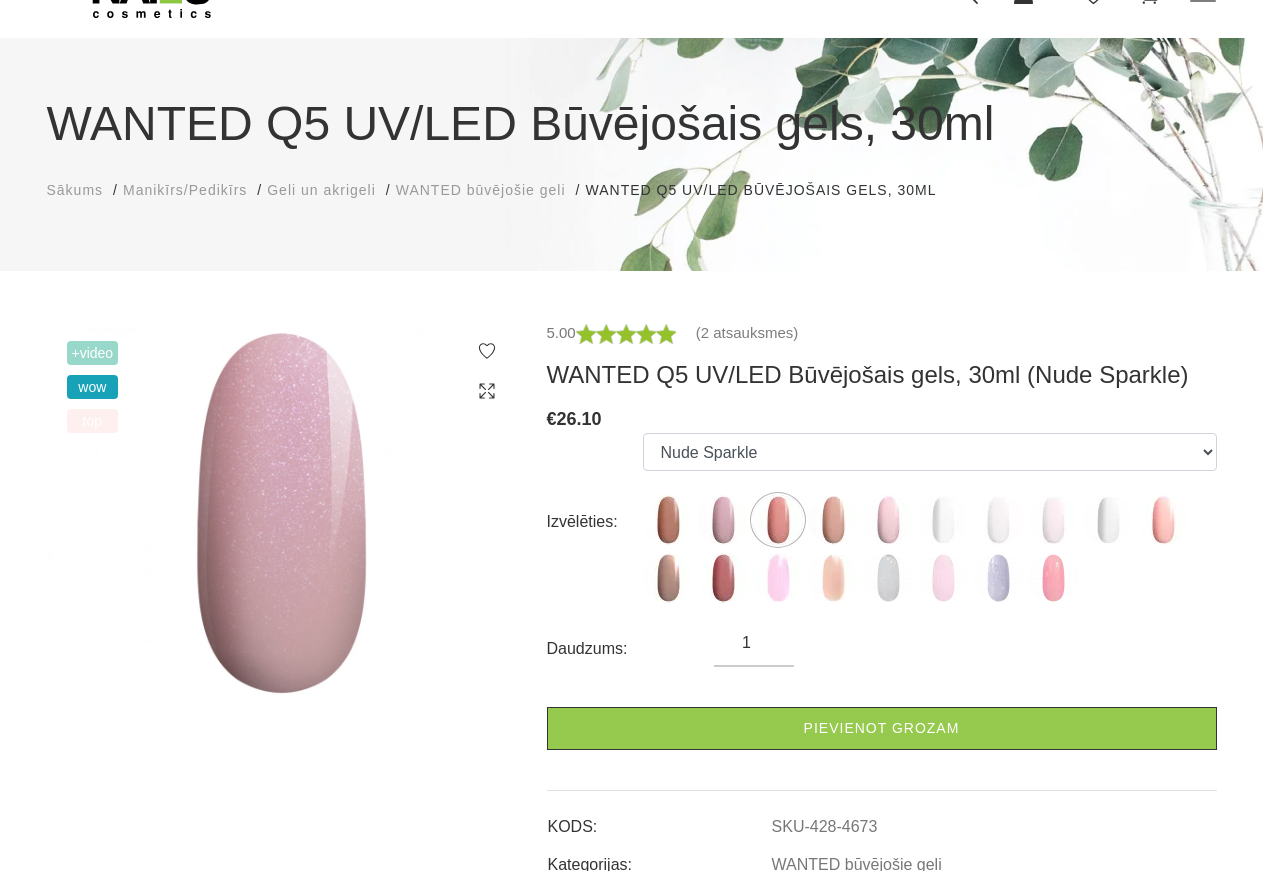 select on "4674" 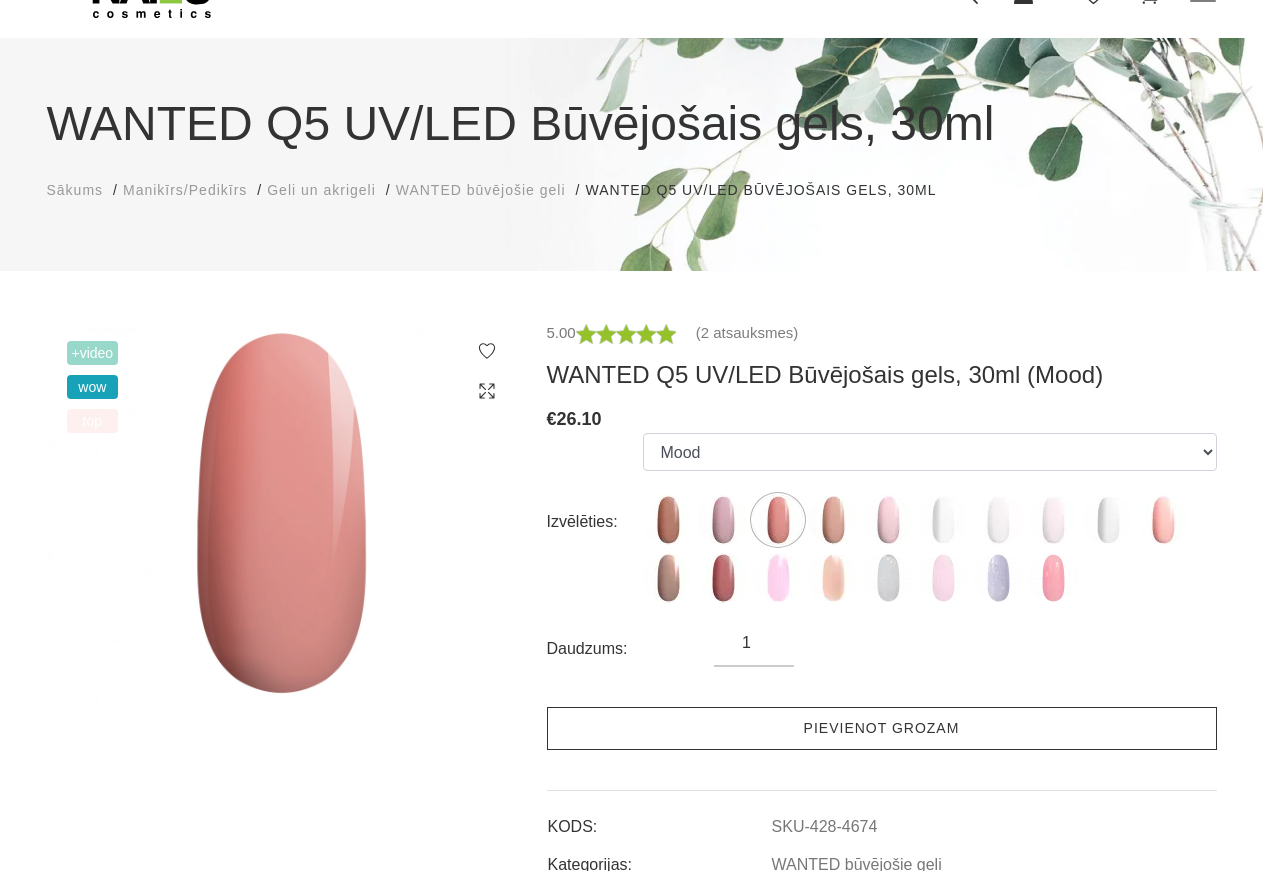 click on "Pievienot grozam" at bounding box center (882, 728) 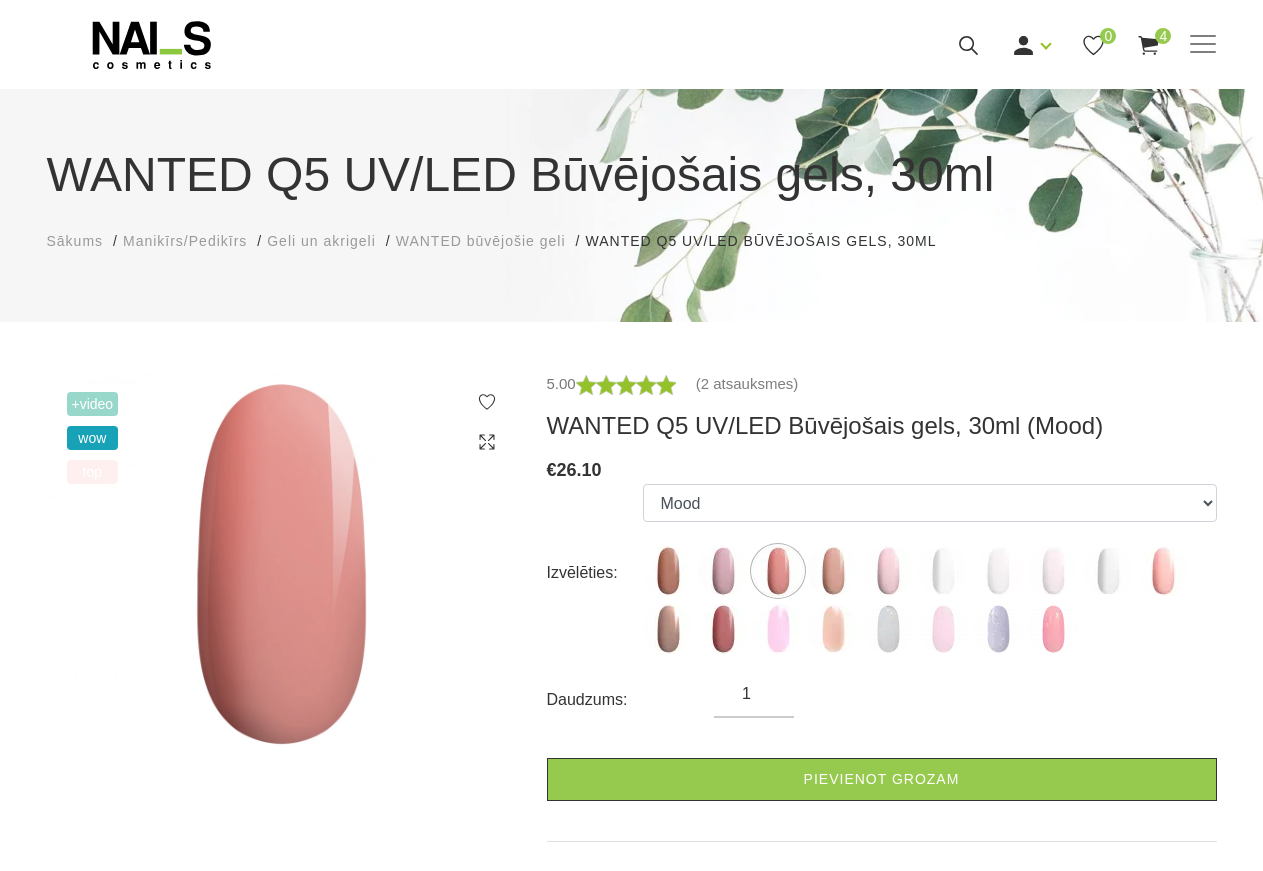 scroll, scrollTop: 0, scrollLeft: 0, axis: both 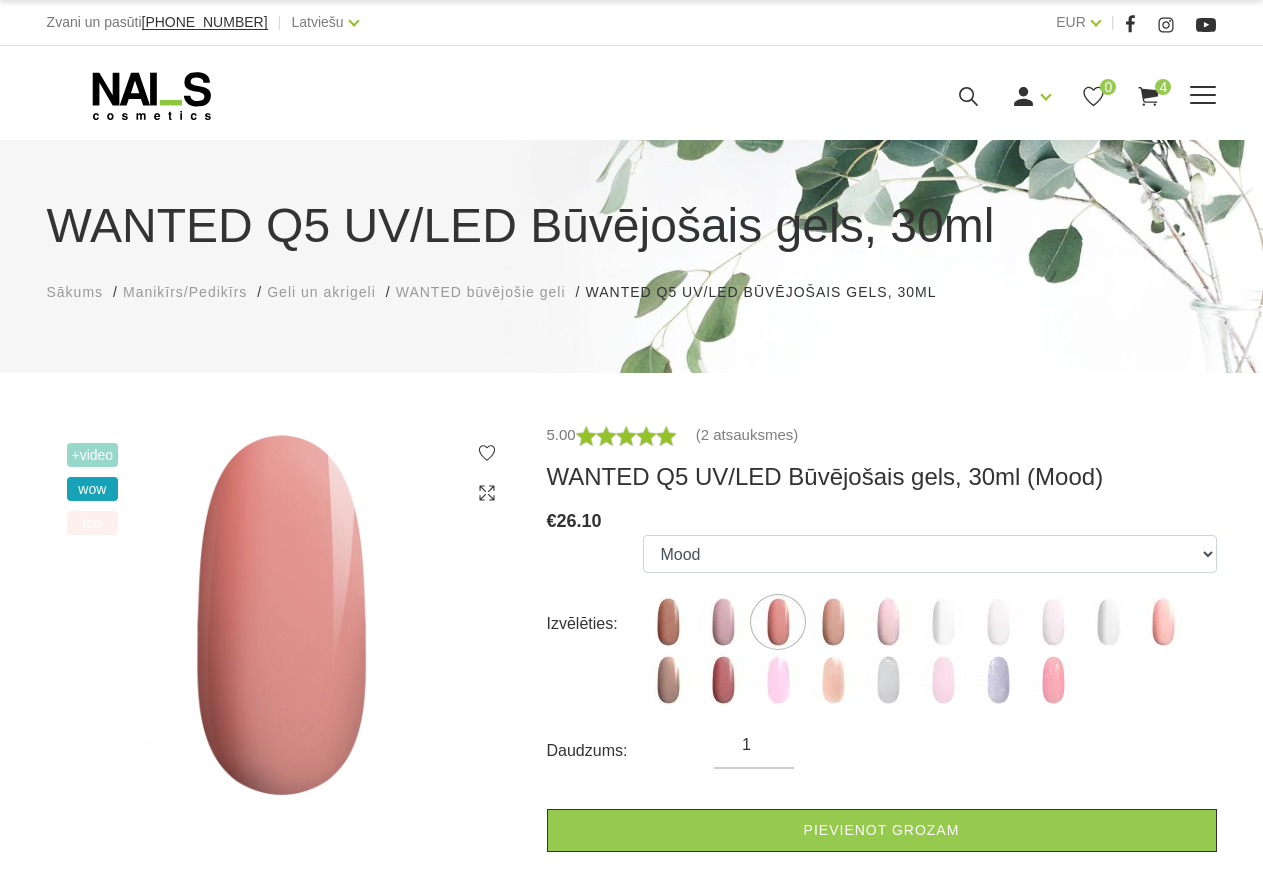 click 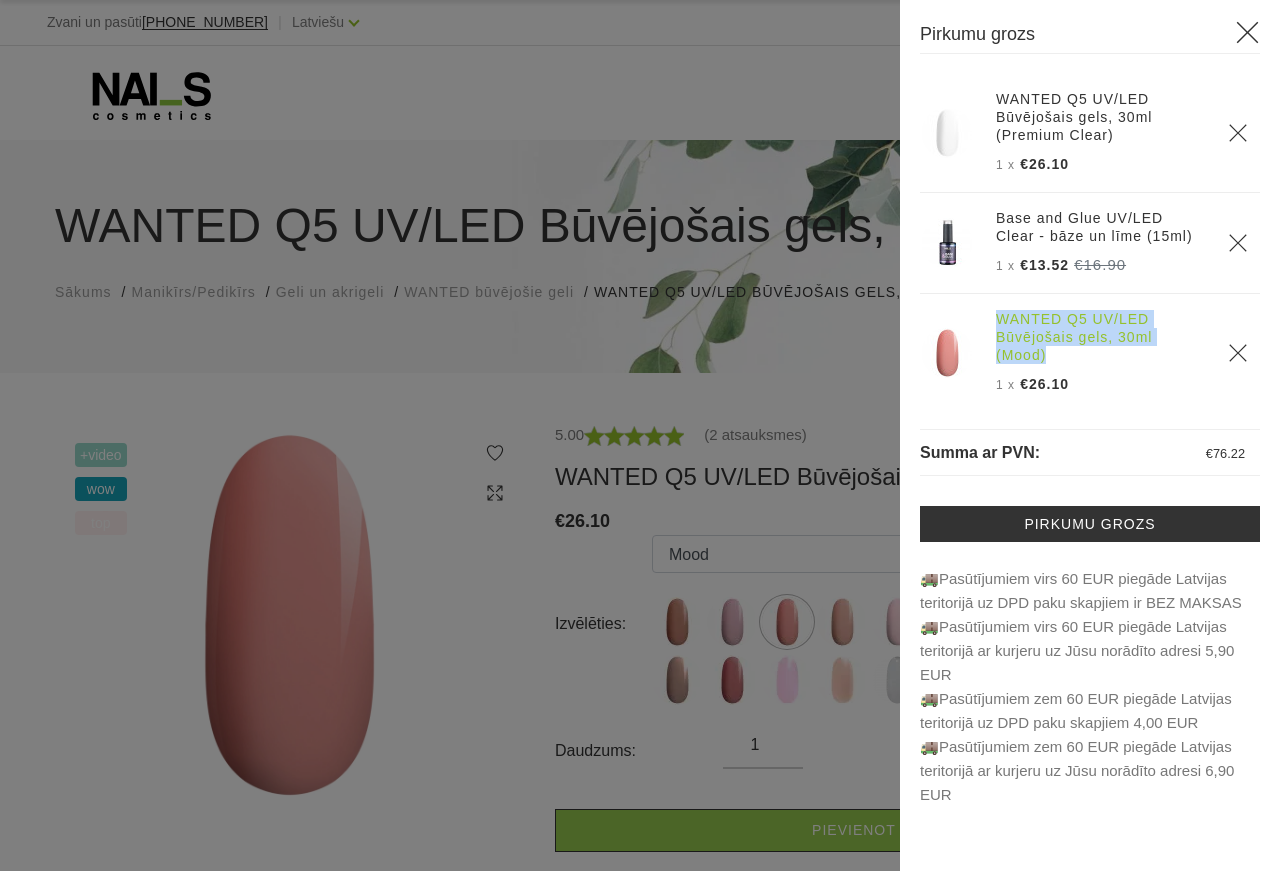 drag, startPoint x: 993, startPoint y: 335, endPoint x: 1137, endPoint y: 362, distance: 146.50938 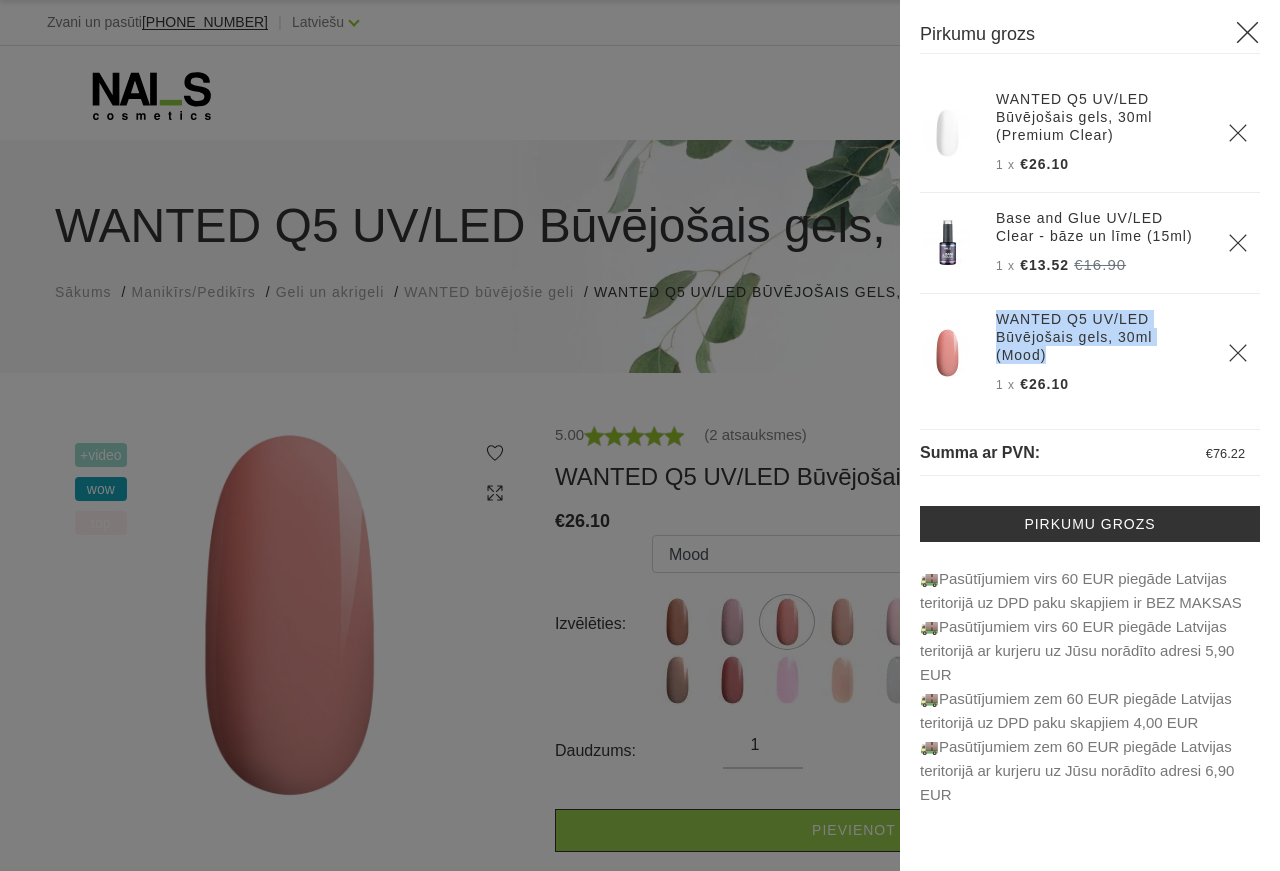 copy on "WANTED Q5 UV/LED Būvējošais gels, 30ml (Mood)" 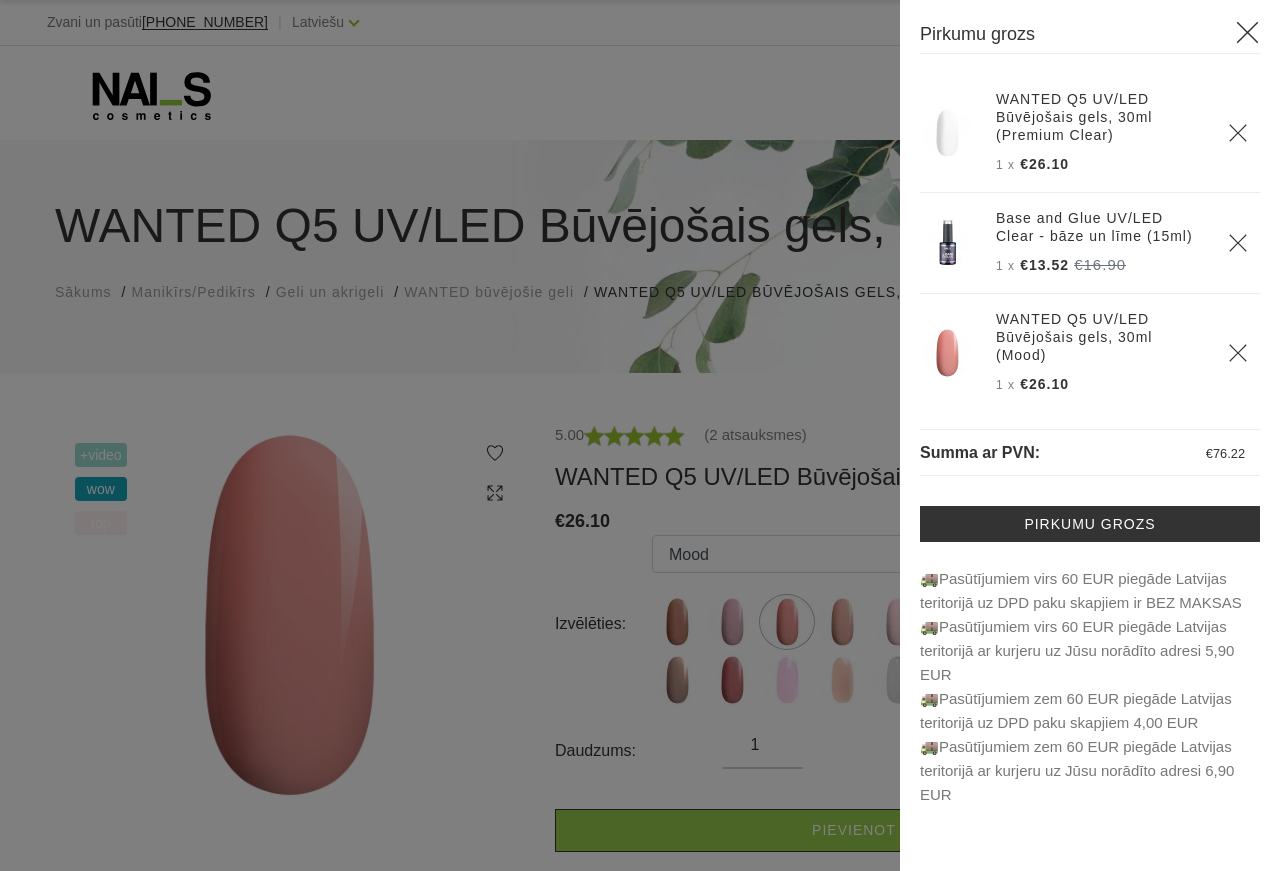 click 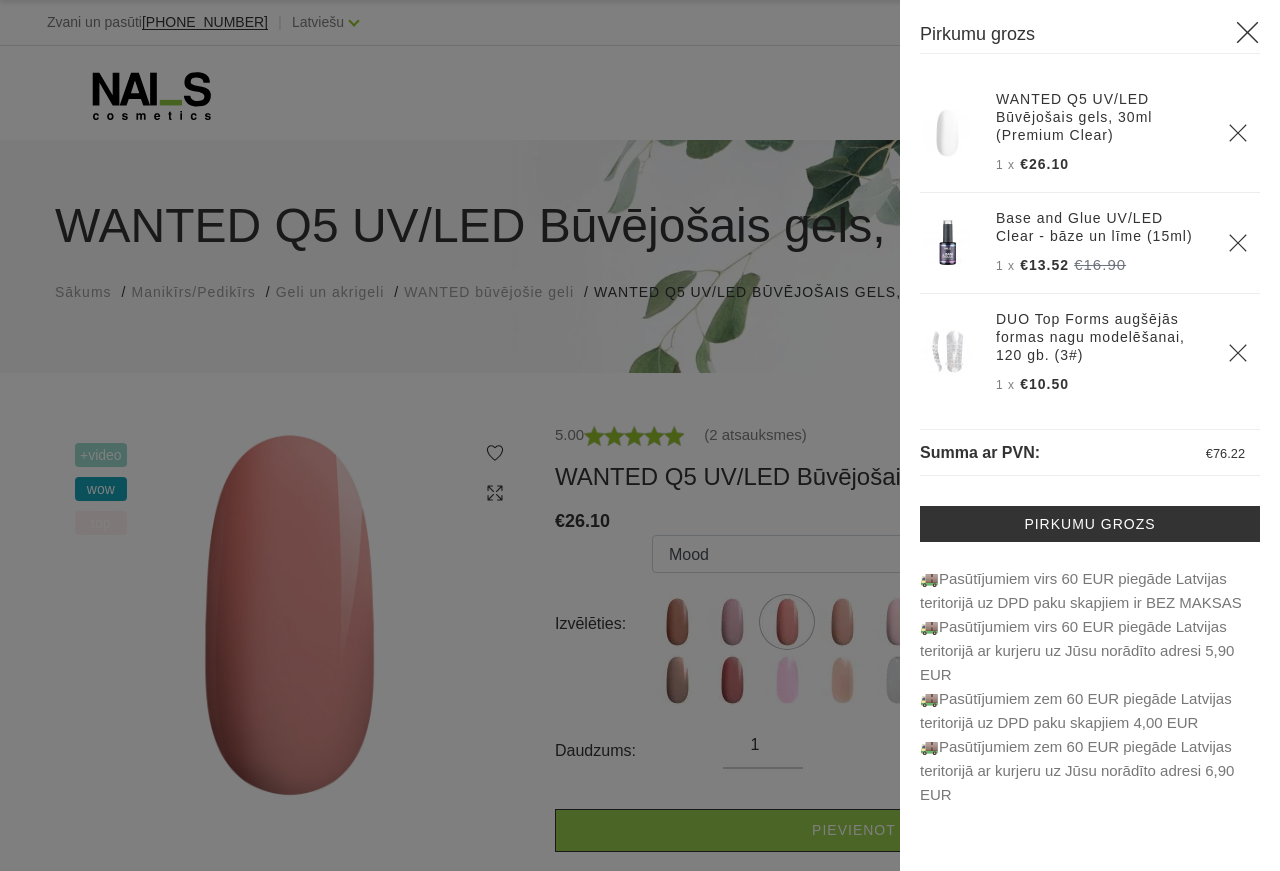 click 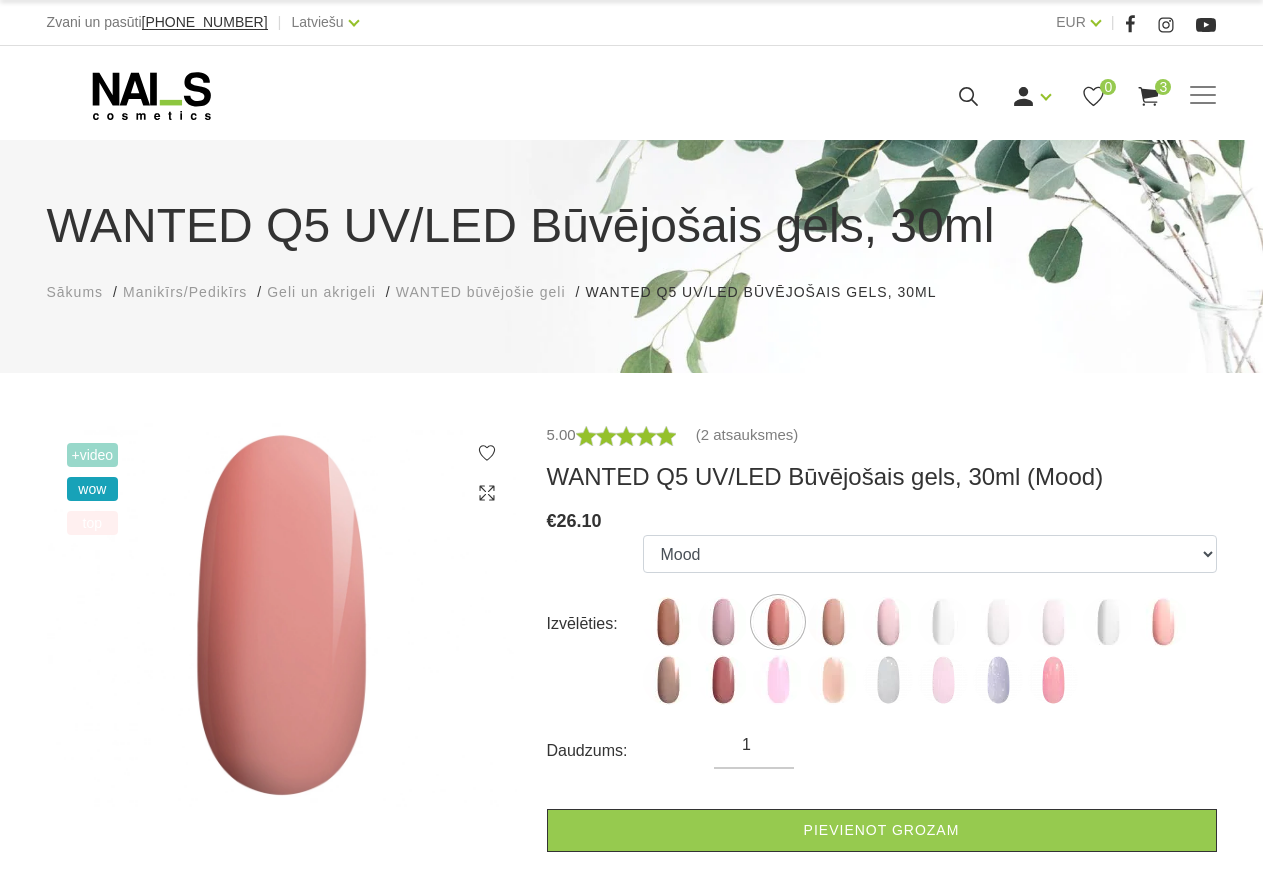 click on "Sākums" at bounding box center [75, 292] 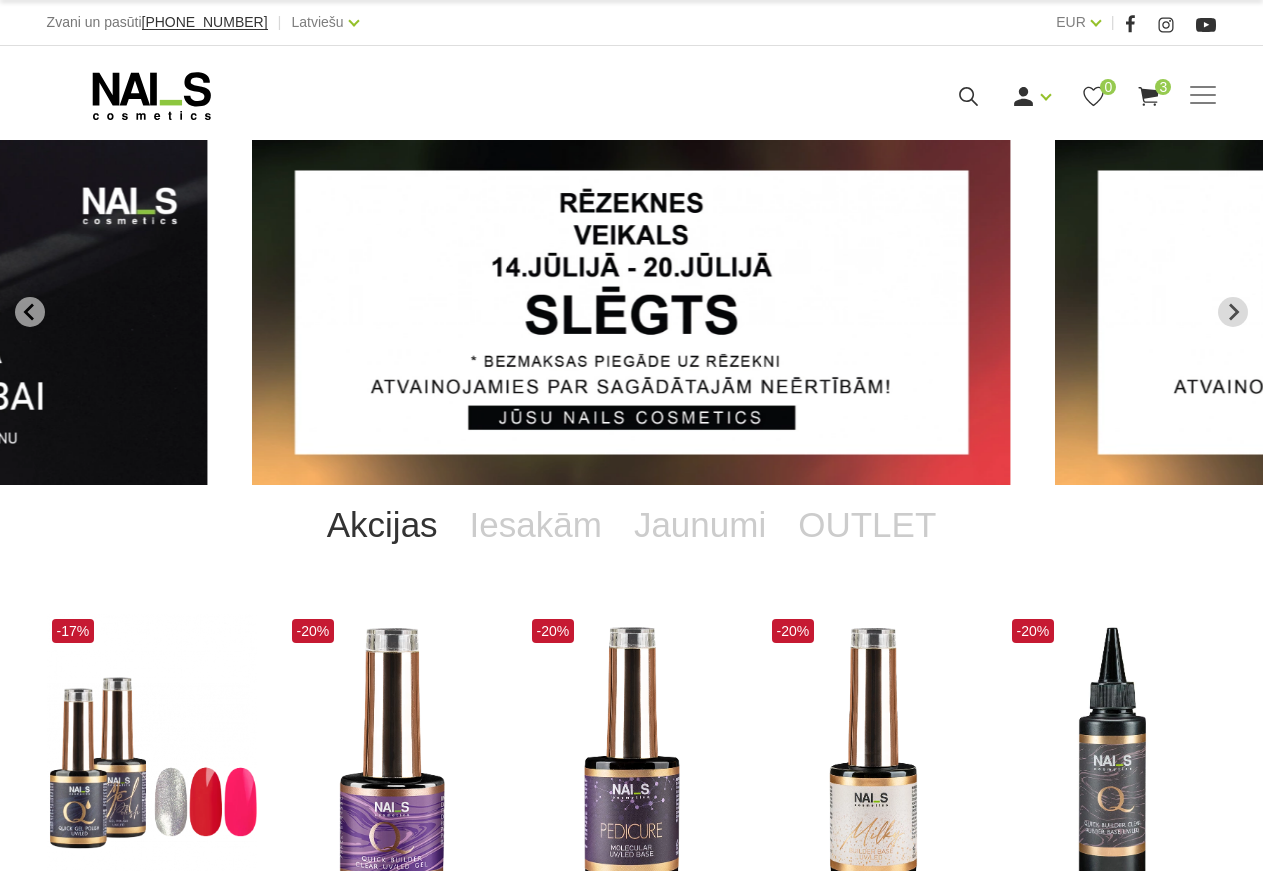 scroll, scrollTop: 204, scrollLeft: 0, axis: vertical 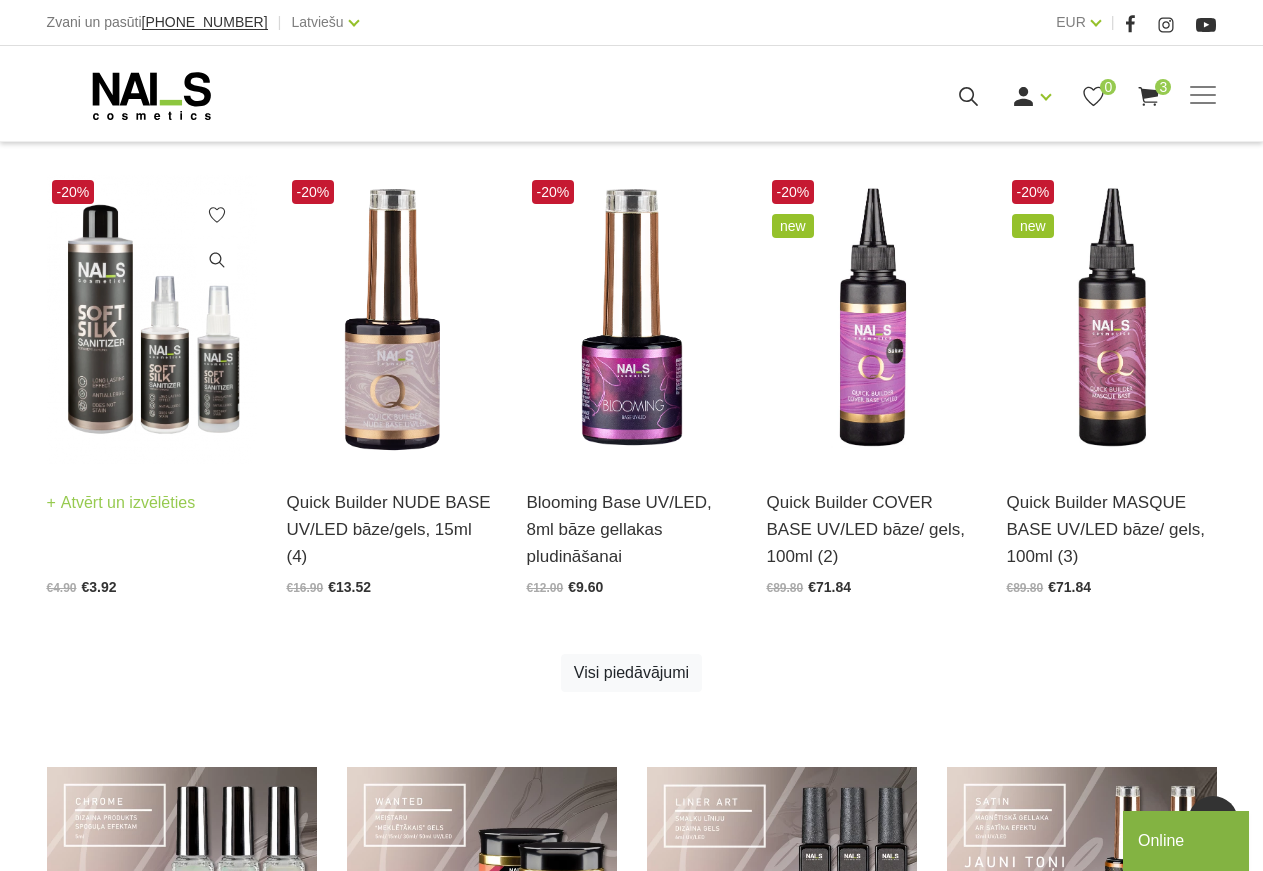 click at bounding box center [152, 319] 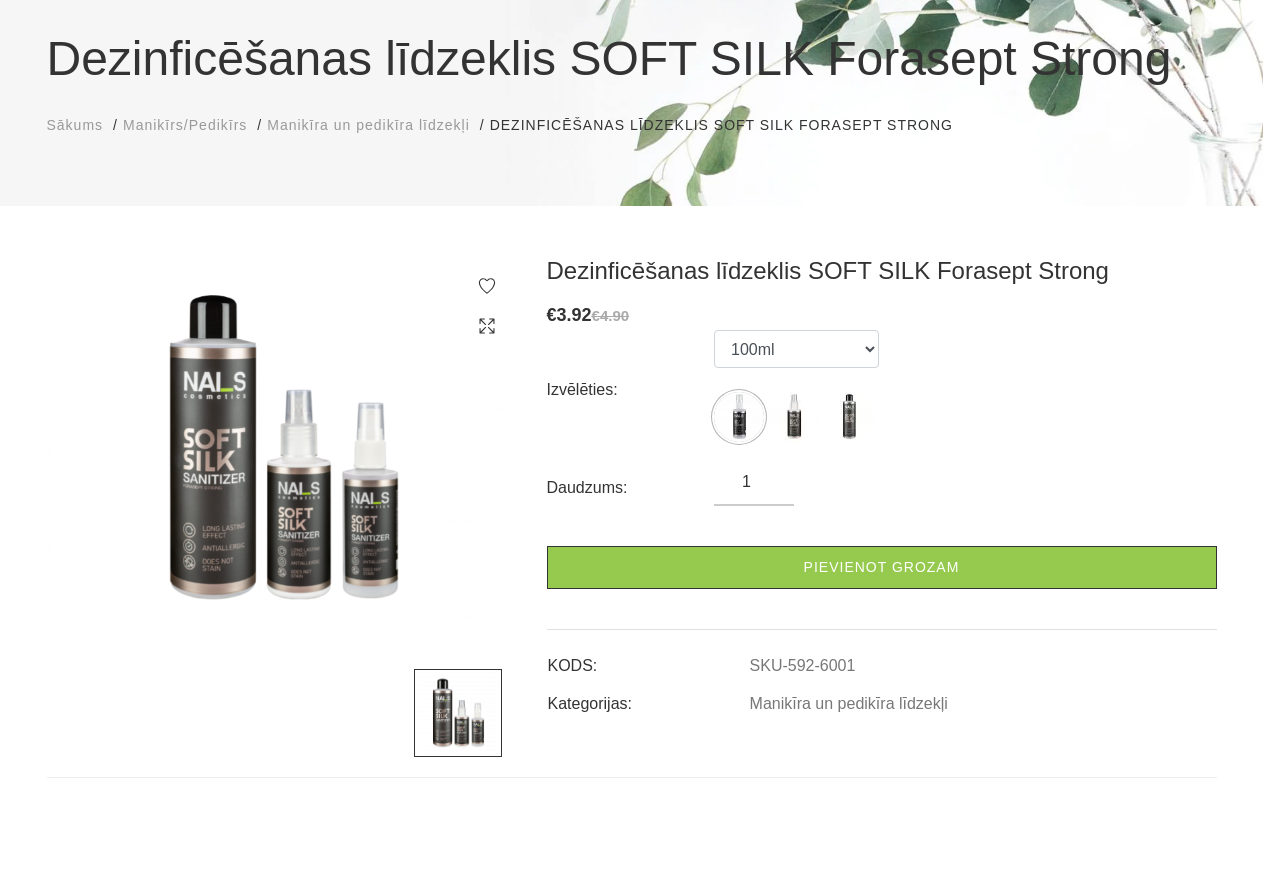 scroll, scrollTop: 204, scrollLeft: 0, axis: vertical 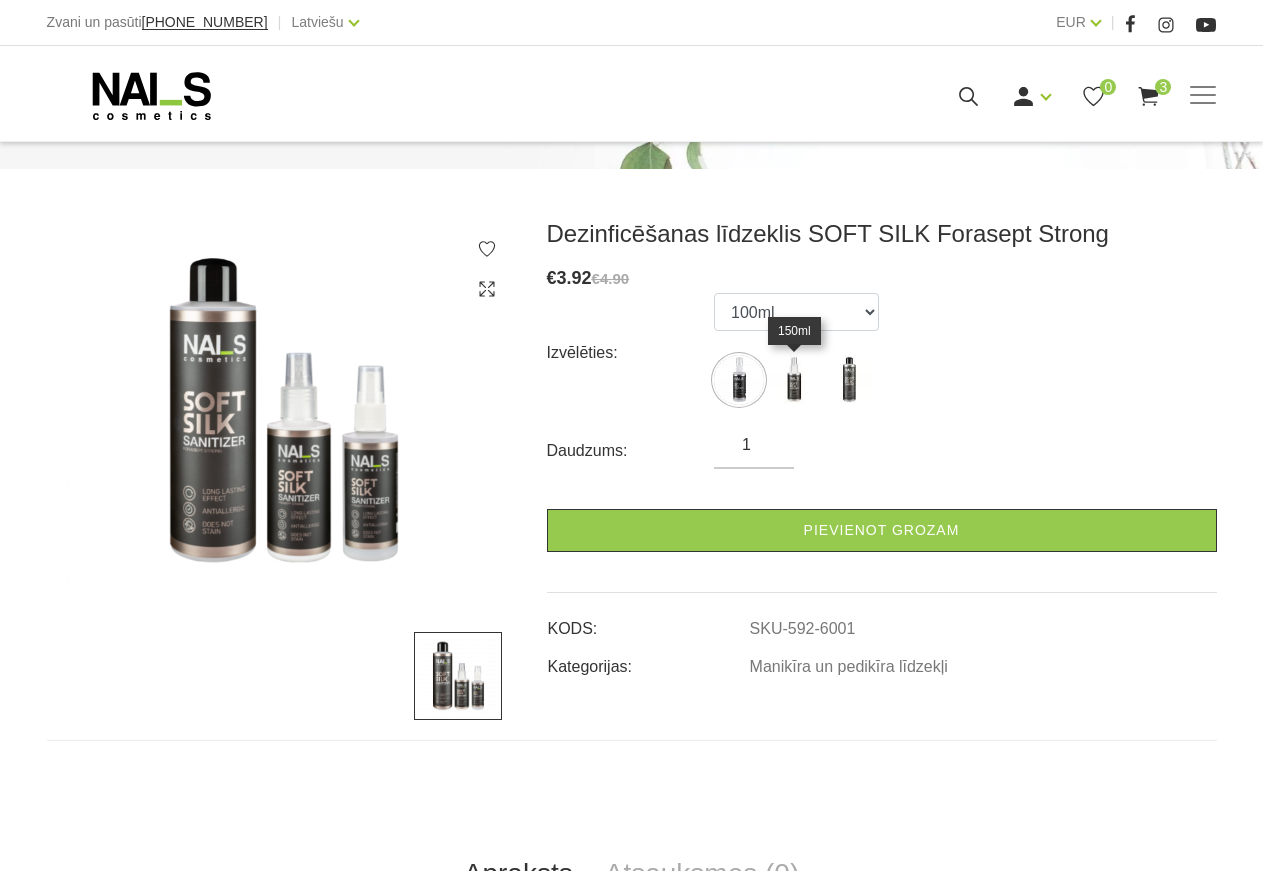 click at bounding box center (794, 380) 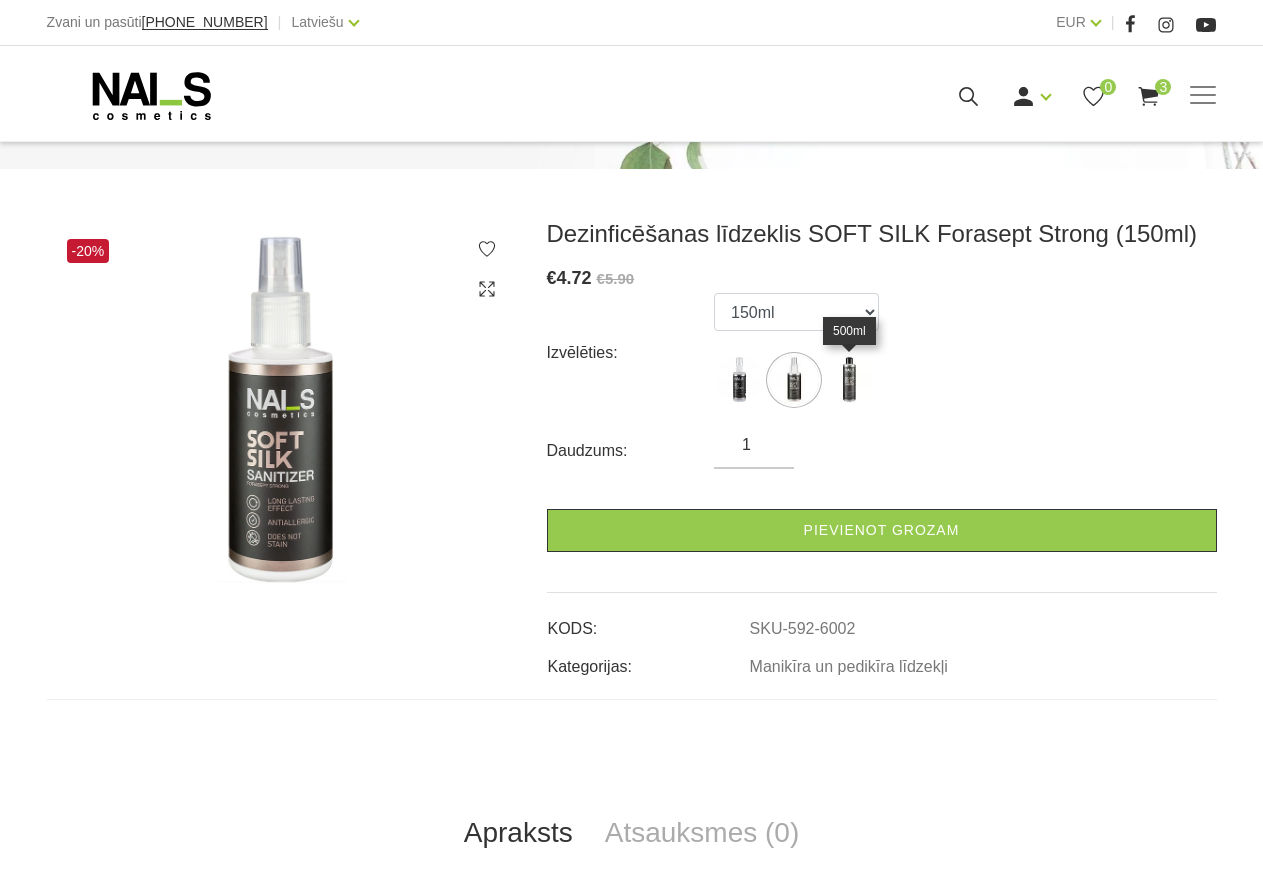 click at bounding box center (849, 380) 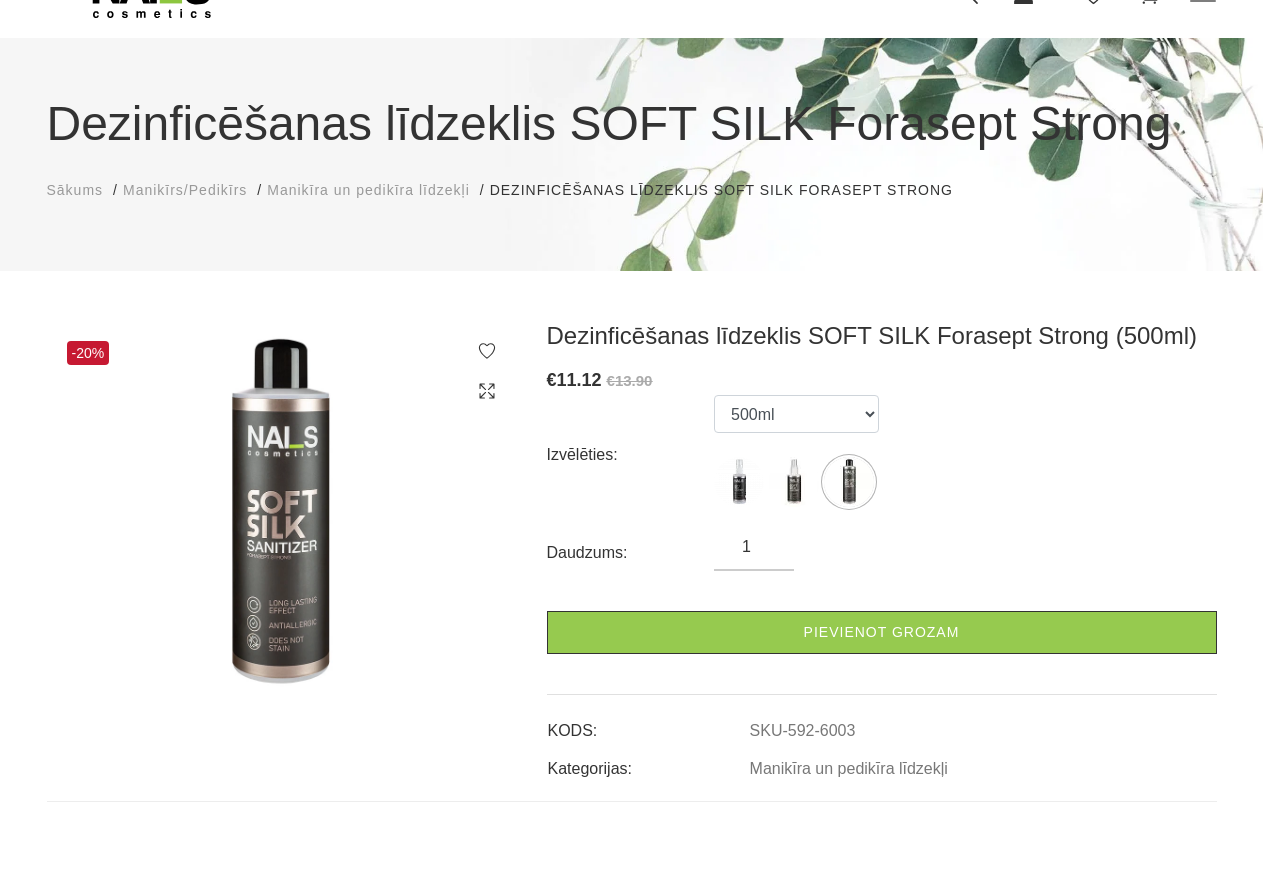 scroll, scrollTop: 0, scrollLeft: 0, axis: both 